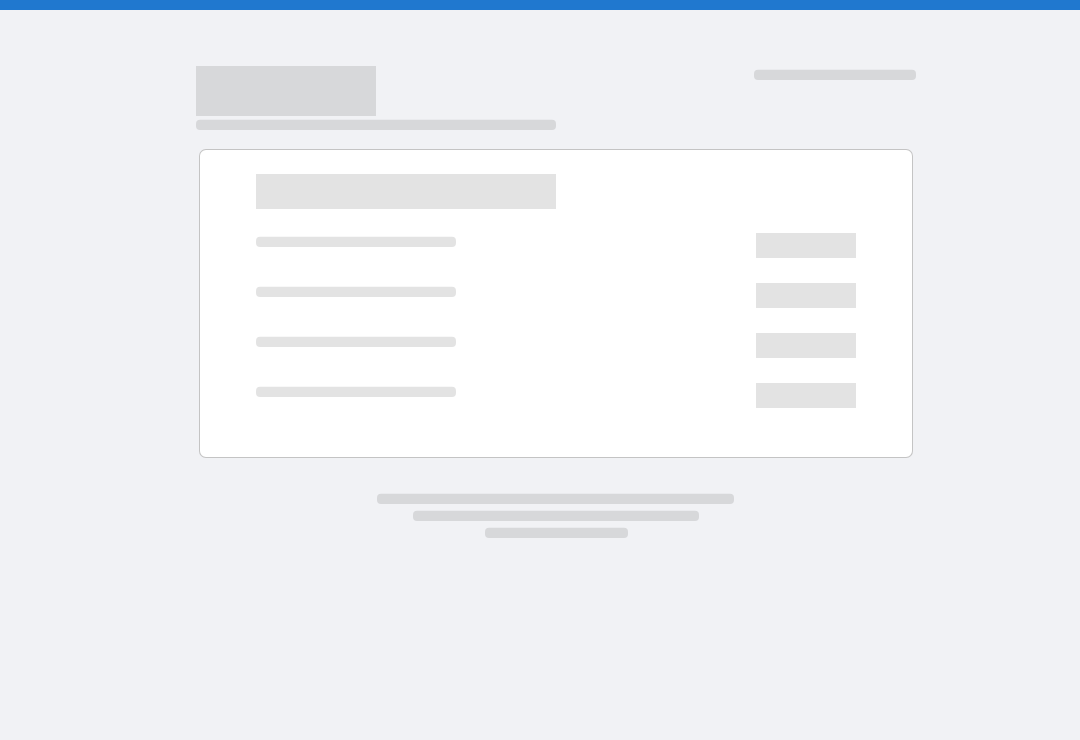 scroll, scrollTop: 0, scrollLeft: 0, axis: both 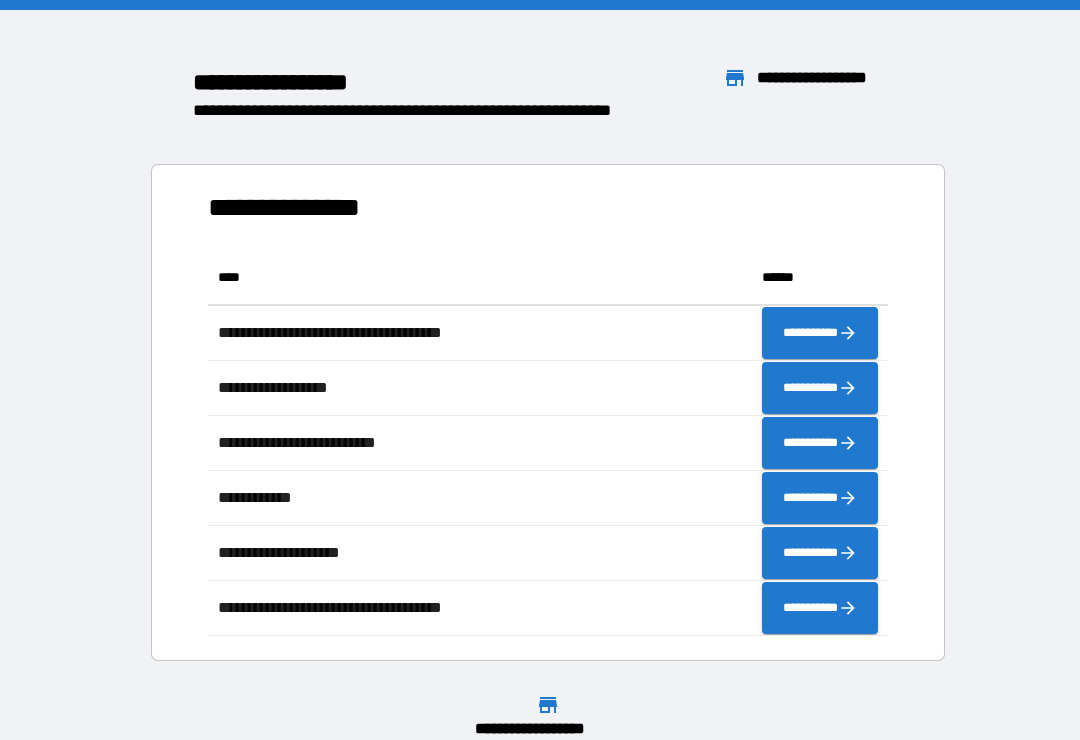 click on "**********" at bounding box center [540, 395] 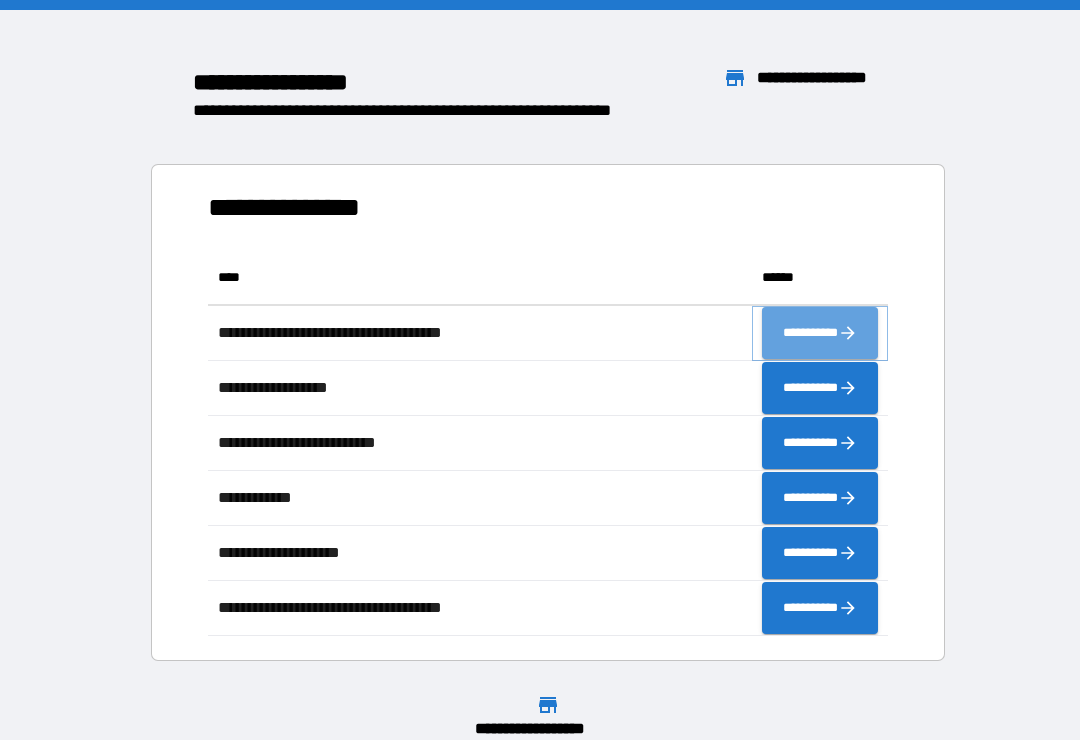 click on "**********" at bounding box center (820, 333) 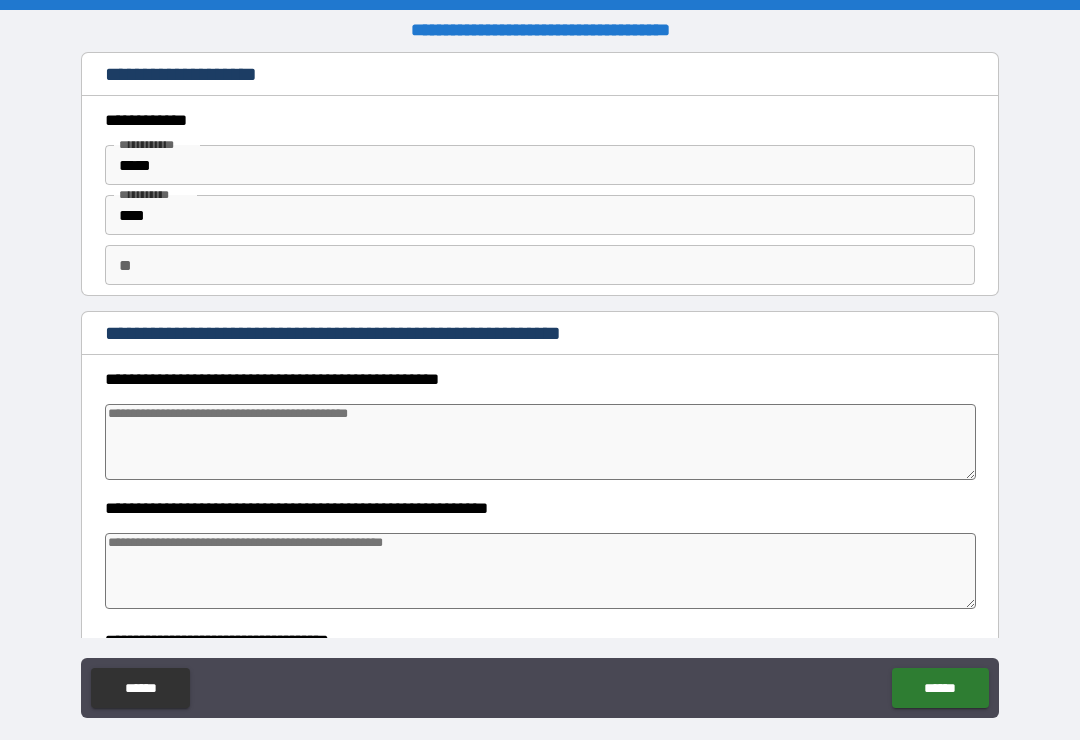 type on "*" 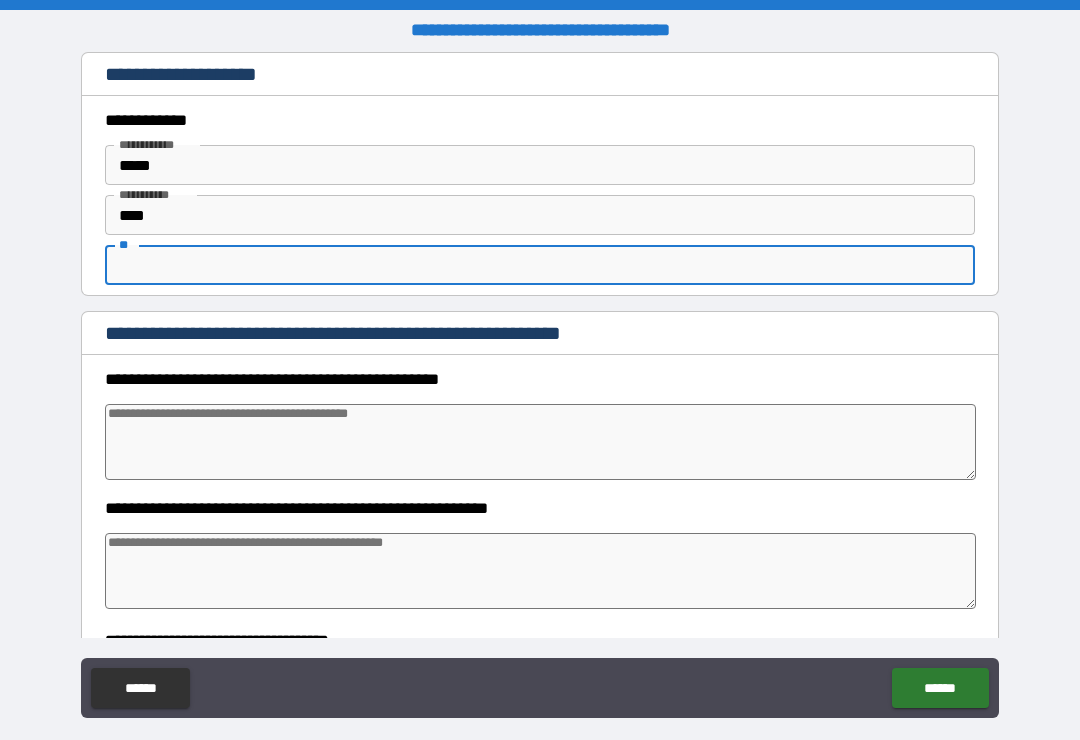 type on "*" 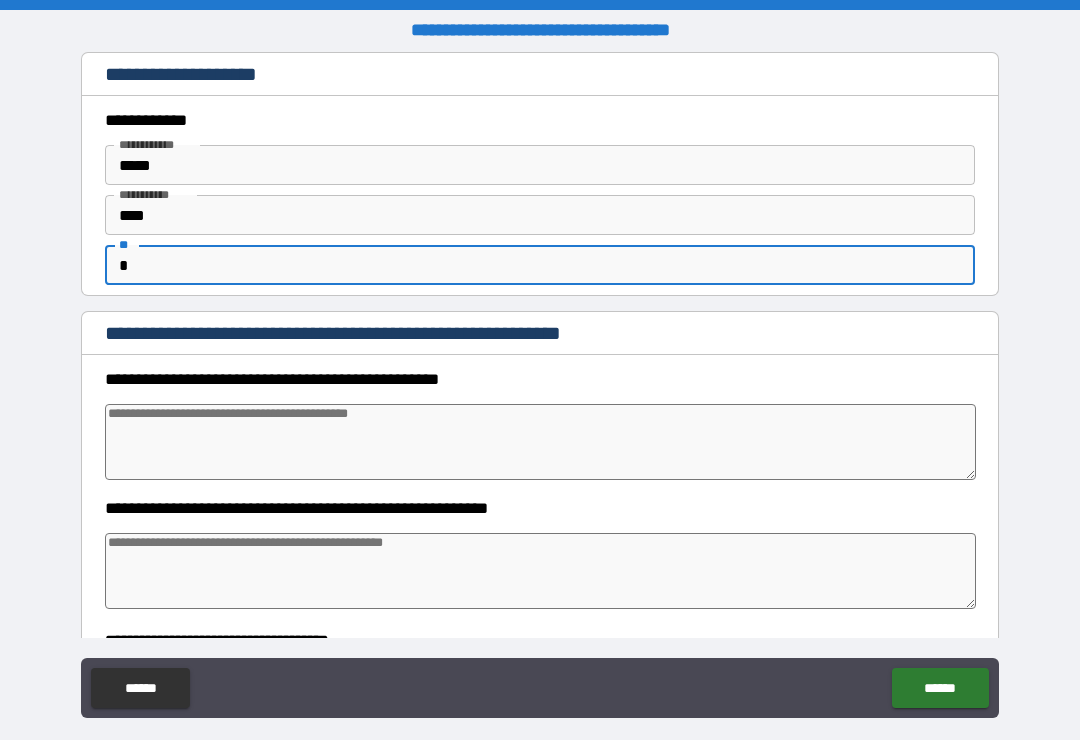 type on "*" 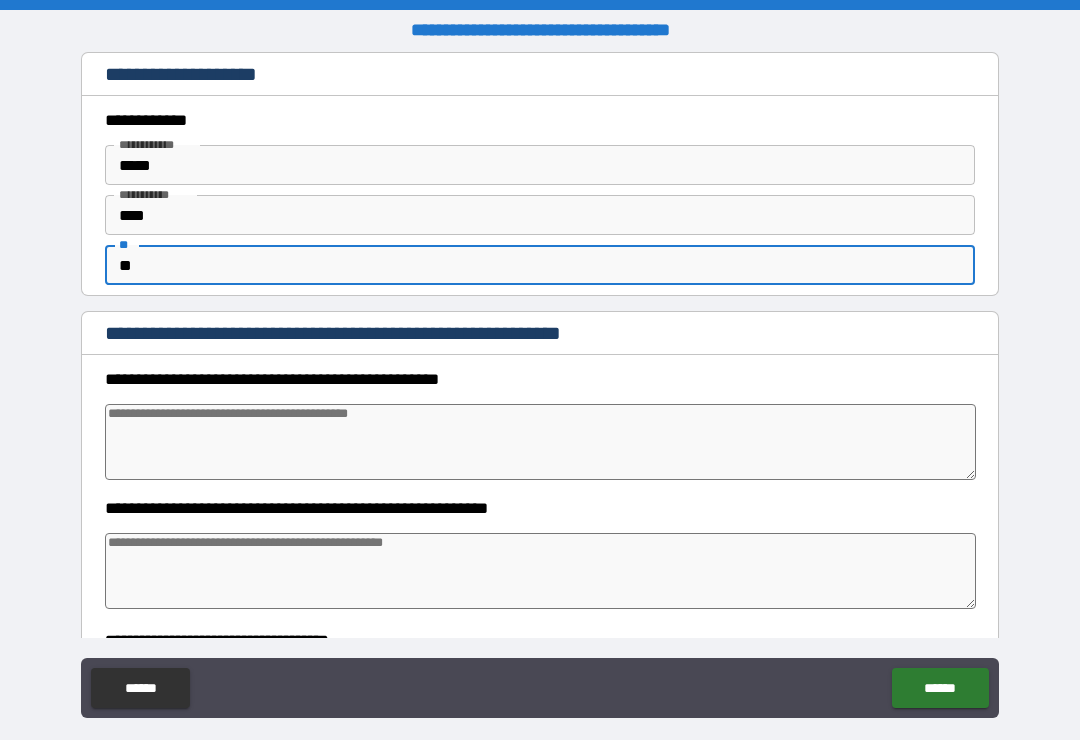 type on "*" 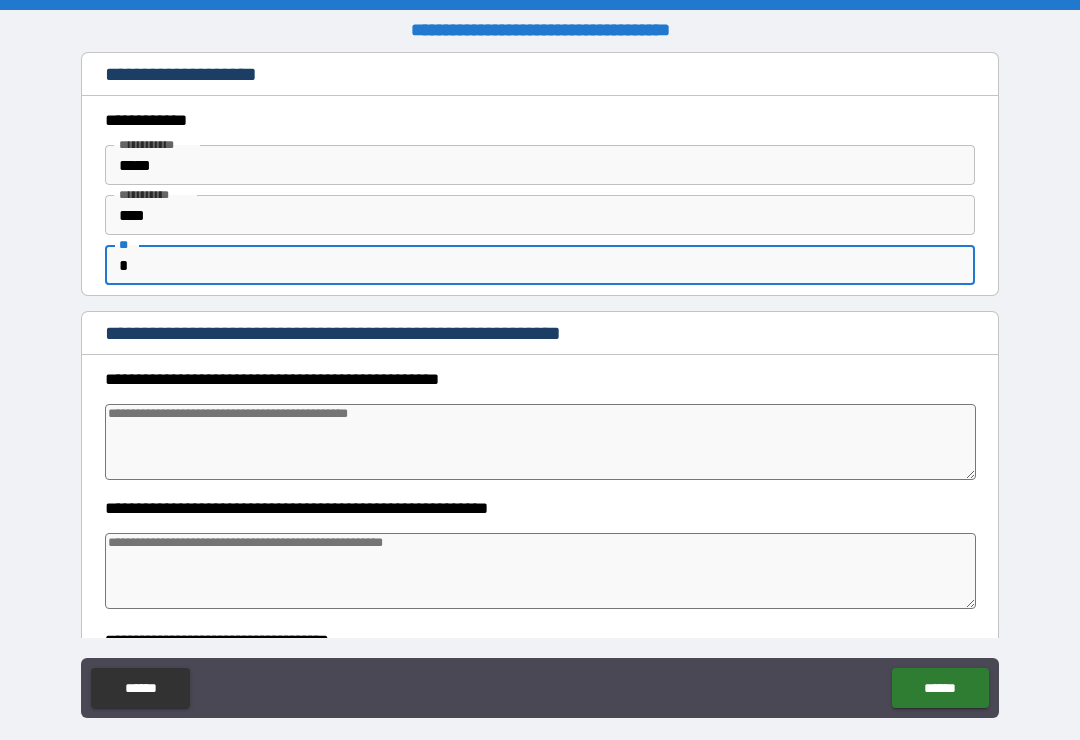 type on "*" 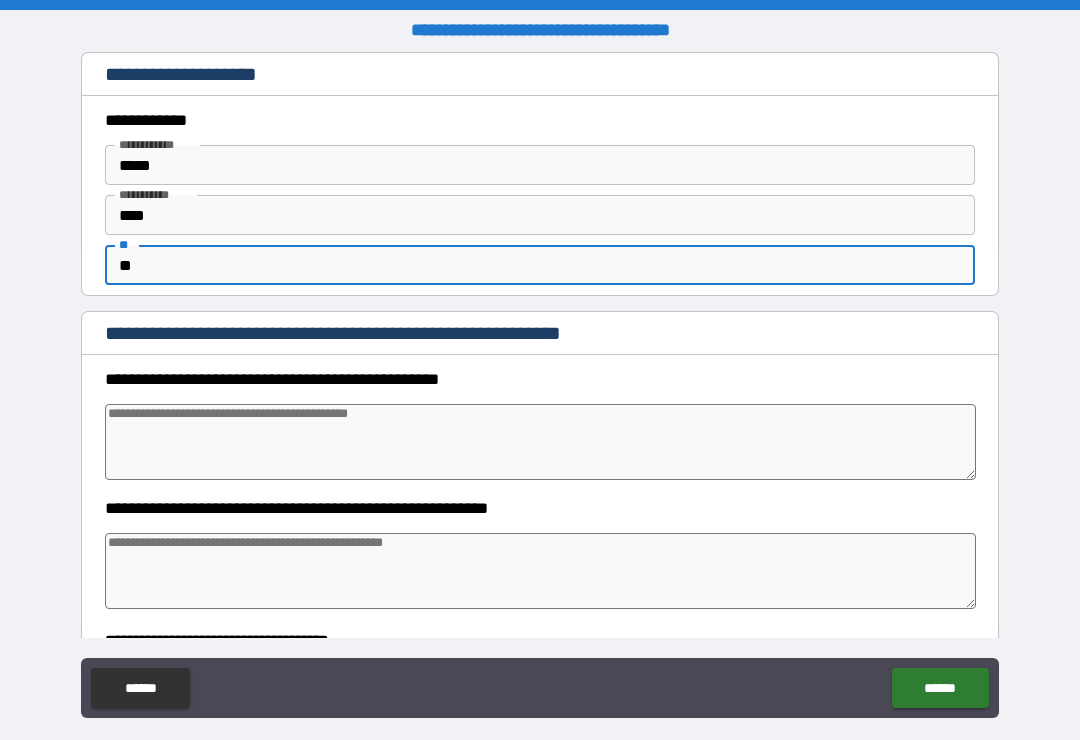 type on "*" 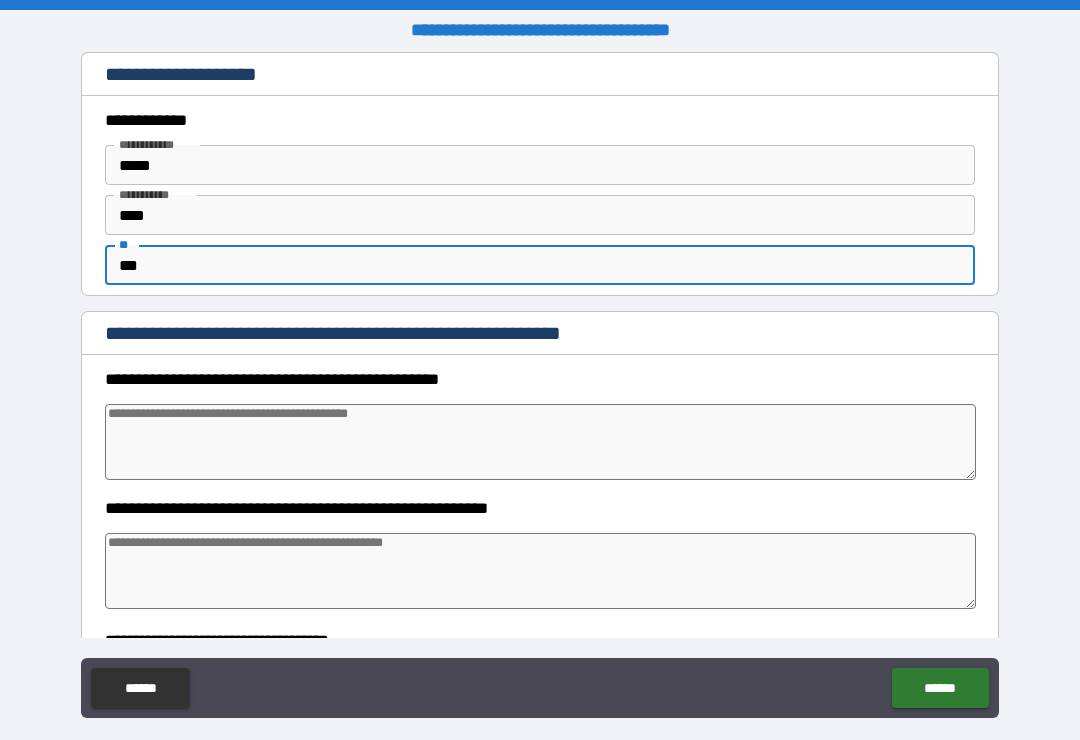 type on "*" 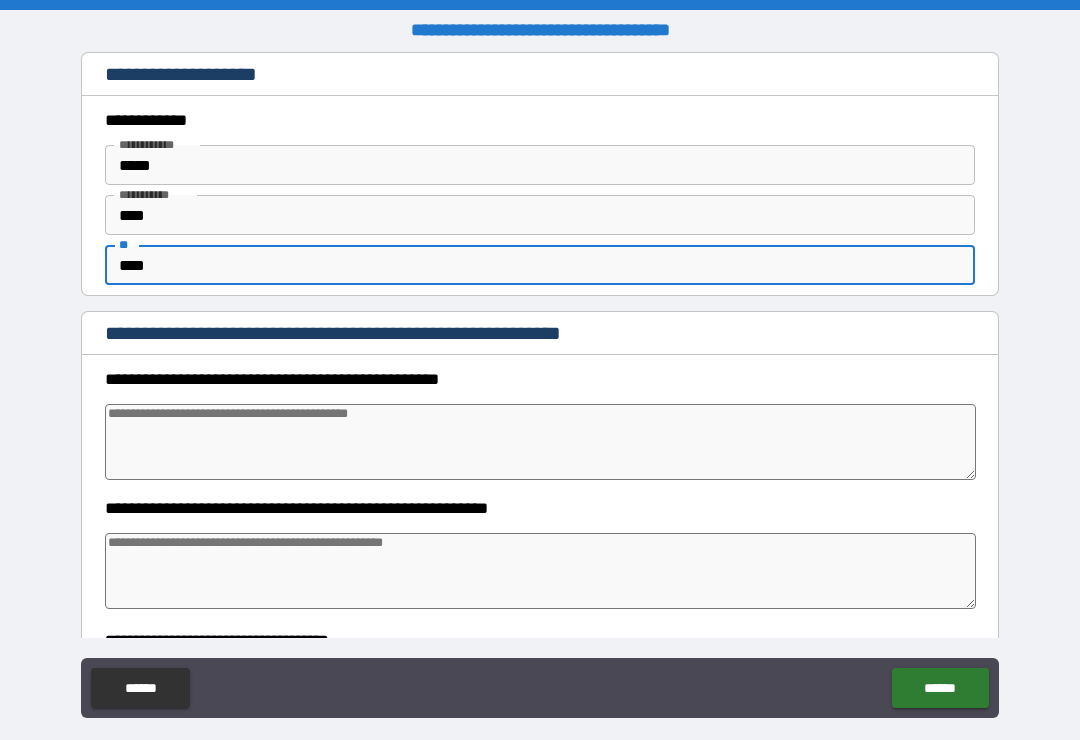 type on "*" 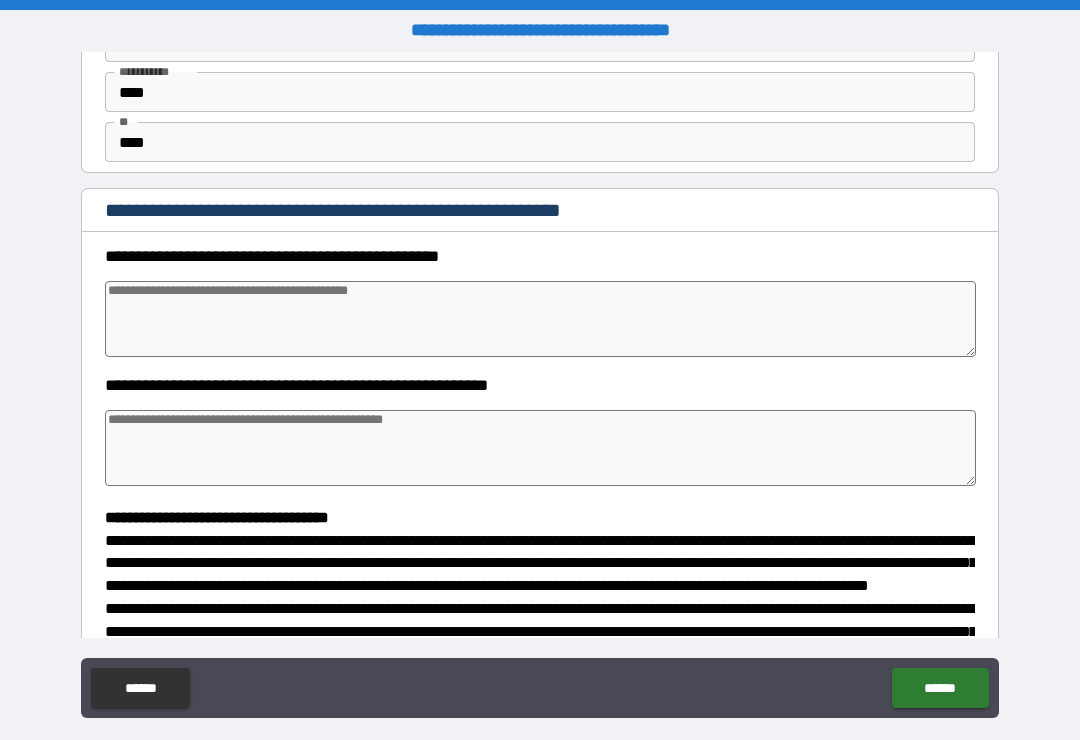 scroll, scrollTop: 125, scrollLeft: 0, axis: vertical 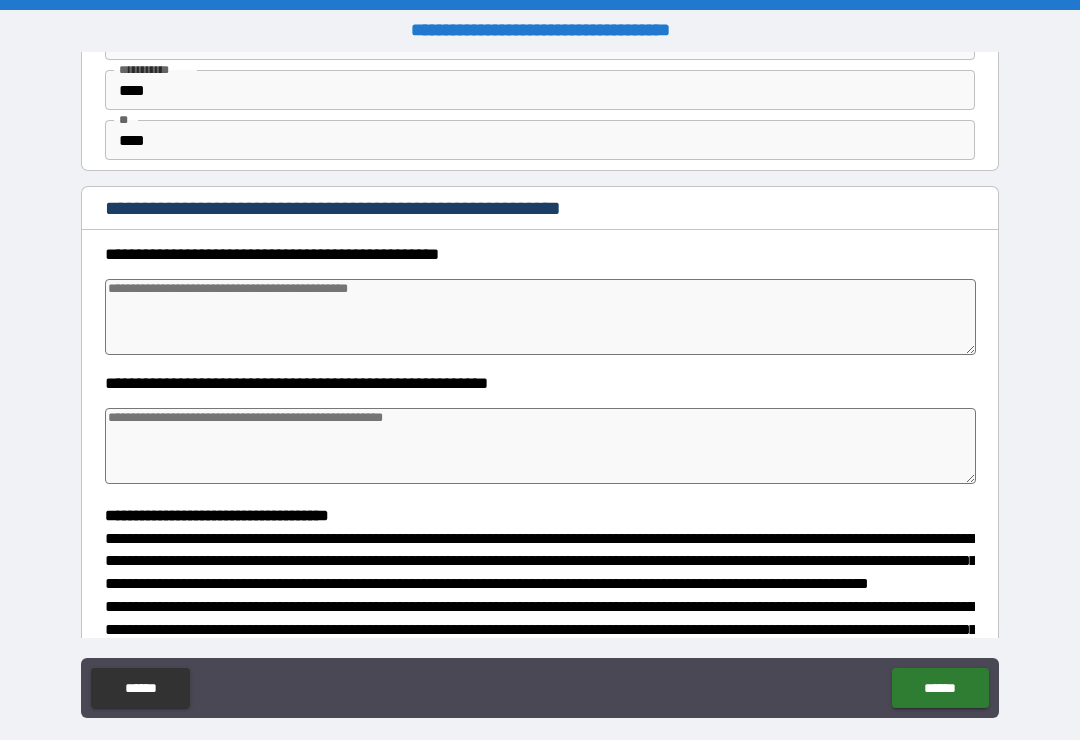 click at bounding box center (540, 317) 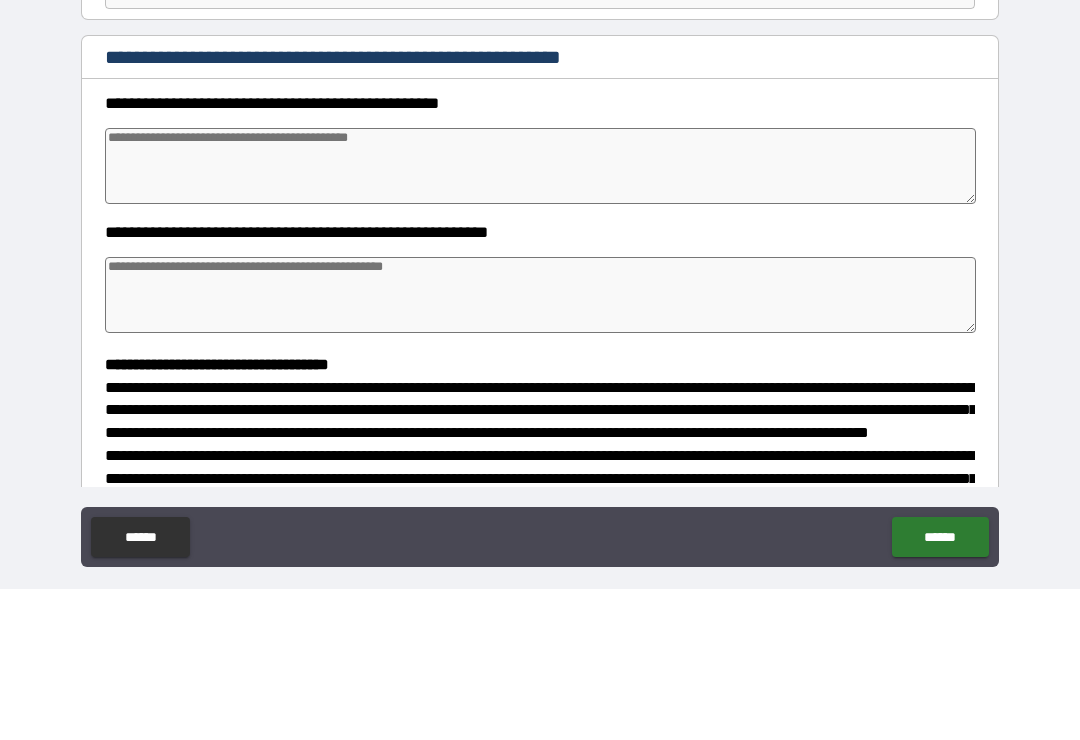 type on "*" 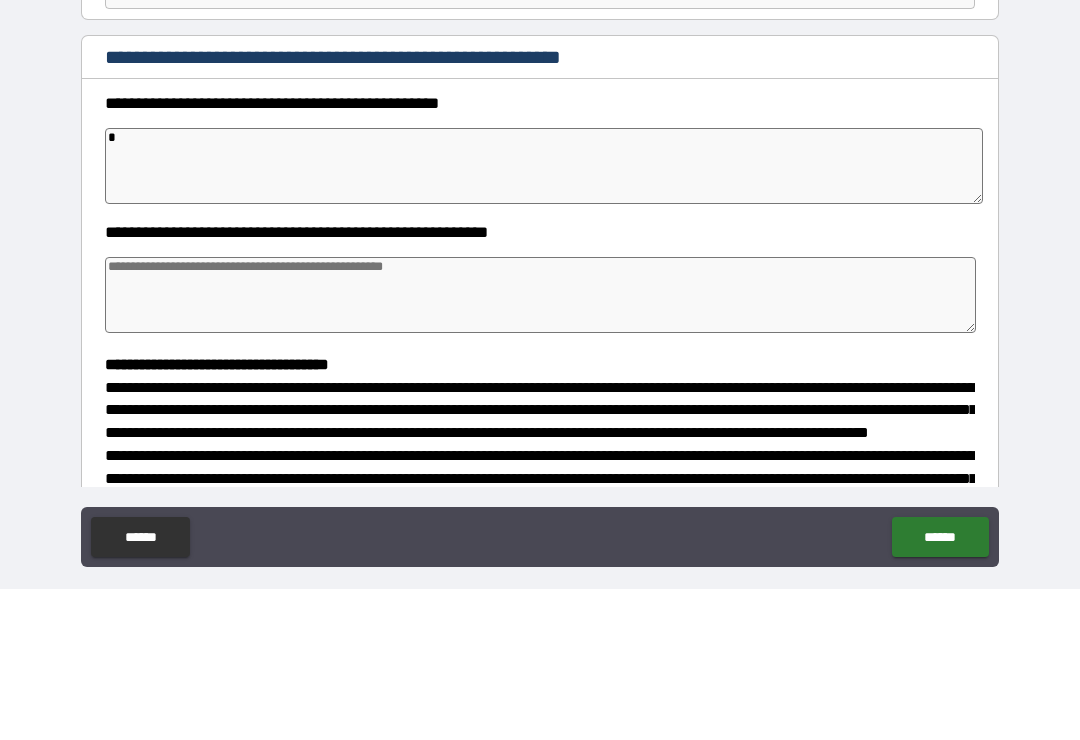 type on "*" 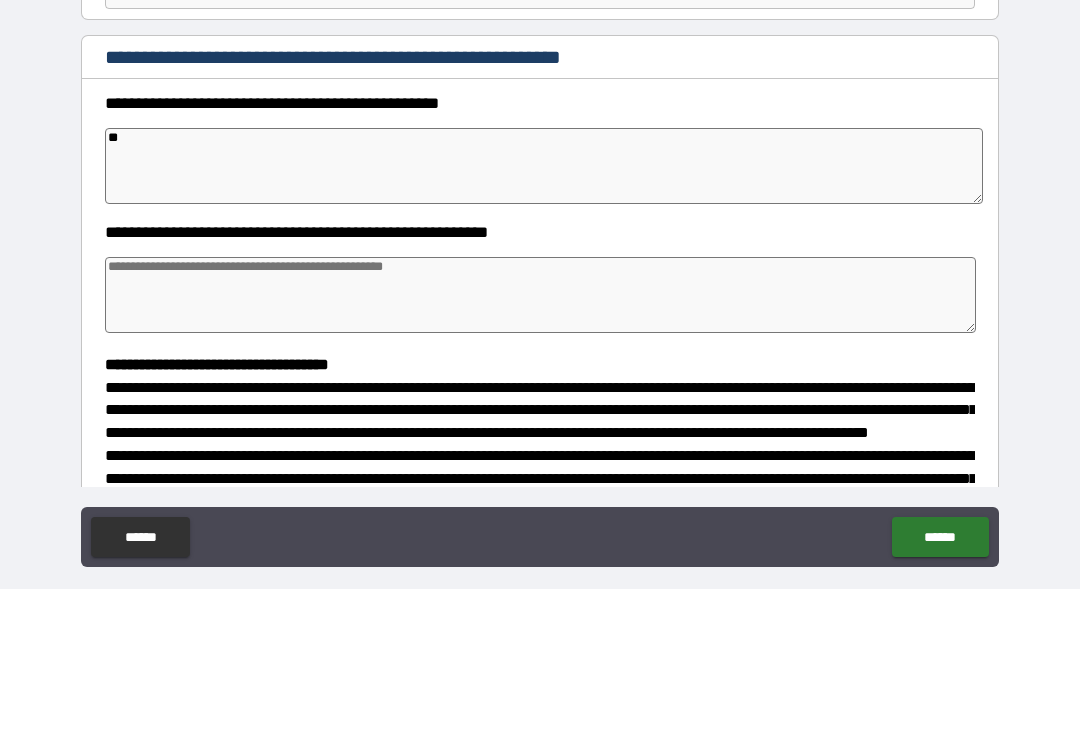 type on "*" 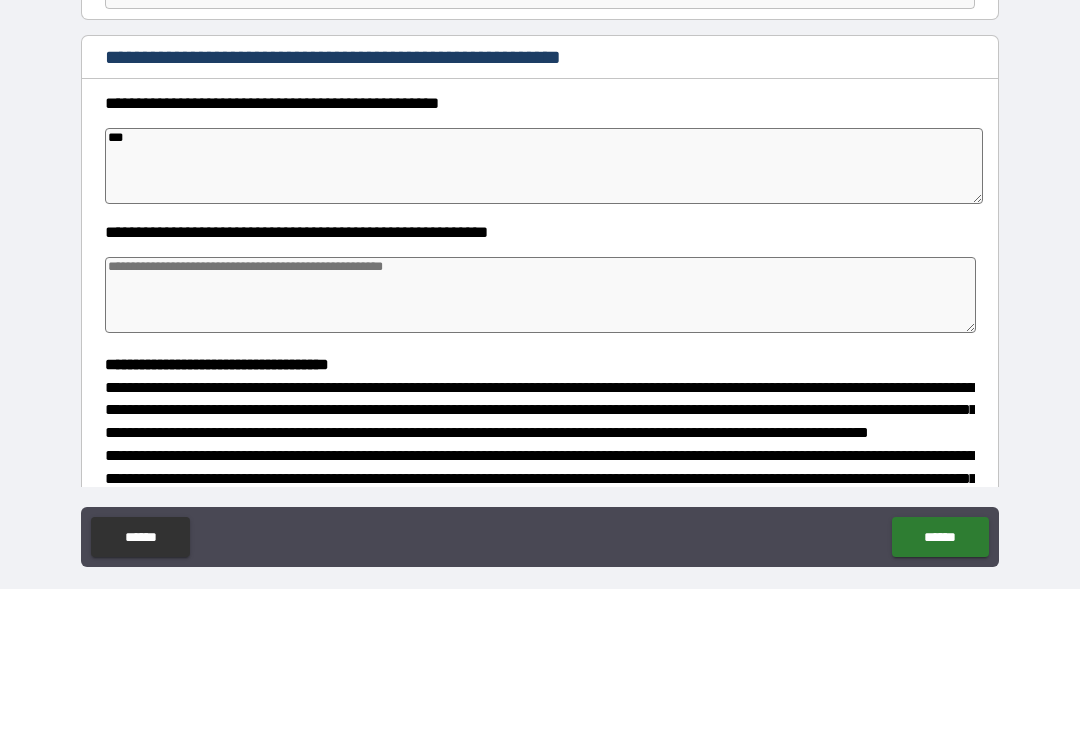 type on "*" 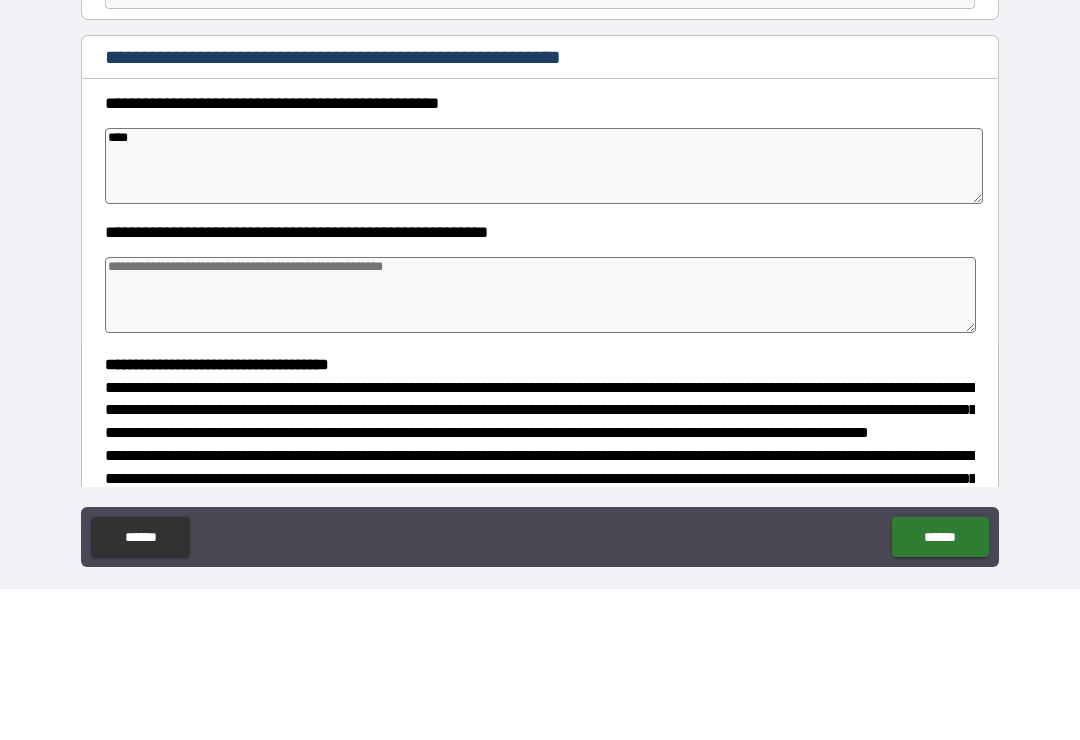type on "*" 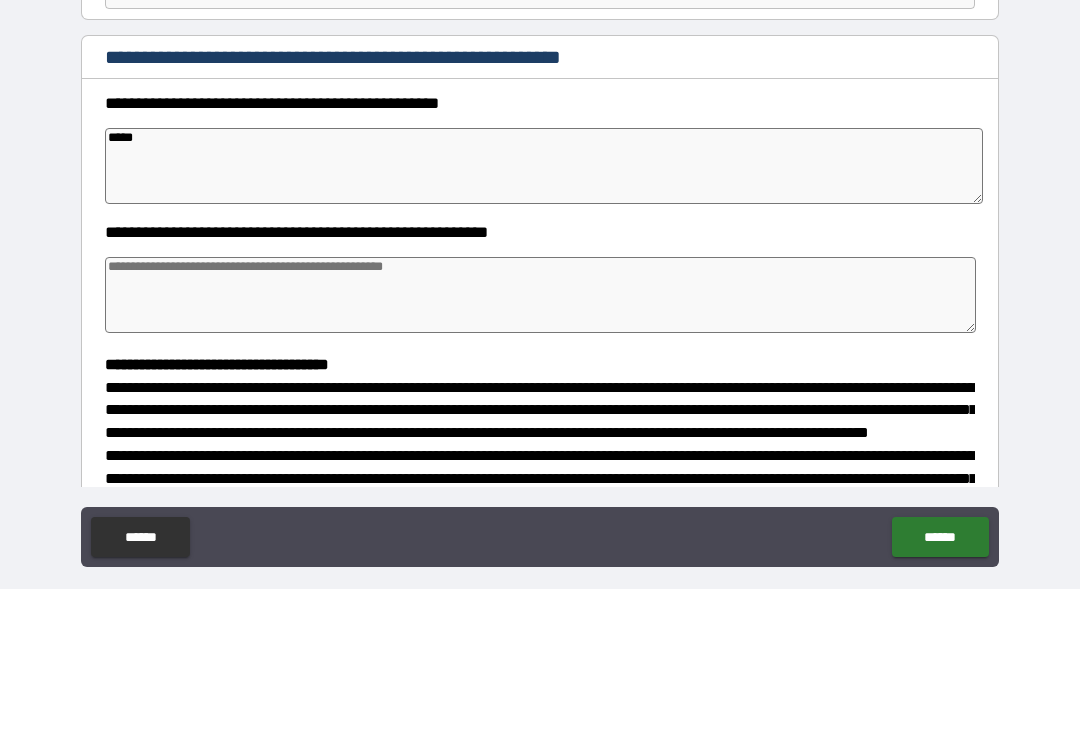 type on "*" 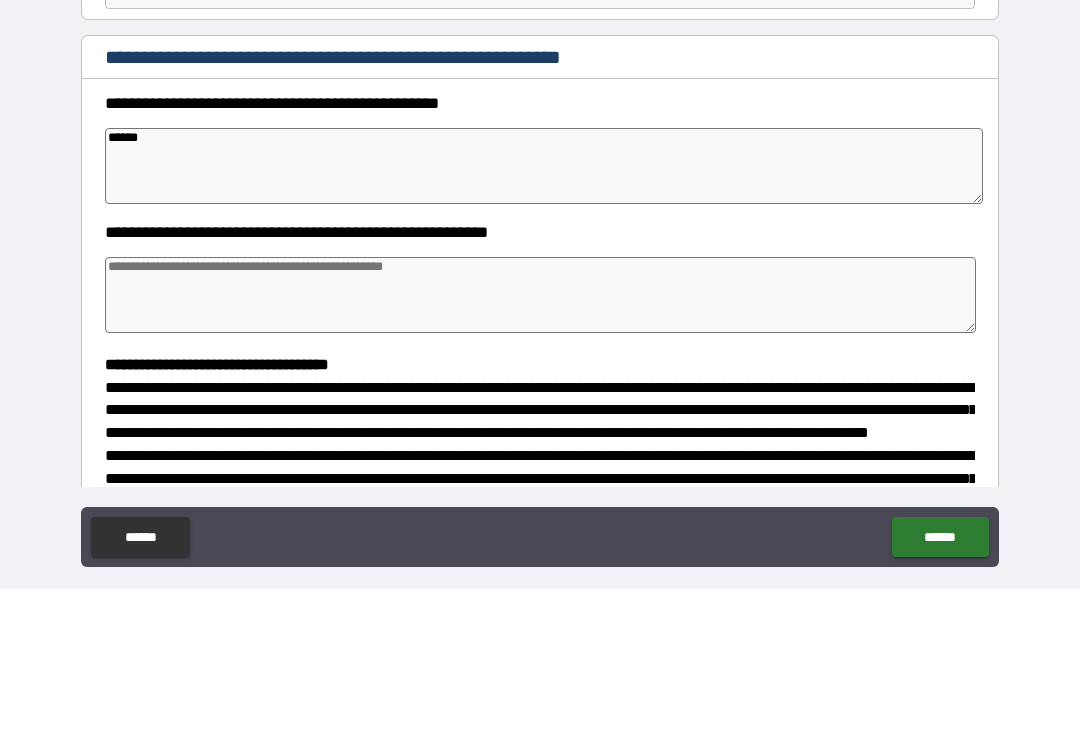 type on "*" 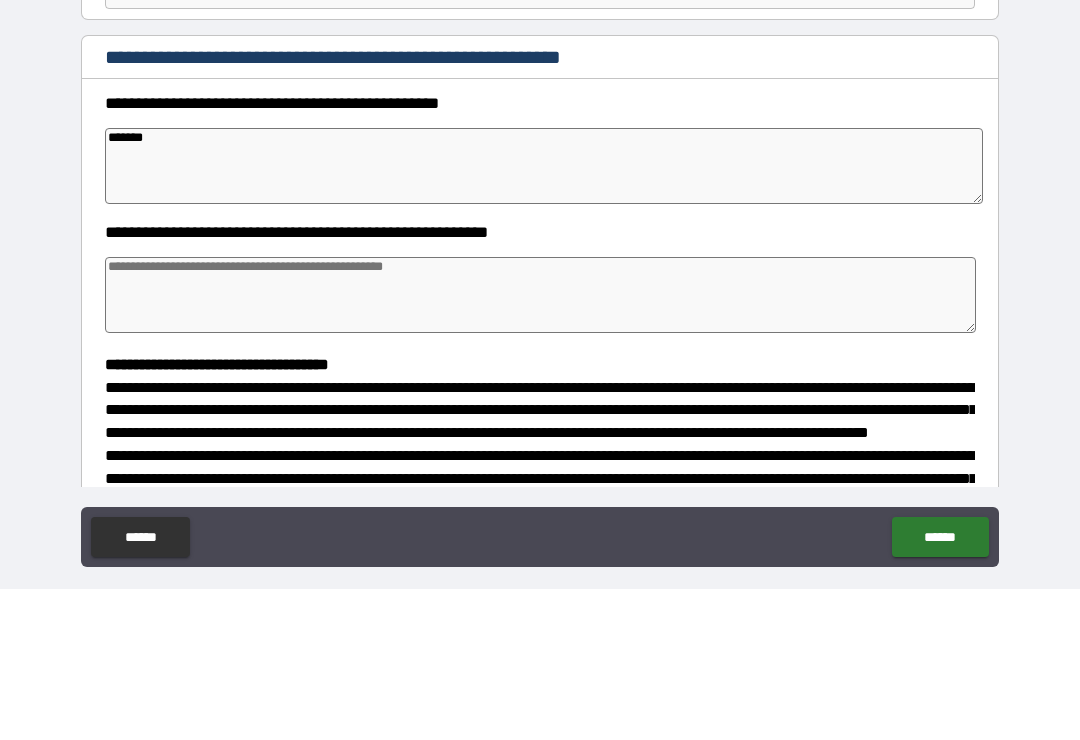 type on "*" 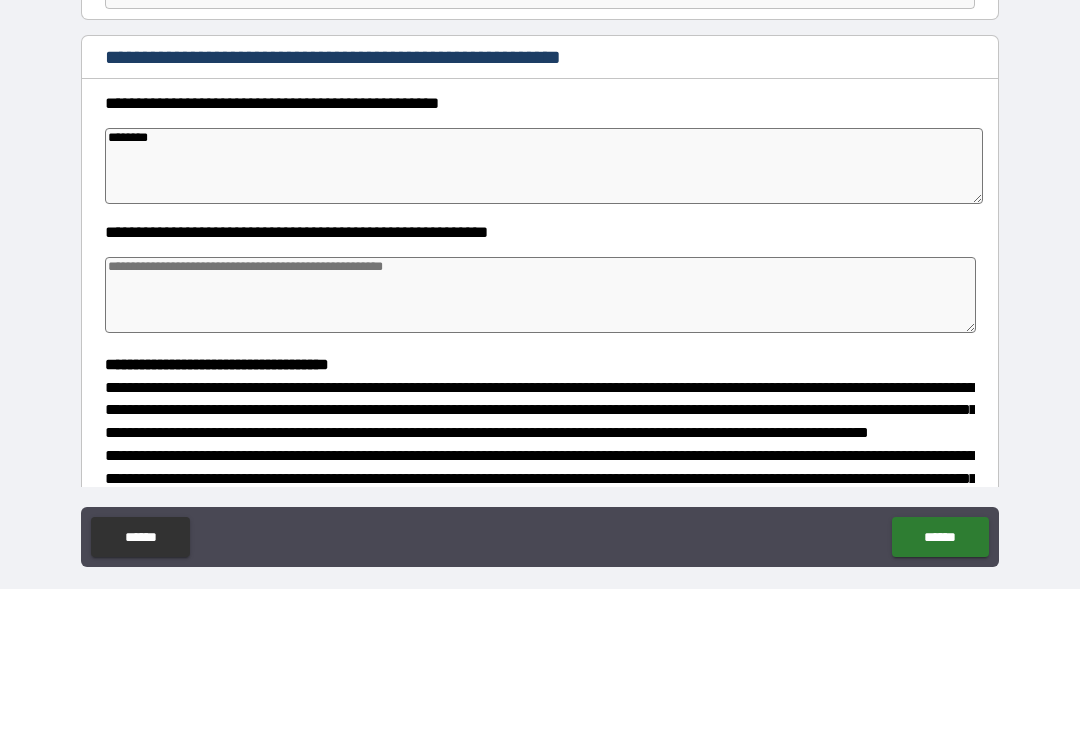 type on "*" 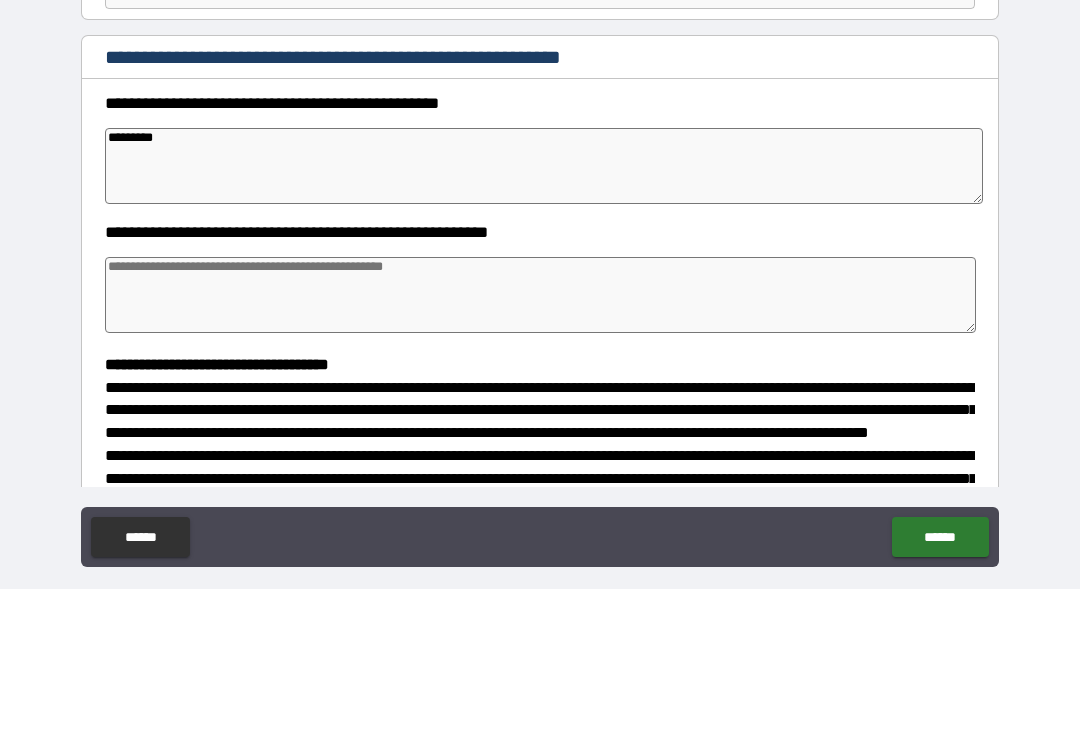 type on "*" 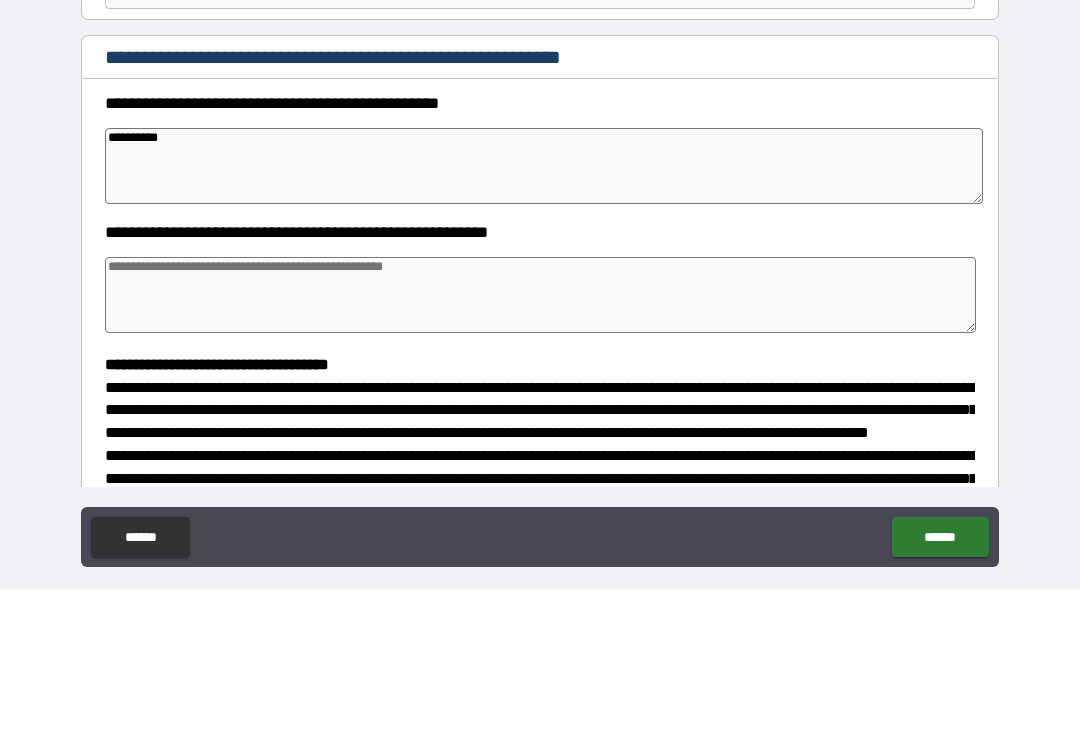 type on "*" 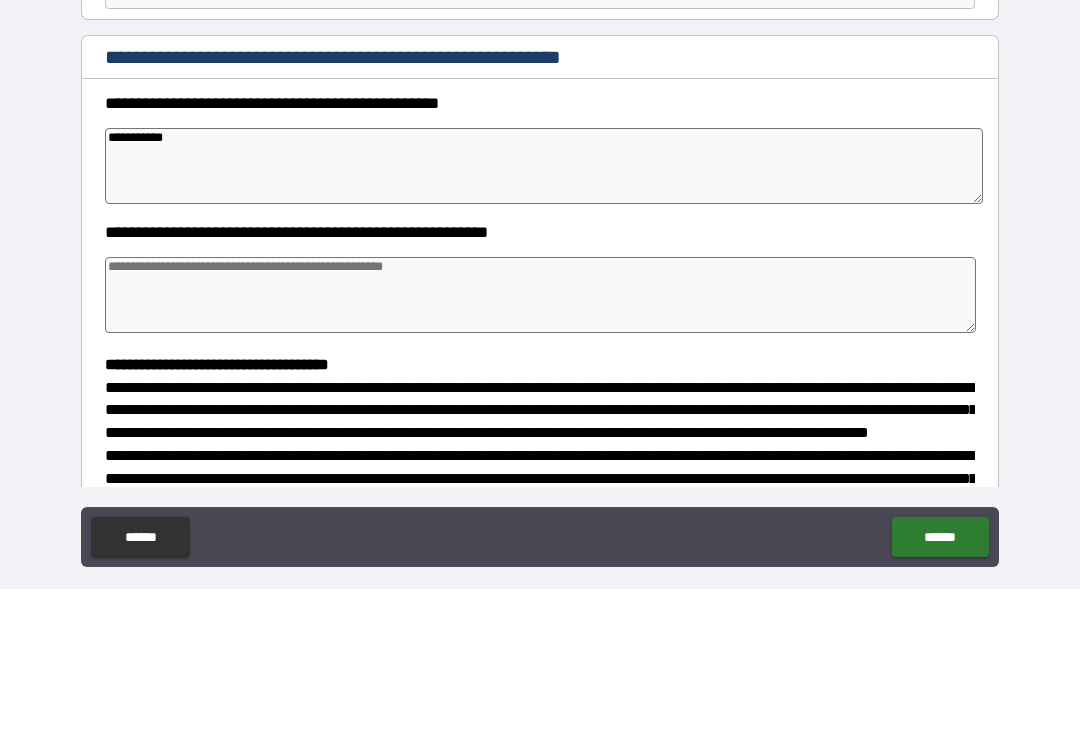 type on "*" 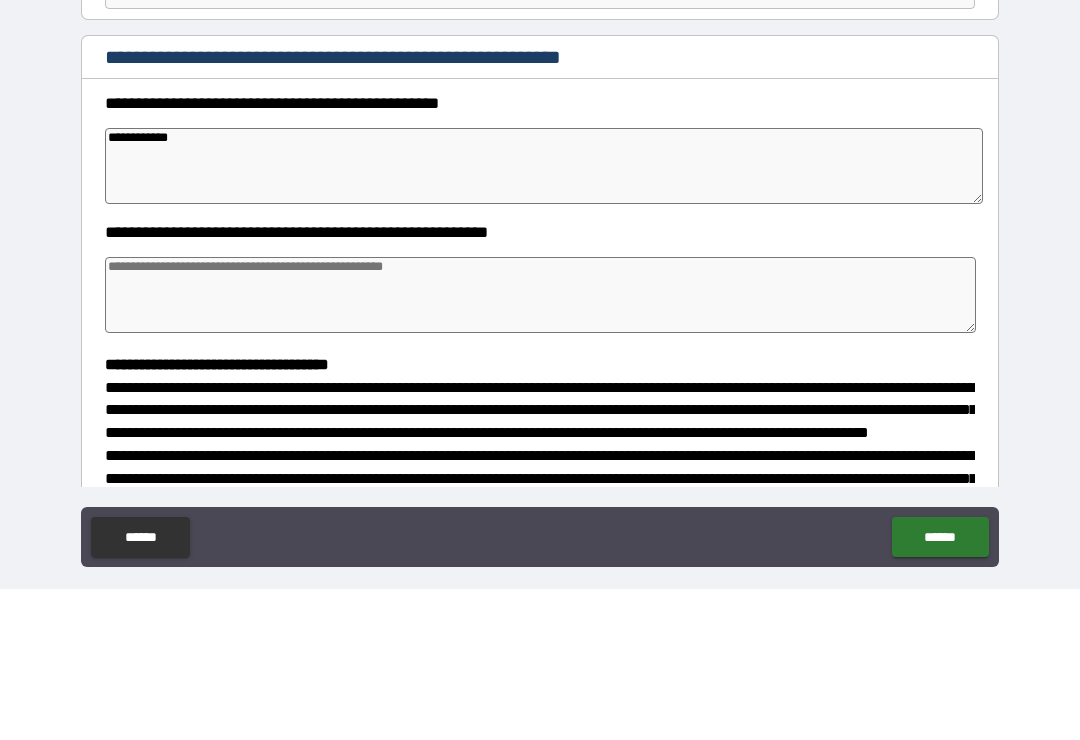 type on "*" 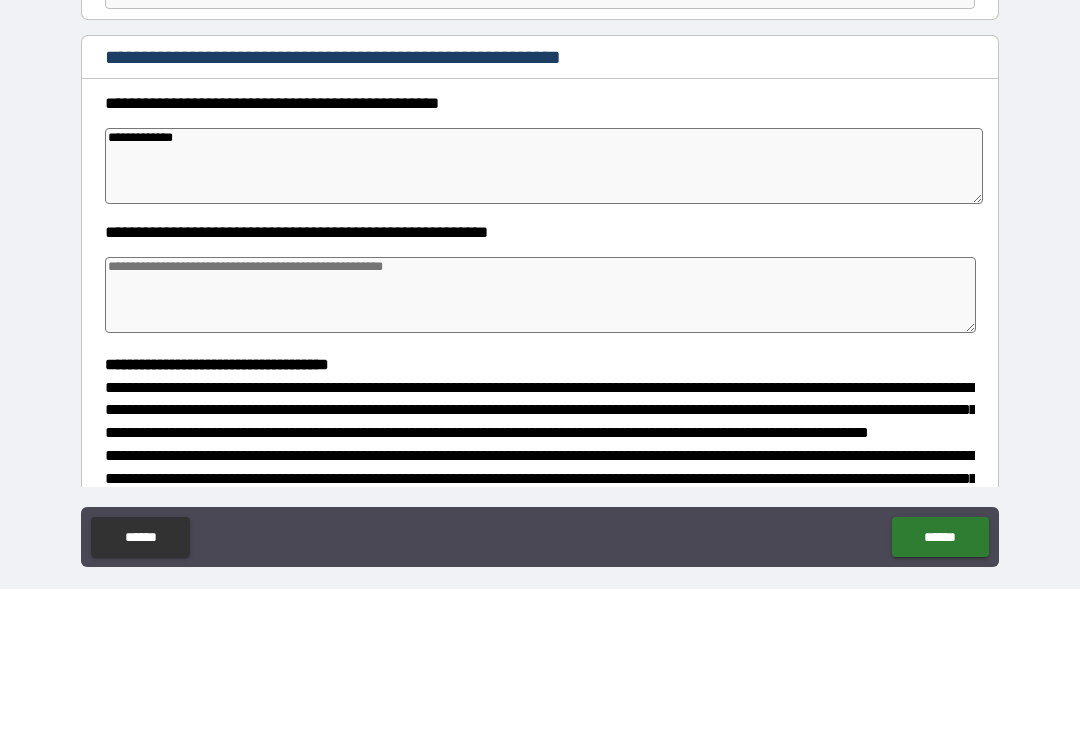 type on "*" 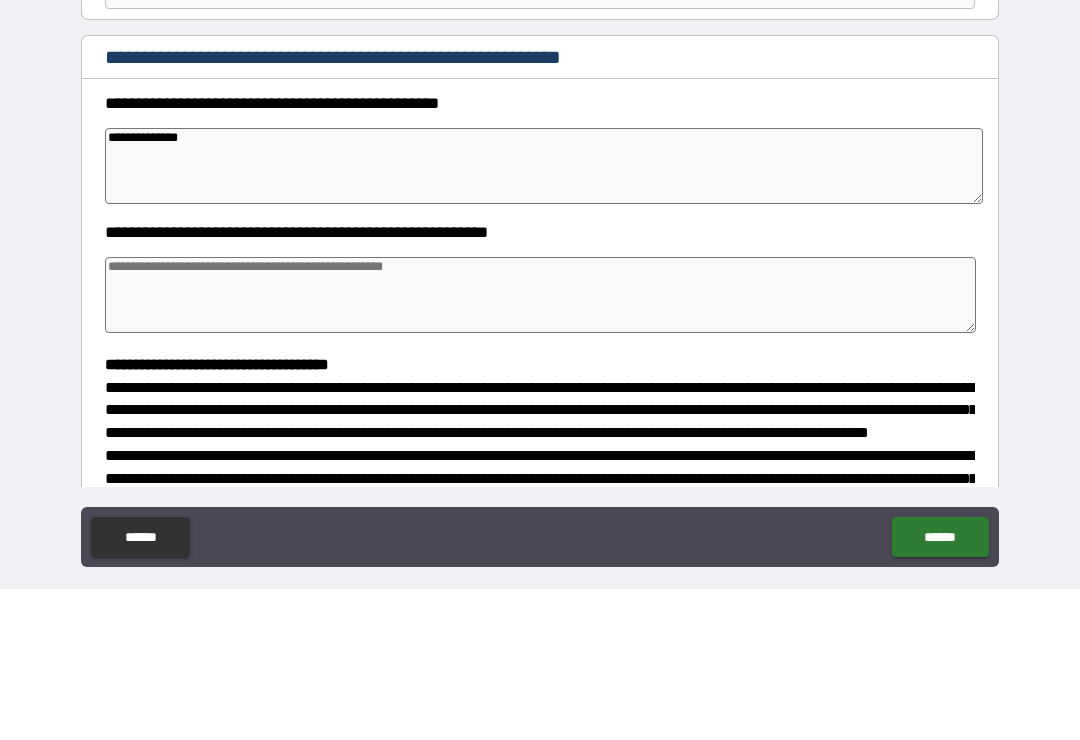 type on "*" 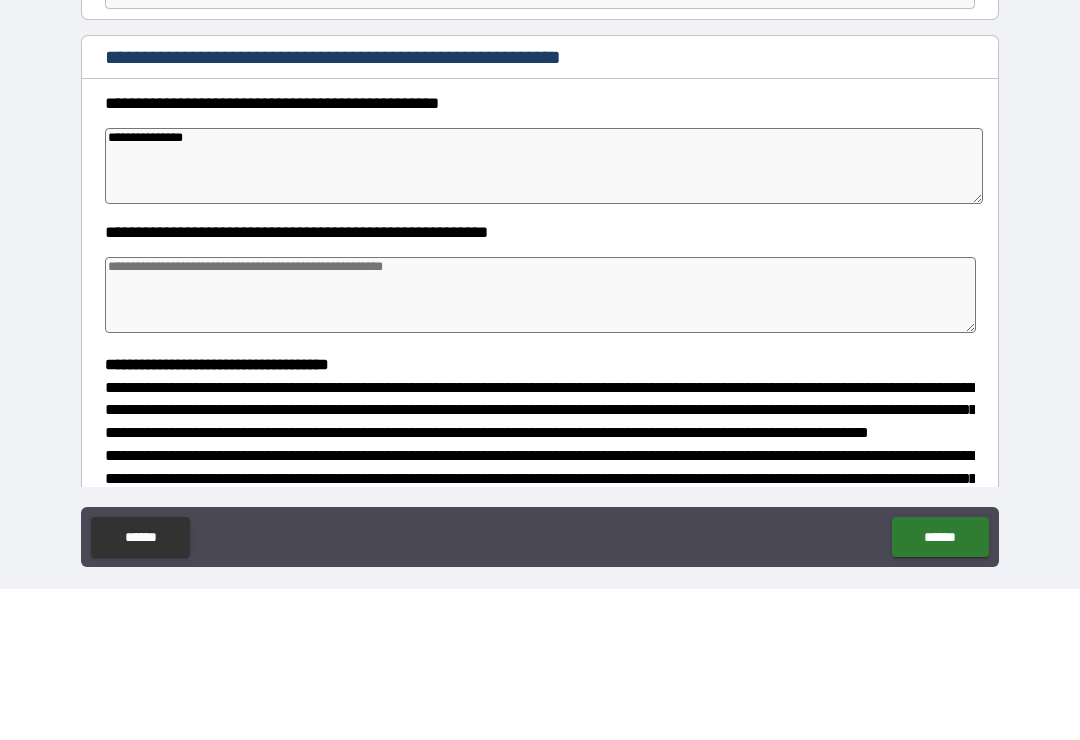 type on "*" 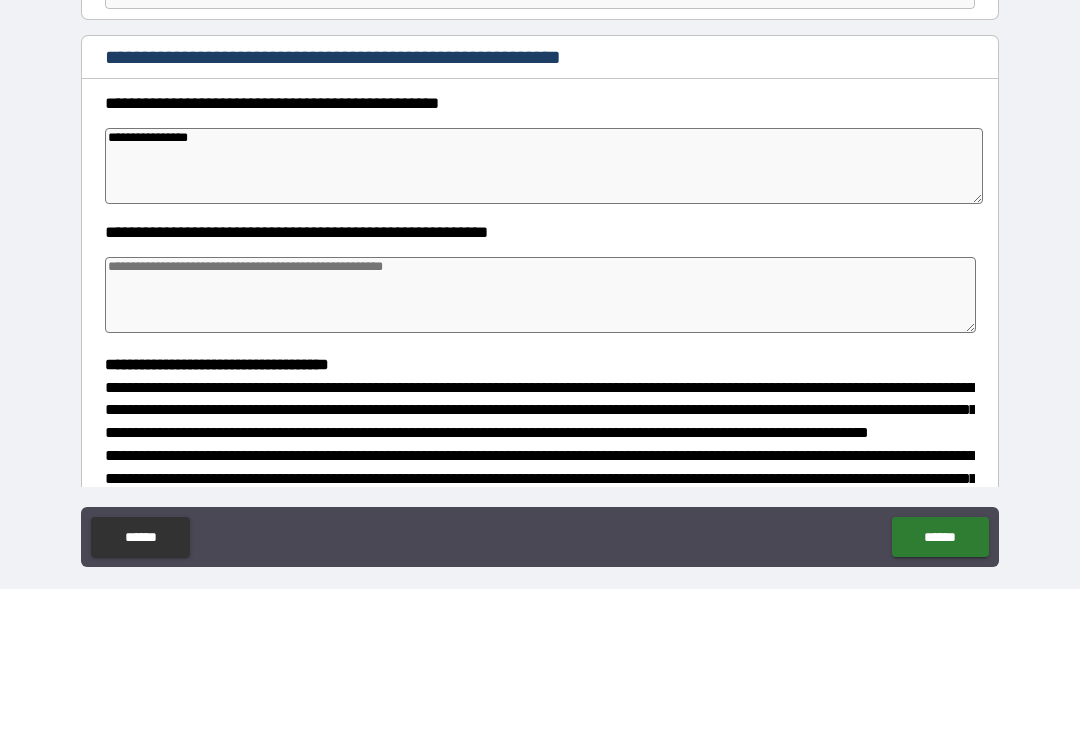 type on "*" 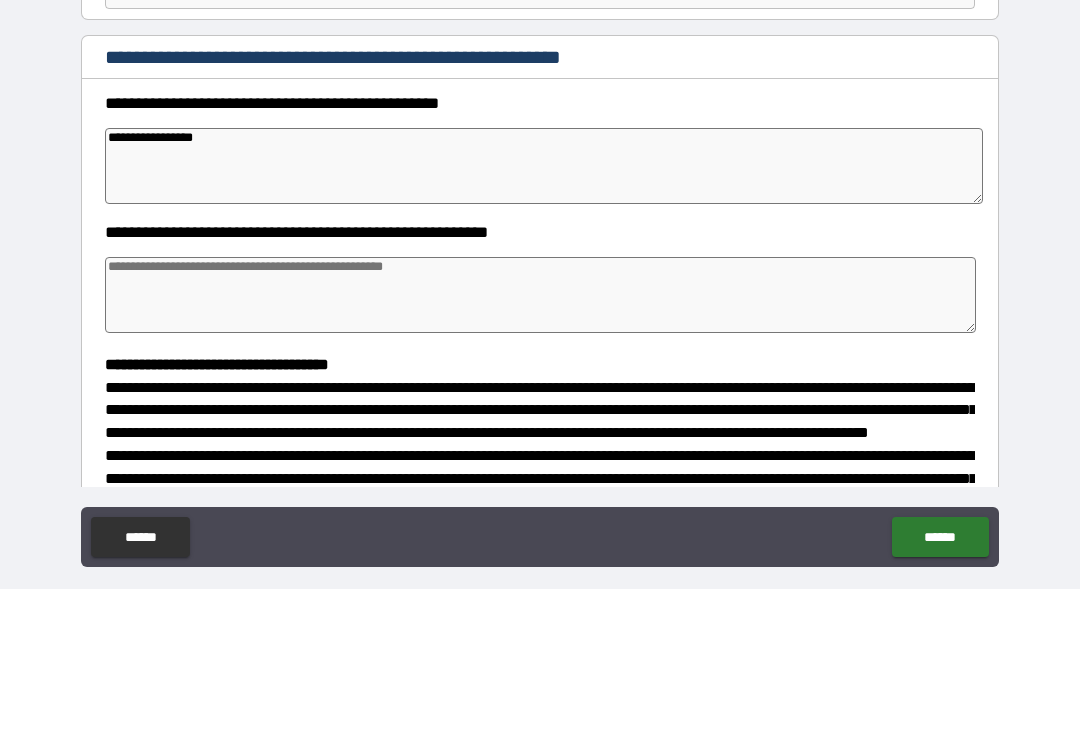 type on "*" 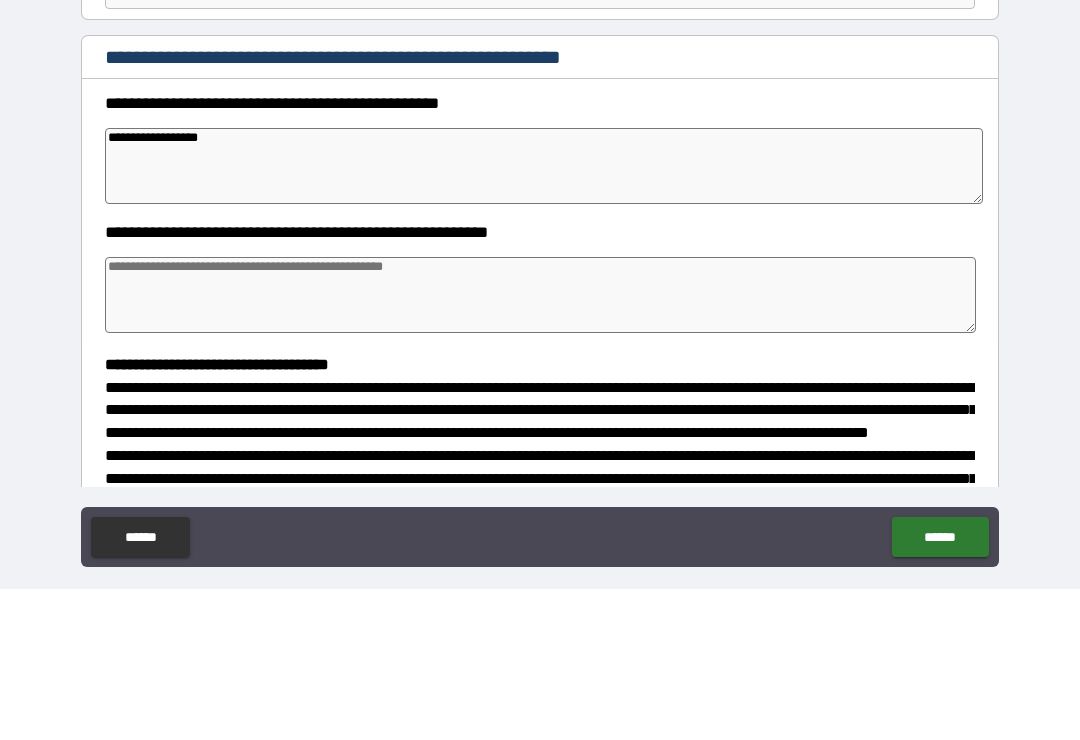 type on "*" 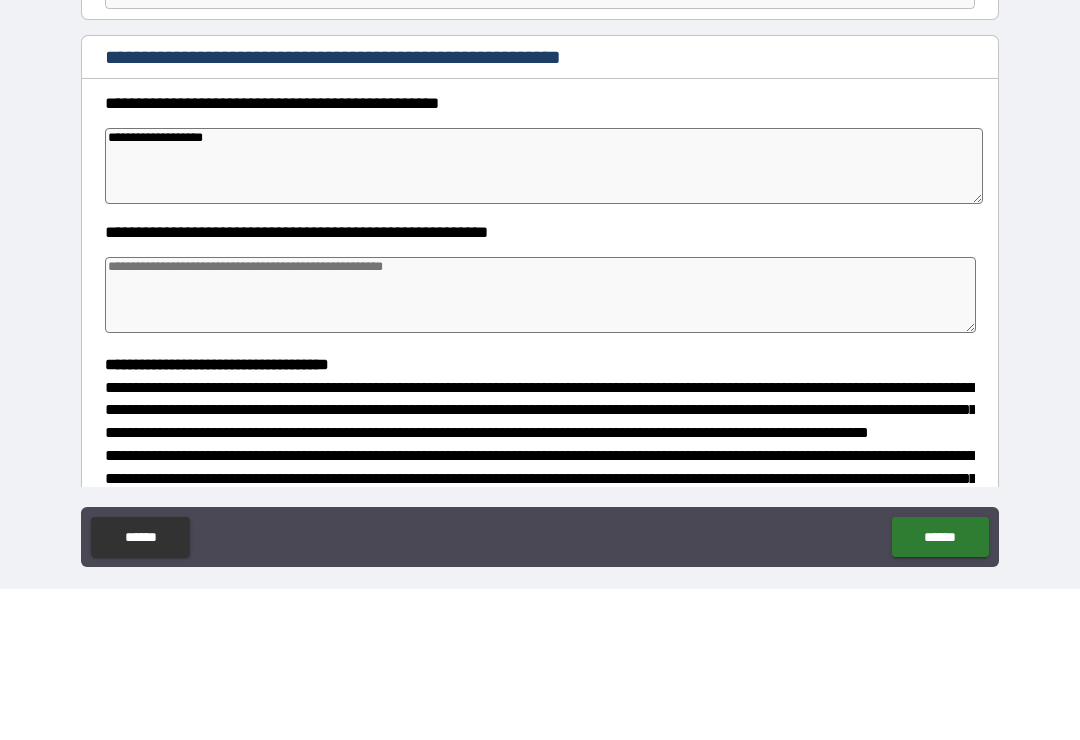 type on "*" 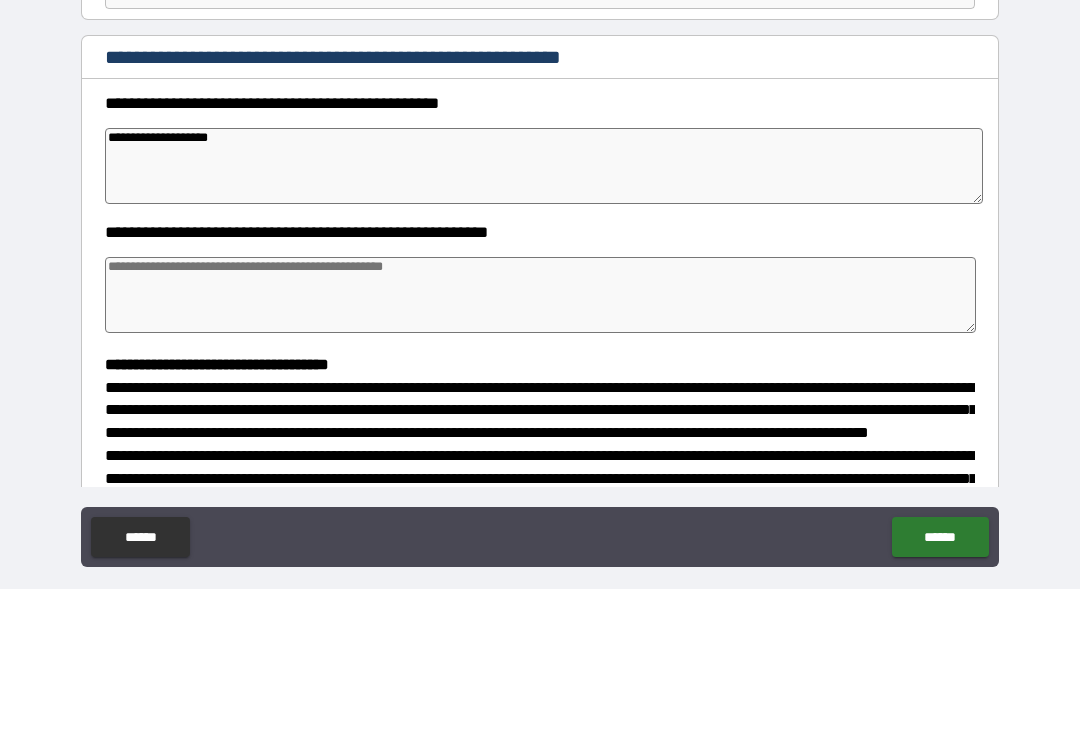 type on "*" 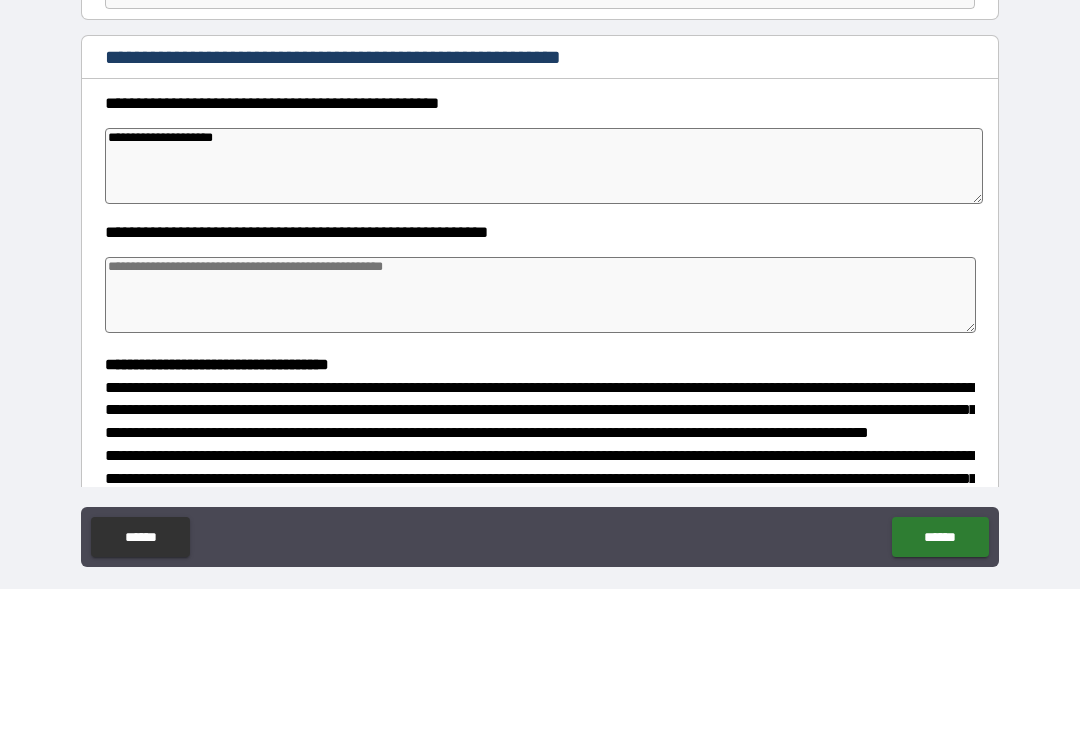 type on "*" 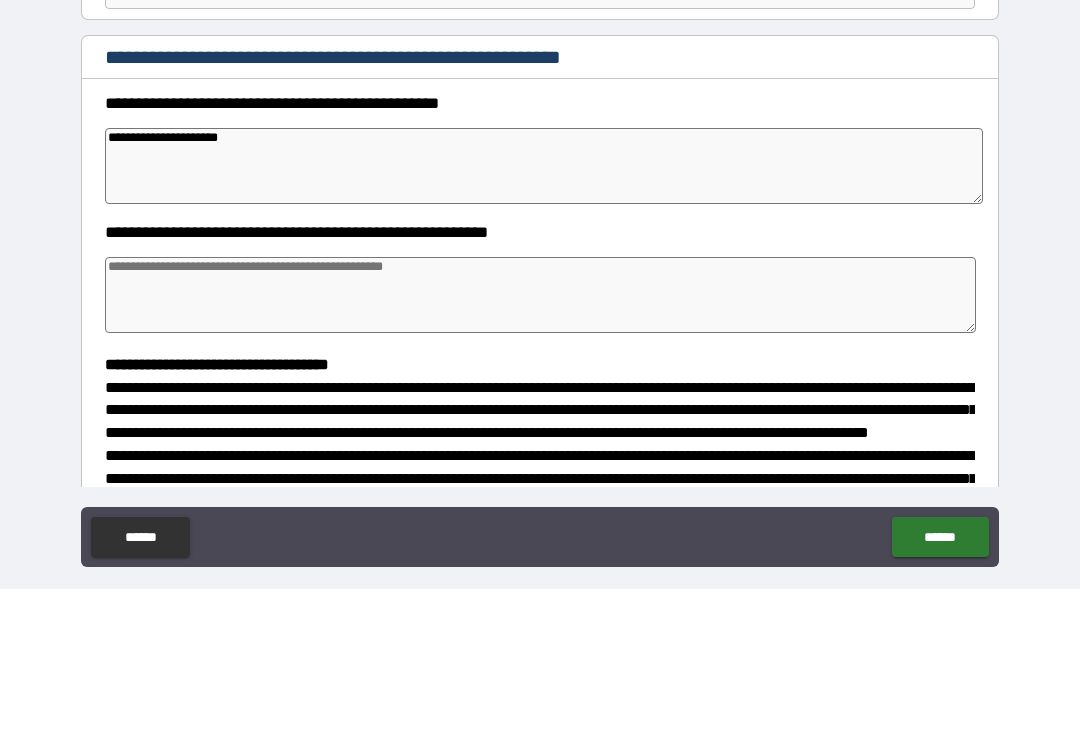 type on "*" 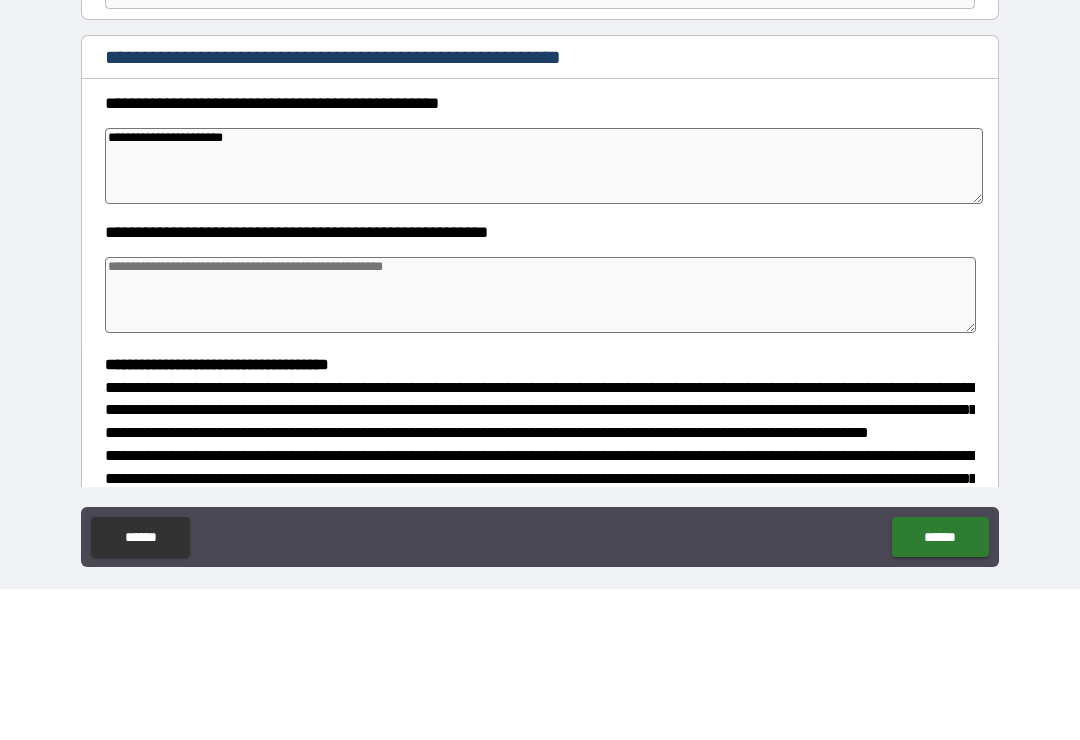type on "*" 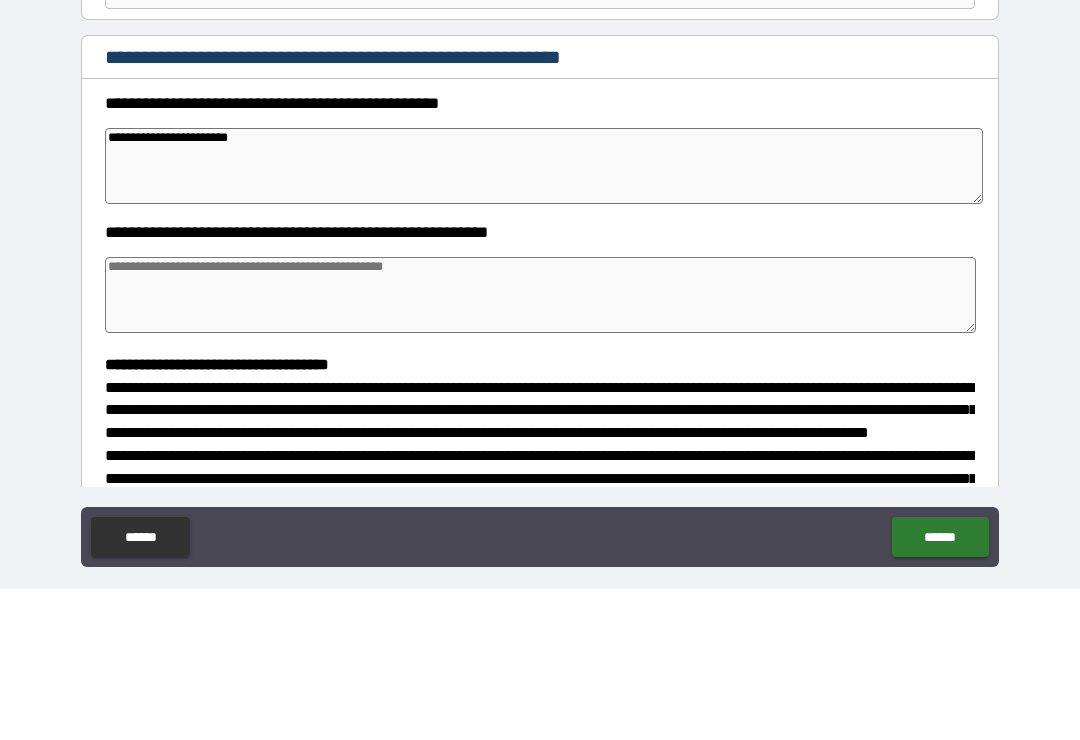 type on "*" 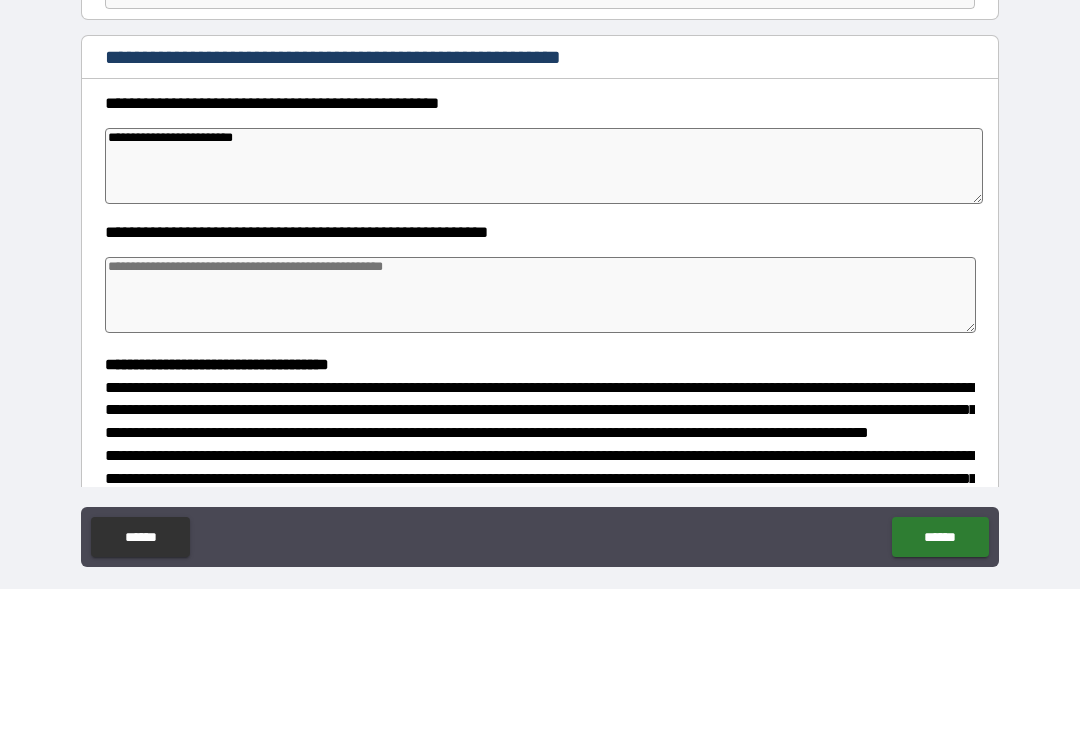 type on "*" 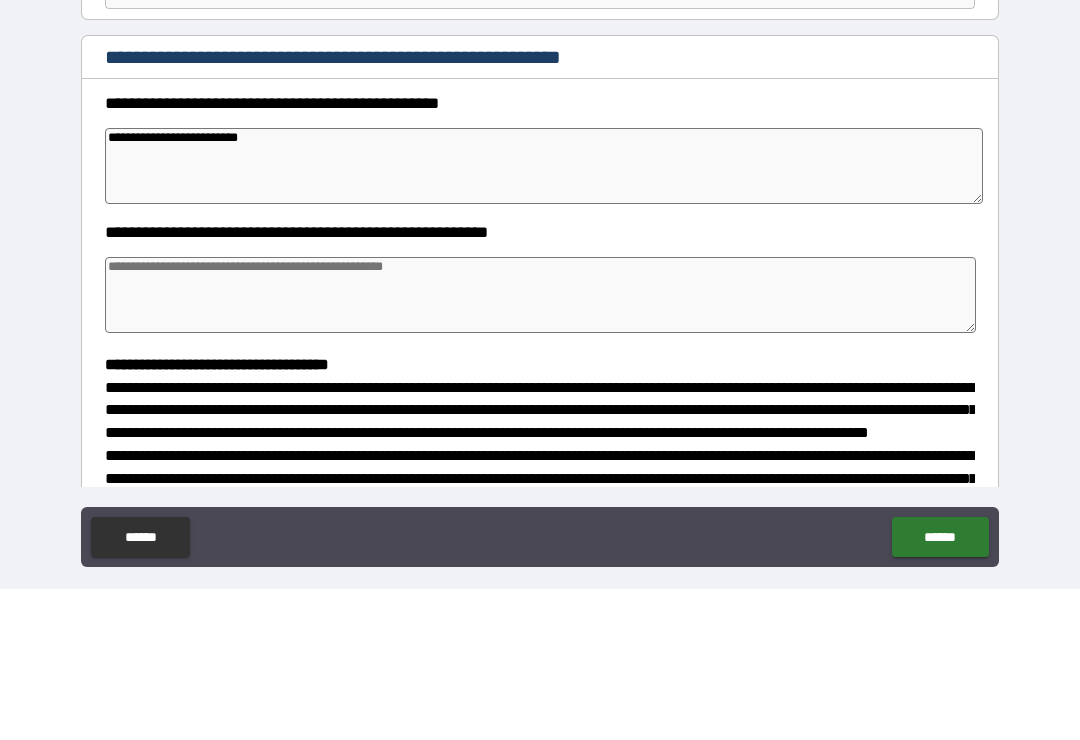 type on "*" 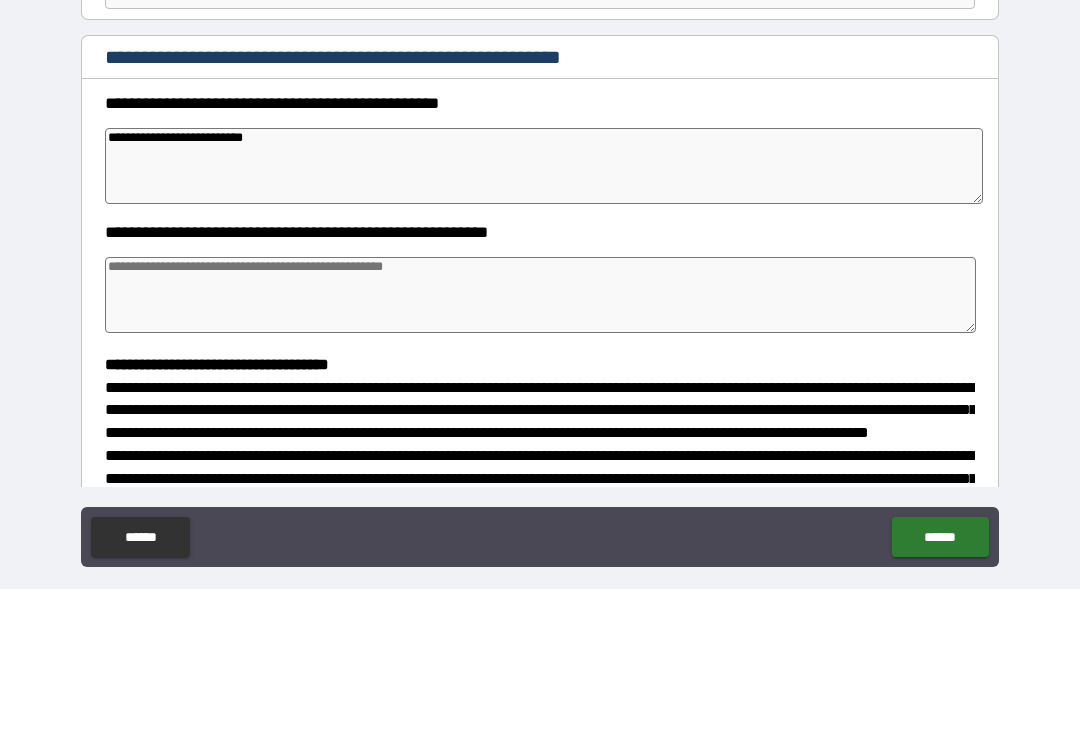 type on "*" 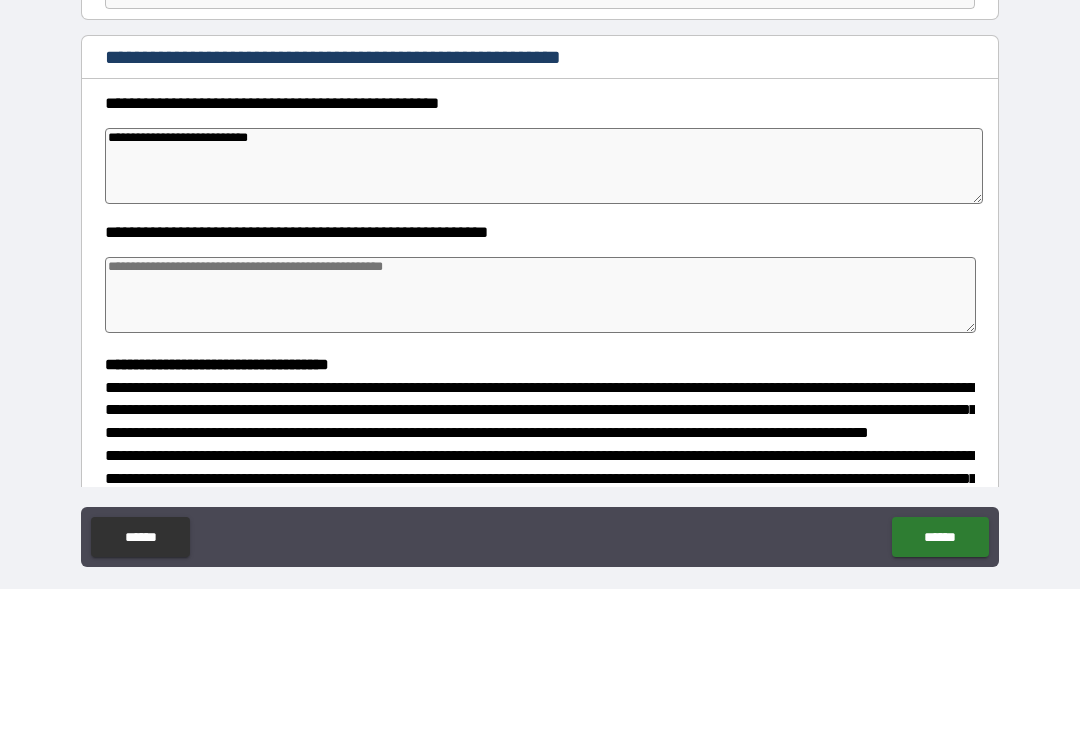 type on "*" 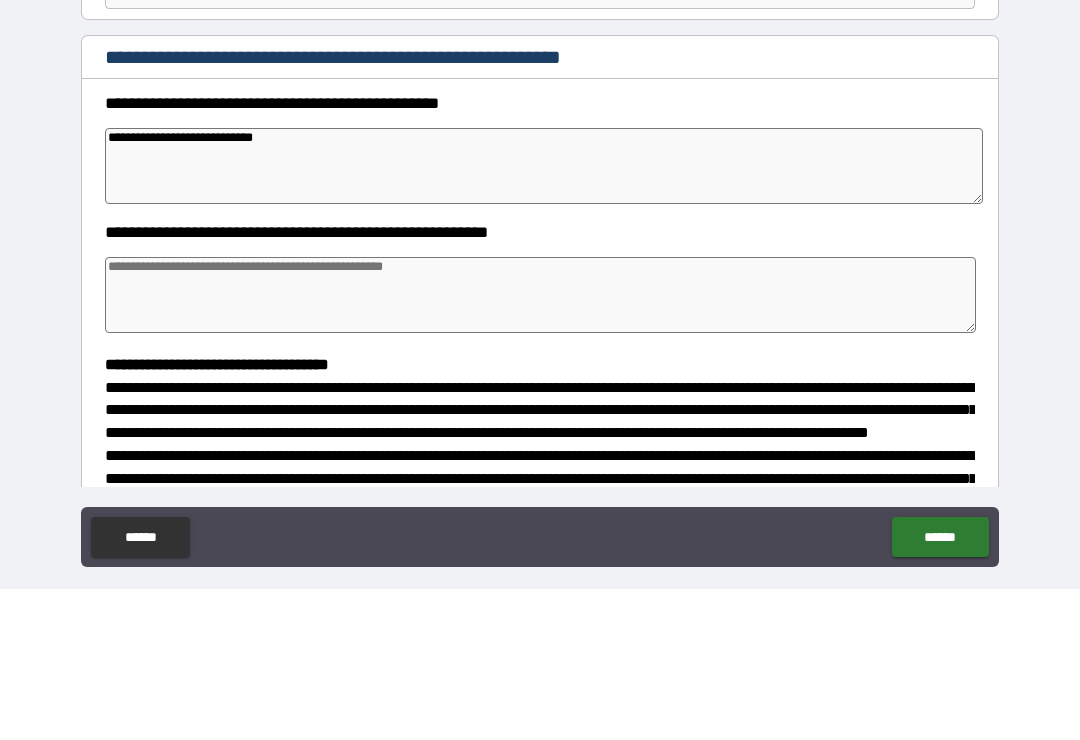 type on "*" 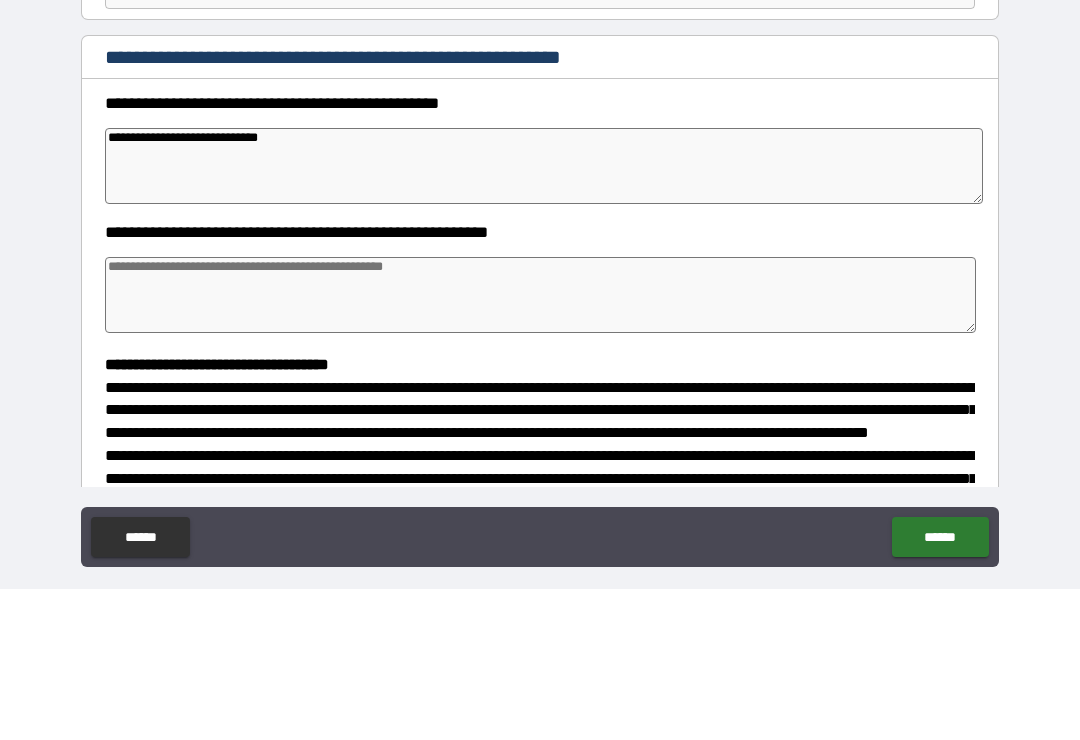type on "*" 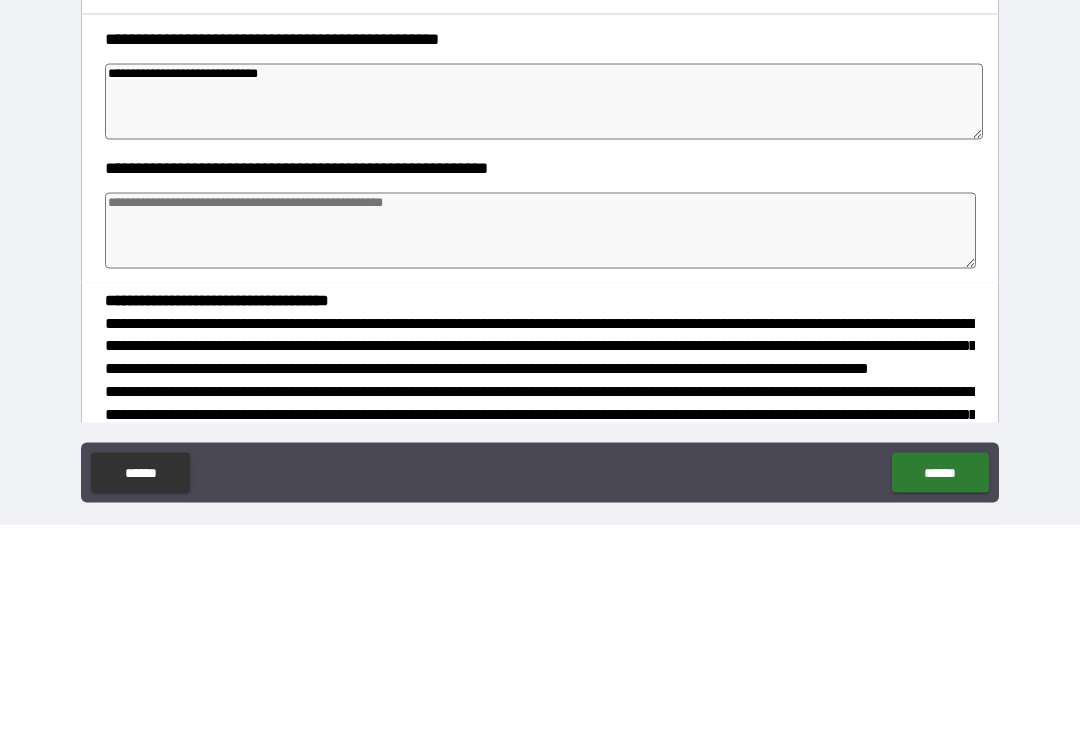 type on "**********" 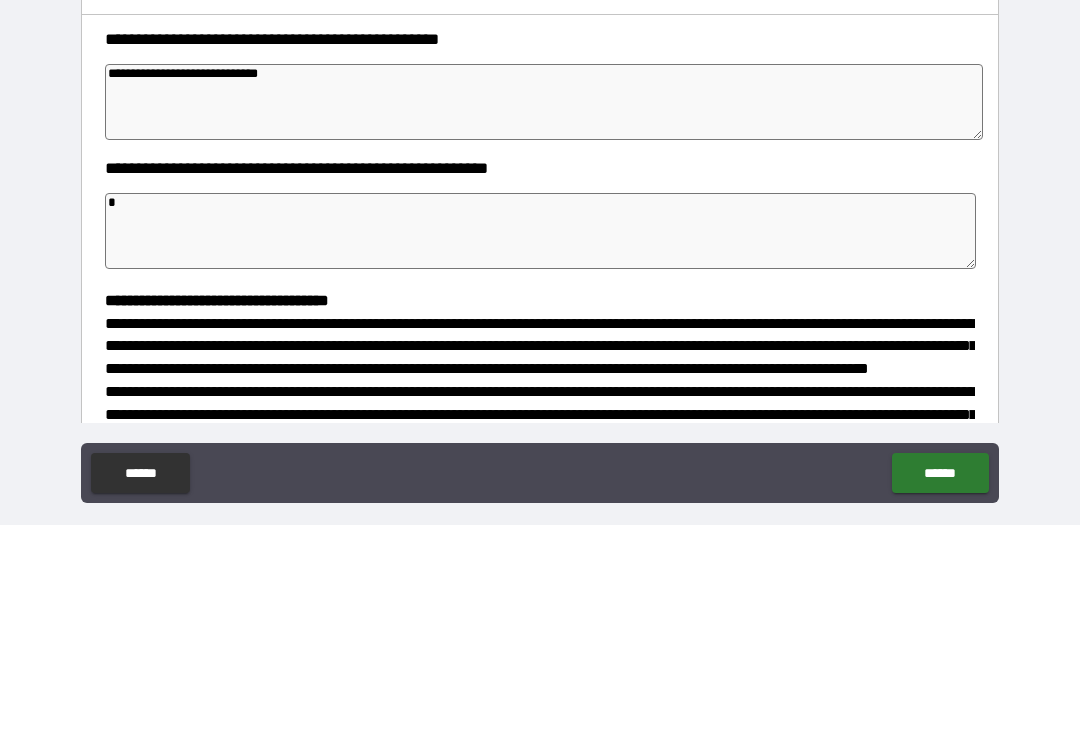 type on "*" 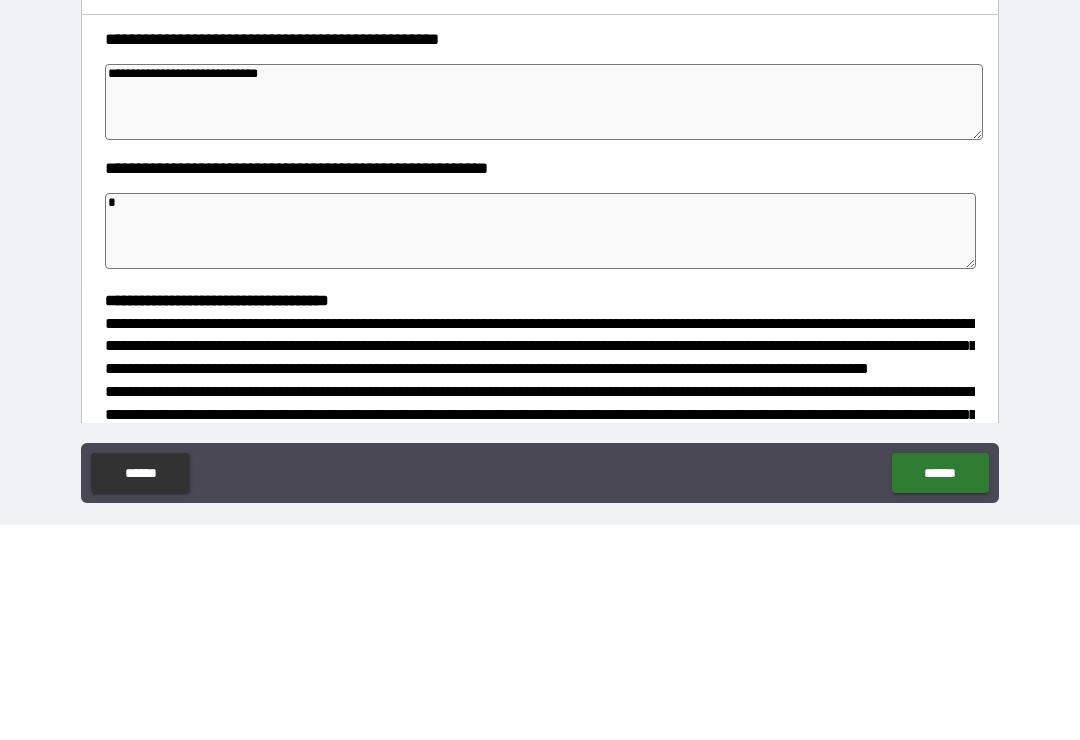 type on "*" 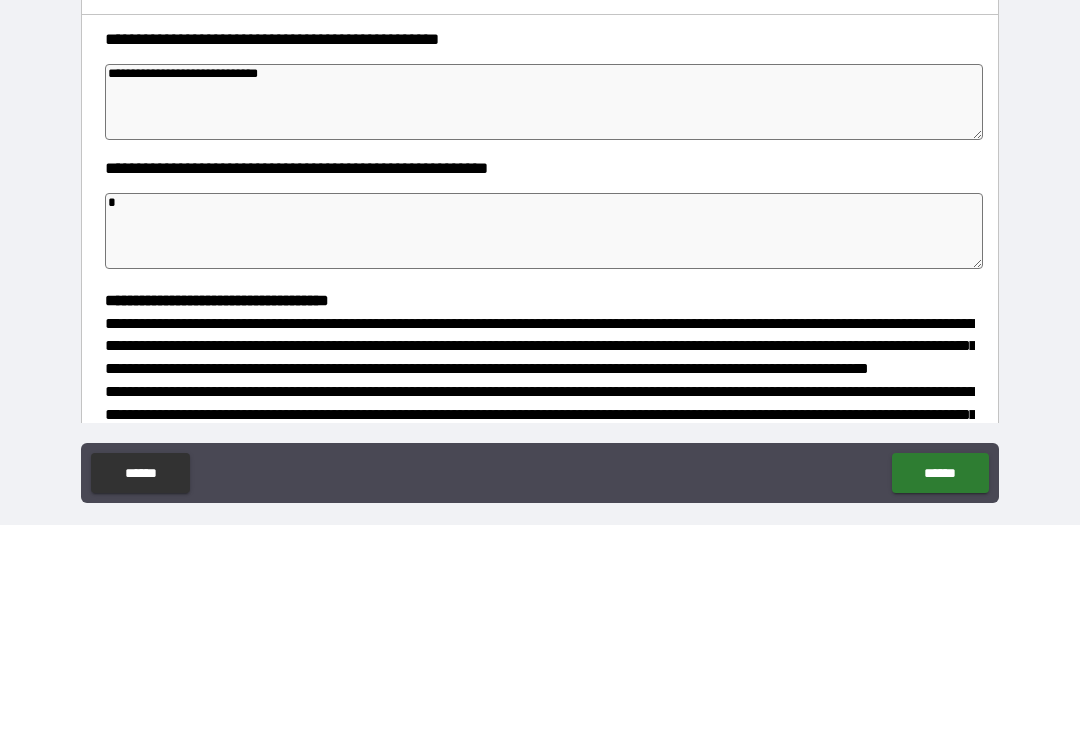type on "**" 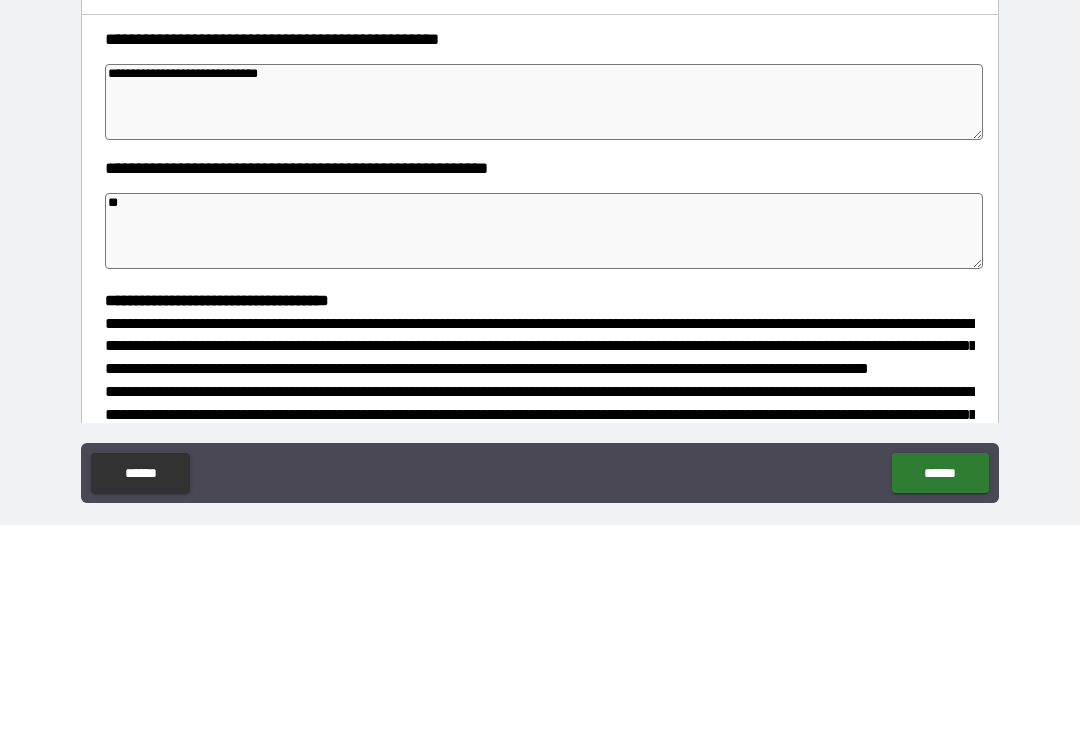 type on "*" 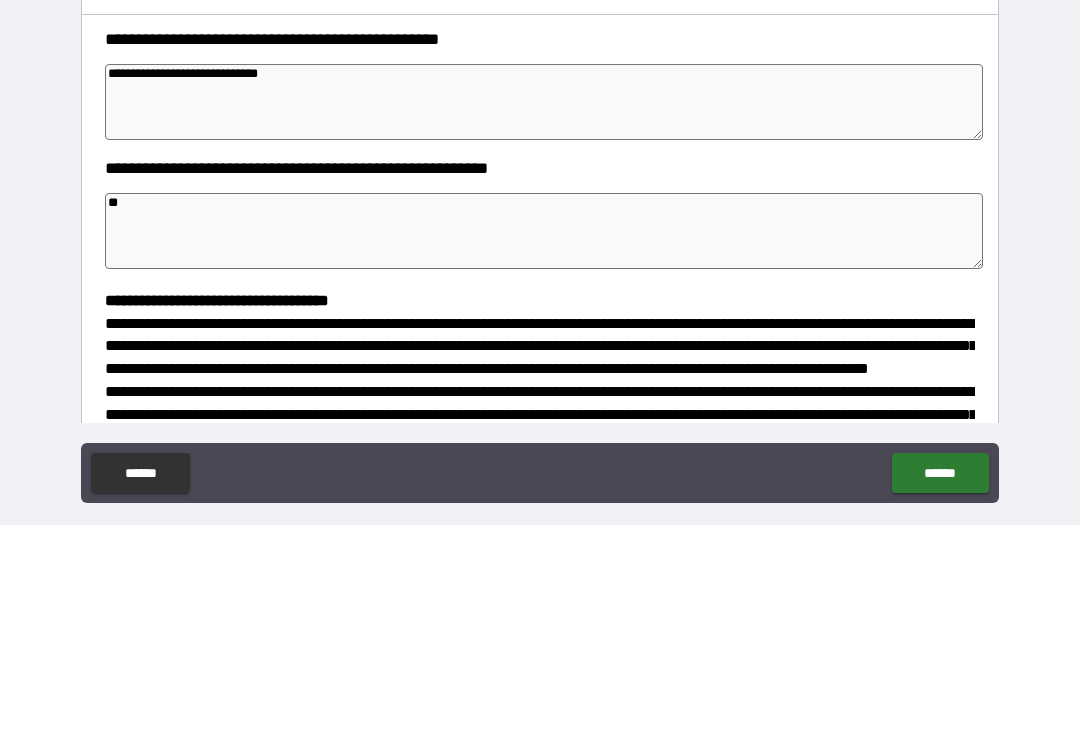 type on "*" 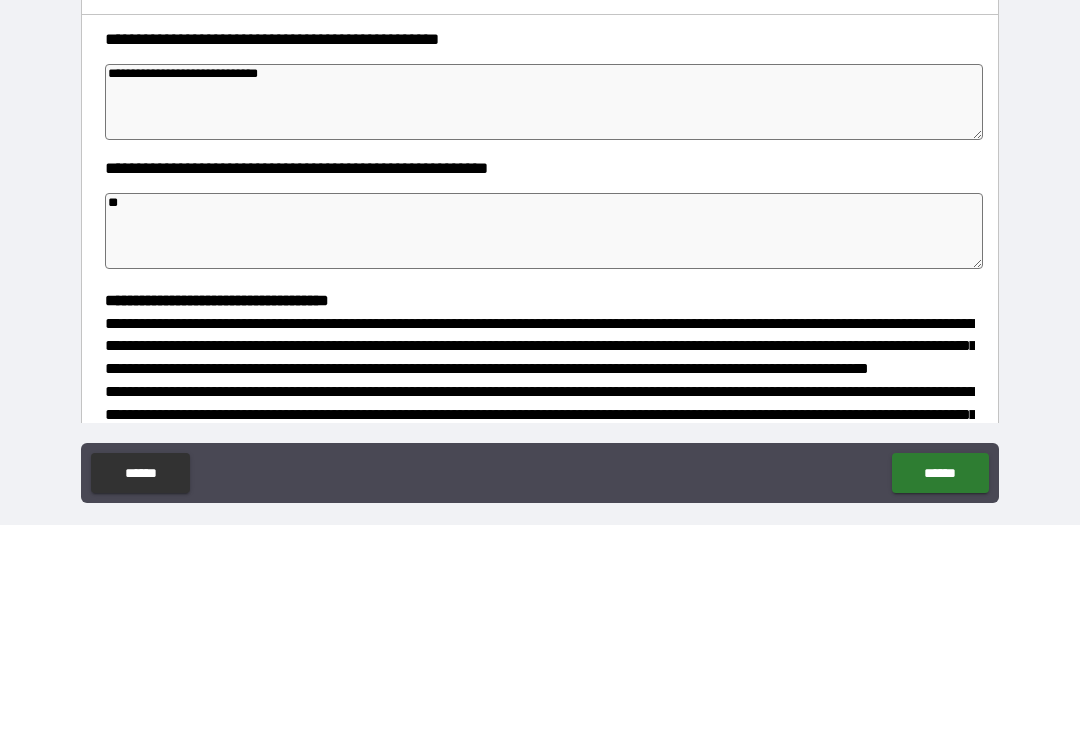 type on "*" 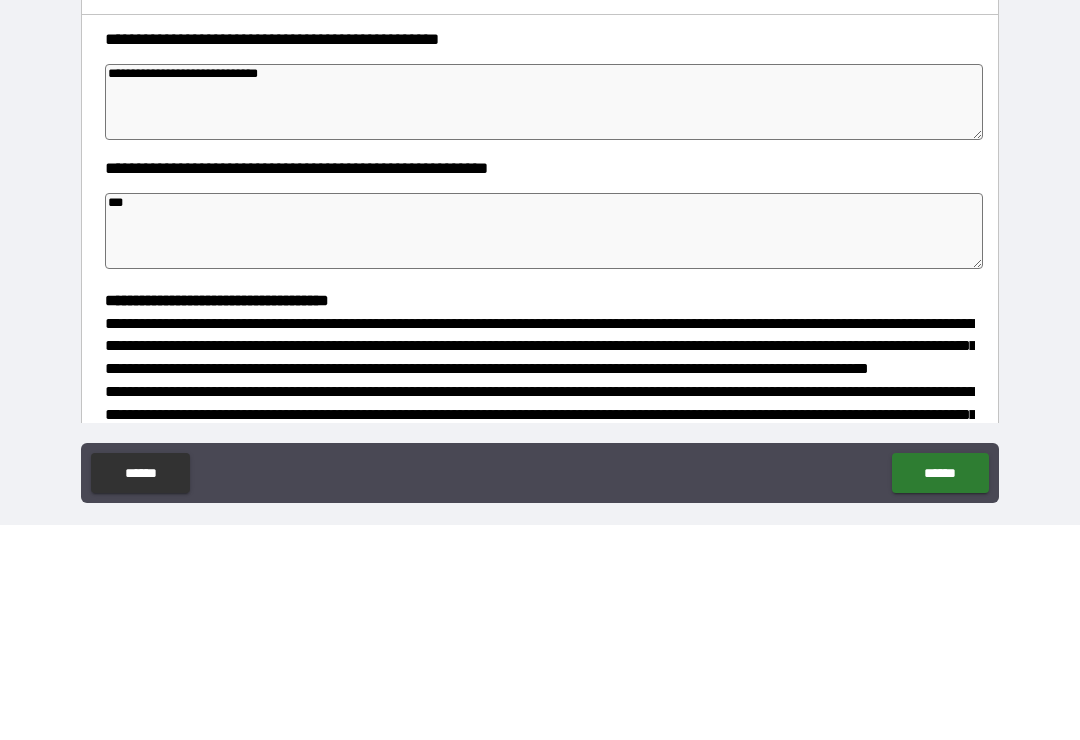 type on "*" 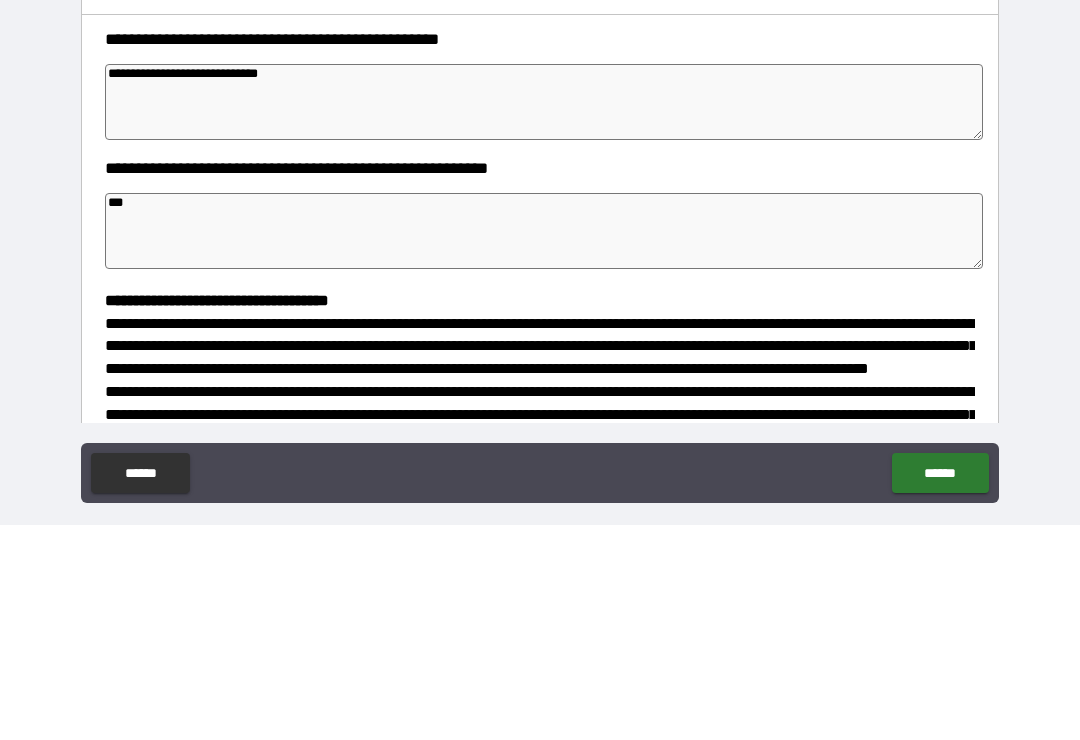 type on "*" 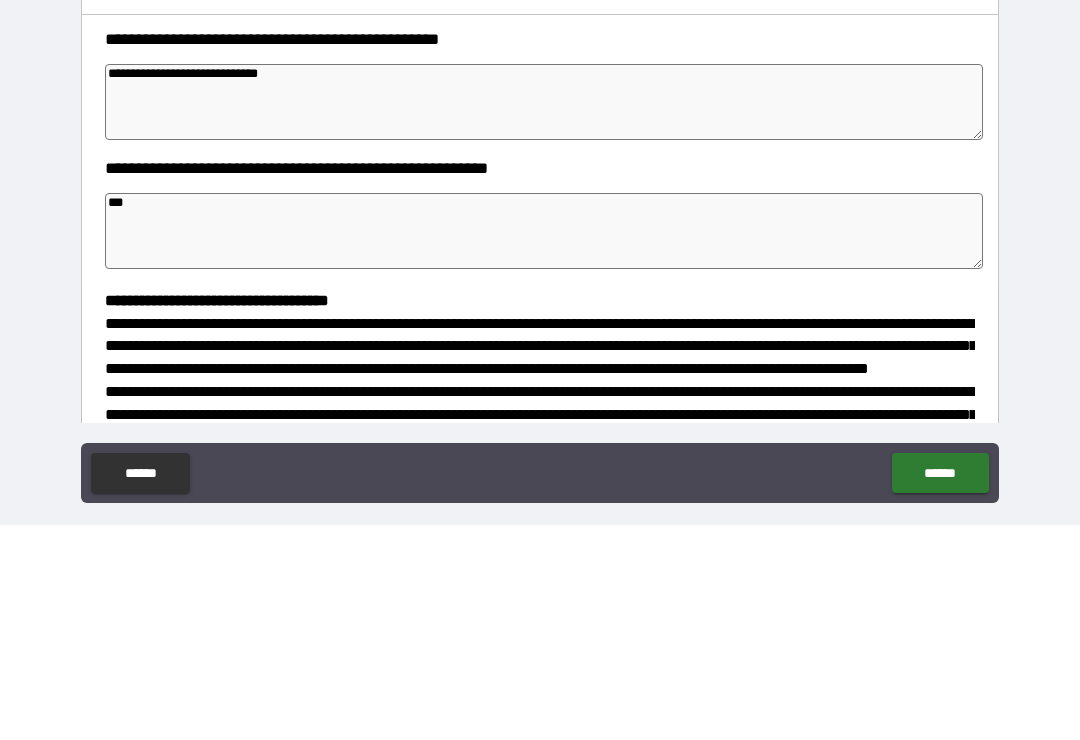 type on "*" 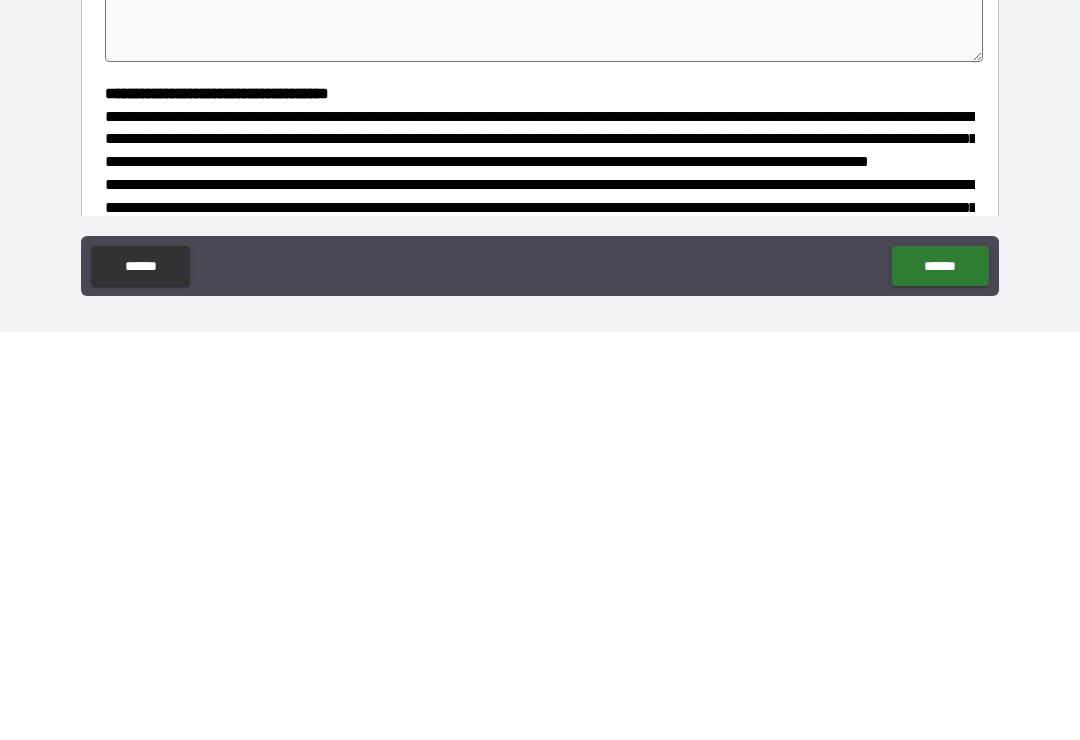 scroll, scrollTop: 31, scrollLeft: 0, axis: vertical 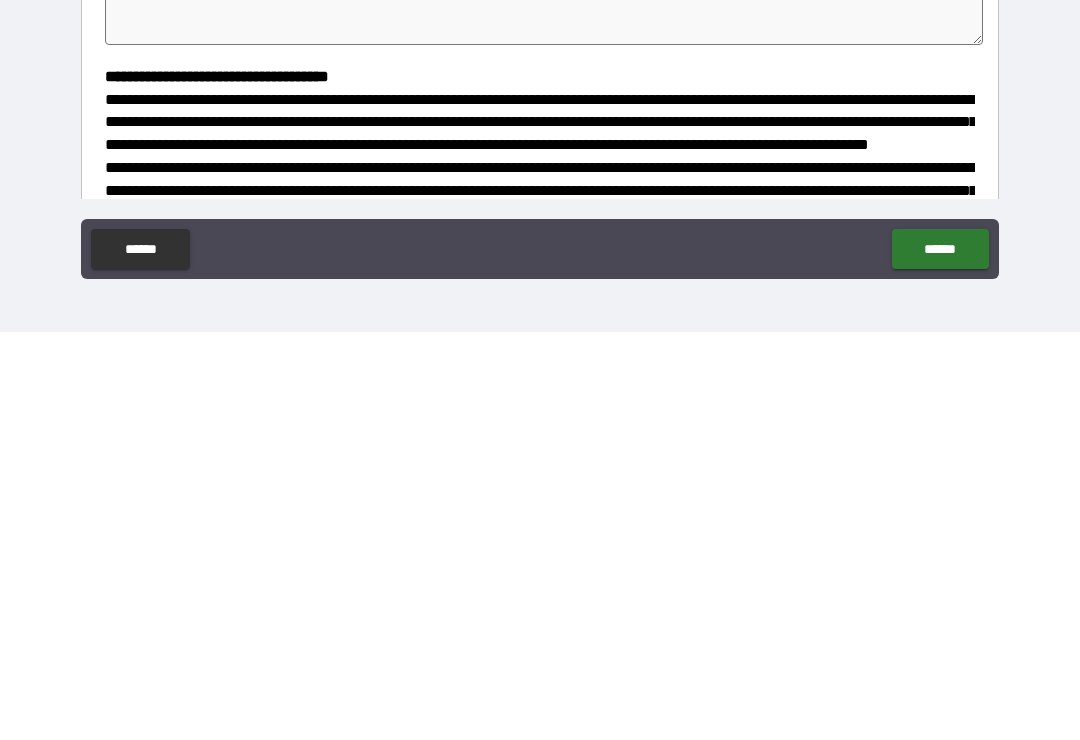 click on "******" at bounding box center [940, 657] 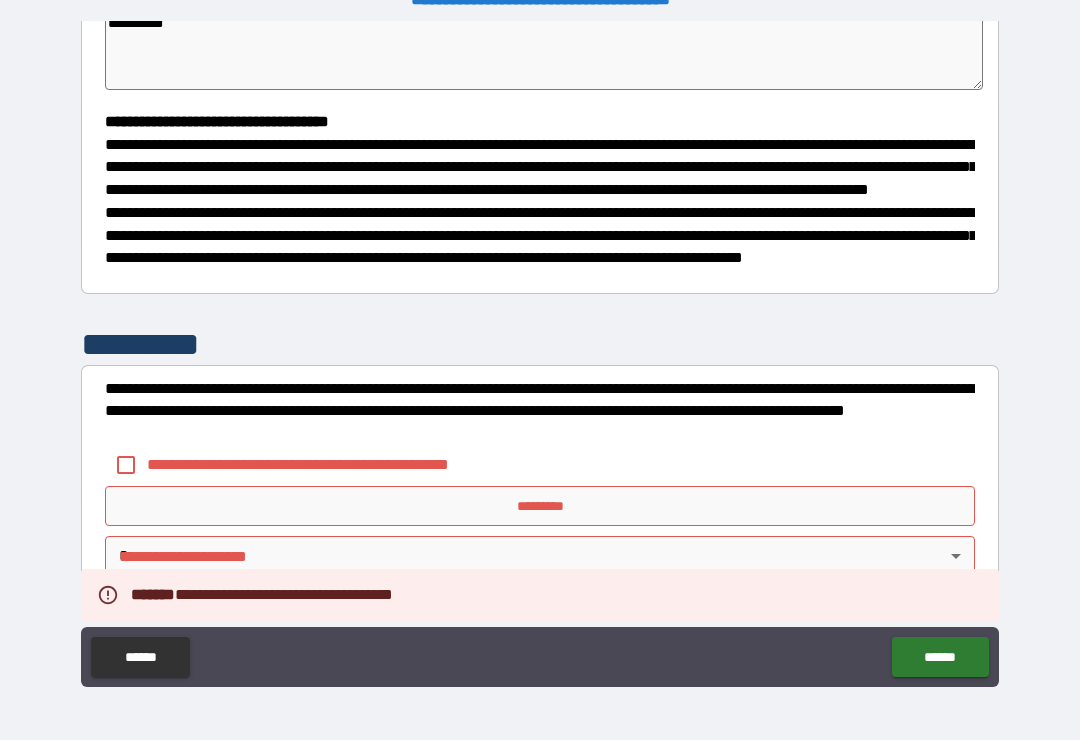 scroll, scrollTop: 526, scrollLeft: 0, axis: vertical 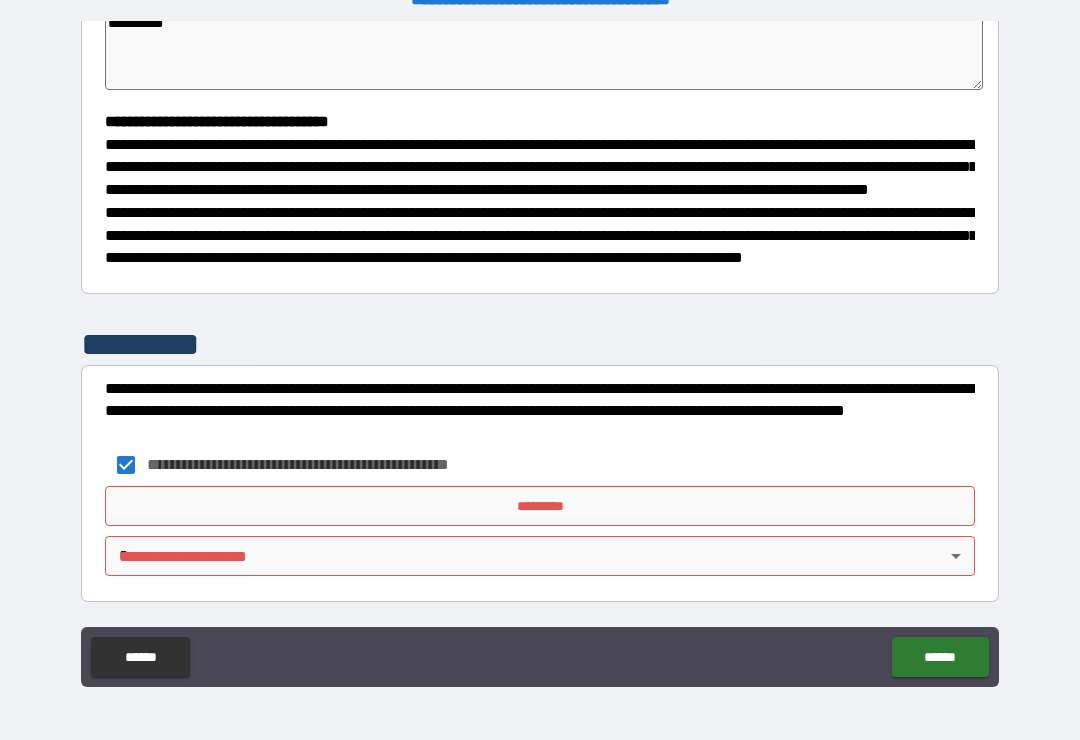 click on "**********" at bounding box center [540, 354] 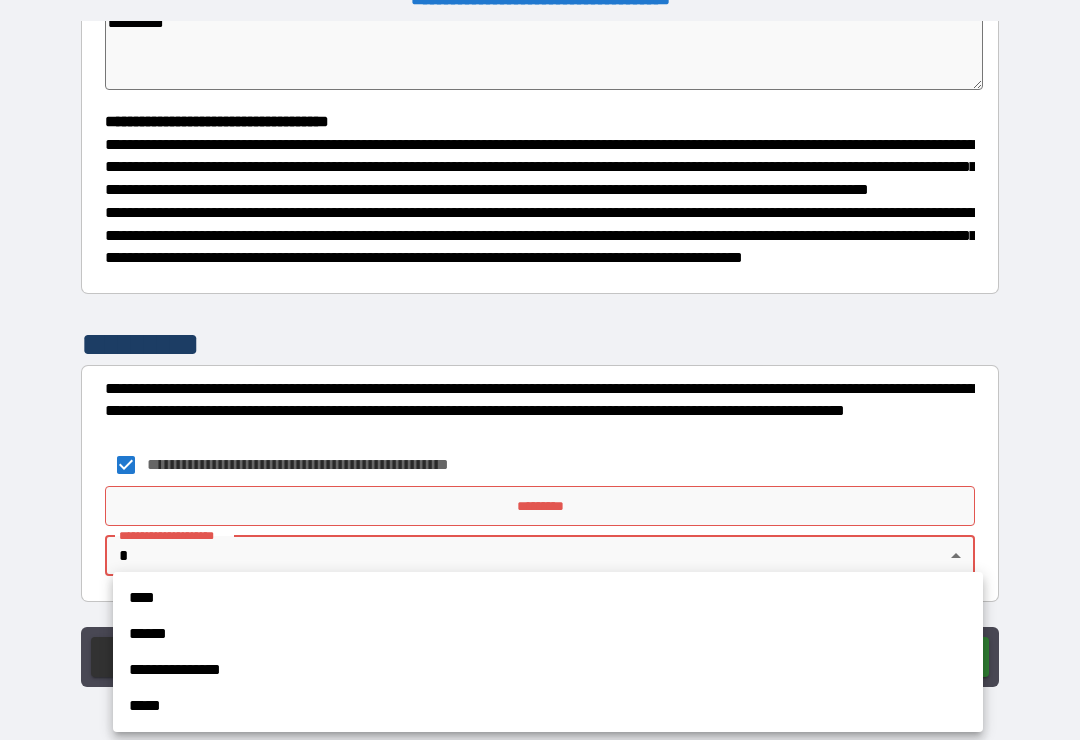 click on "**********" at bounding box center [548, 670] 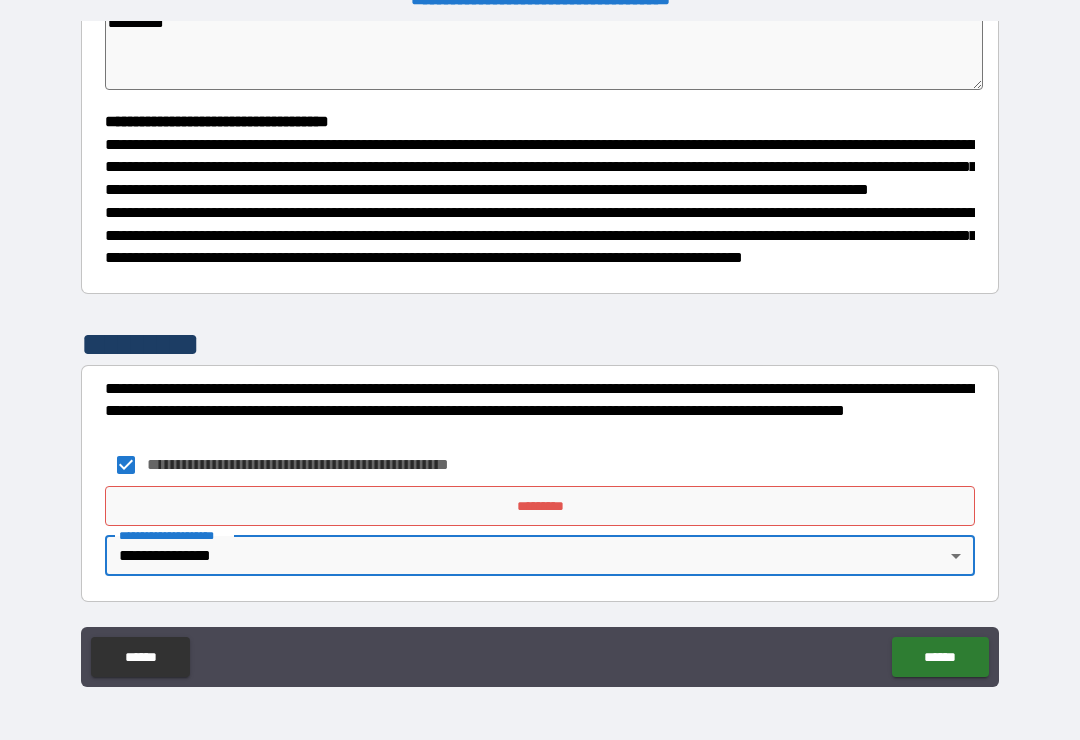 click on "*********" at bounding box center (540, 506) 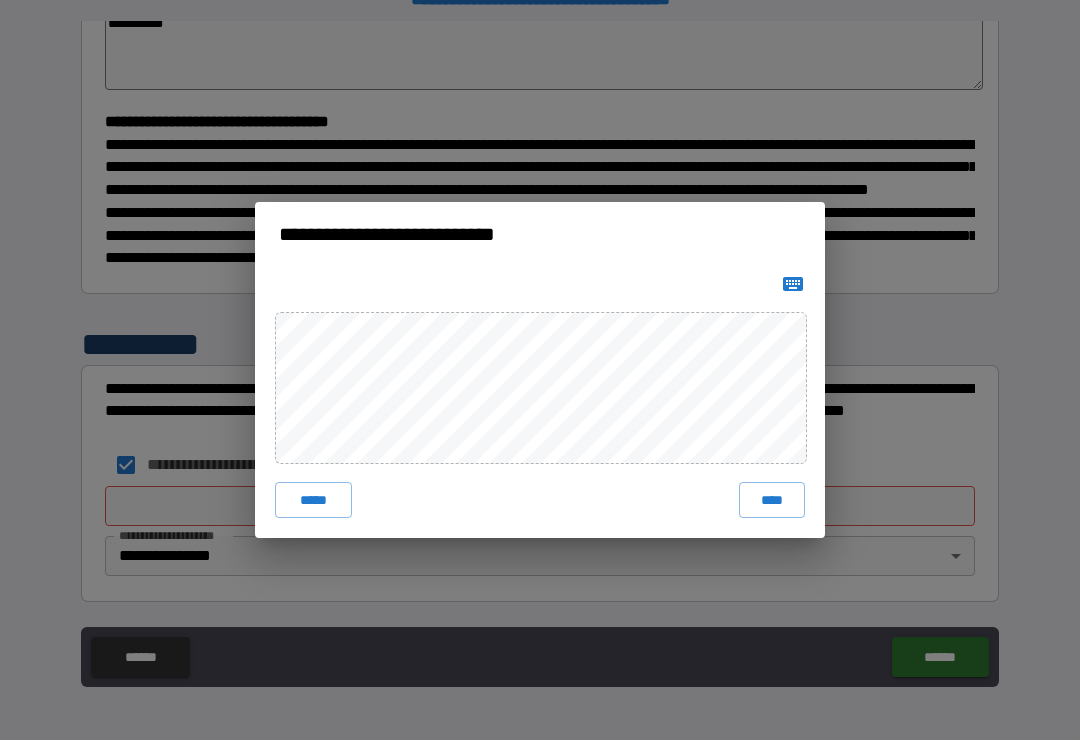 click on "****" at bounding box center [772, 500] 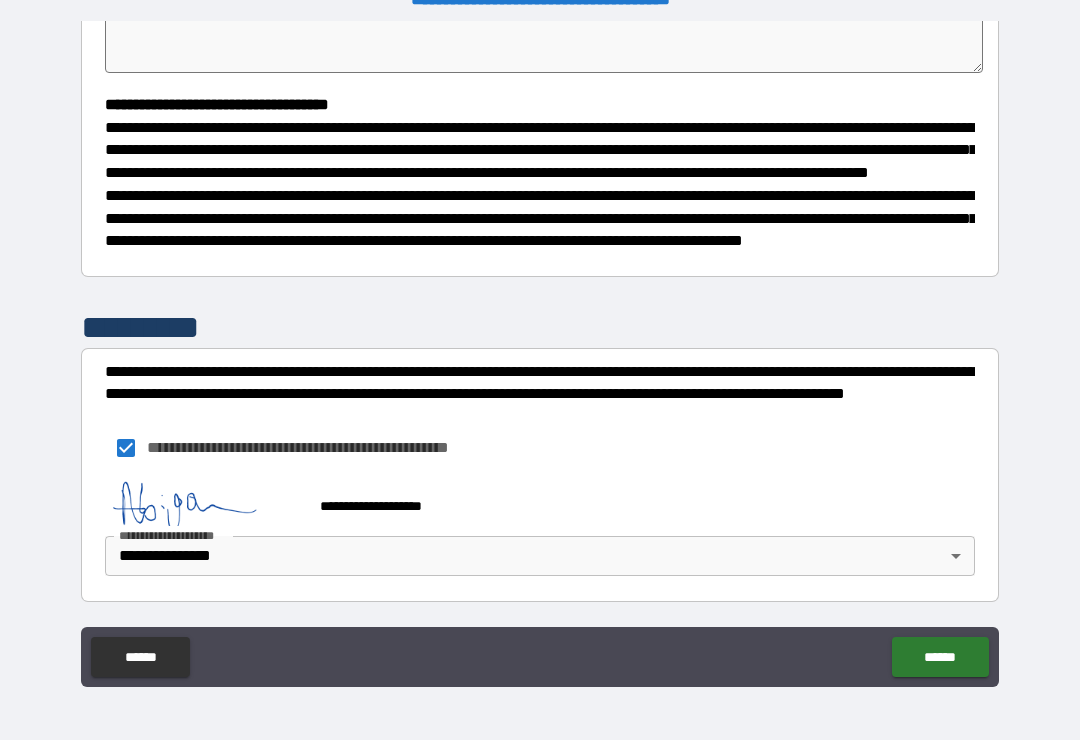 click on "******" at bounding box center (940, 657) 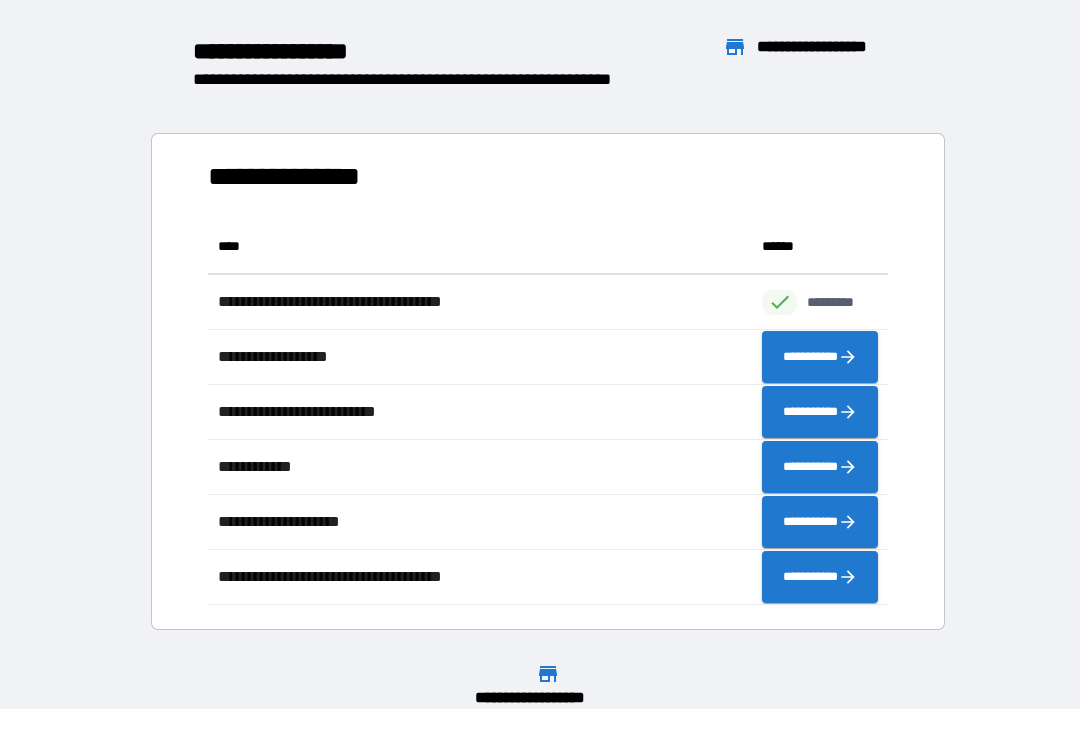 scroll, scrollTop: 1, scrollLeft: 1, axis: both 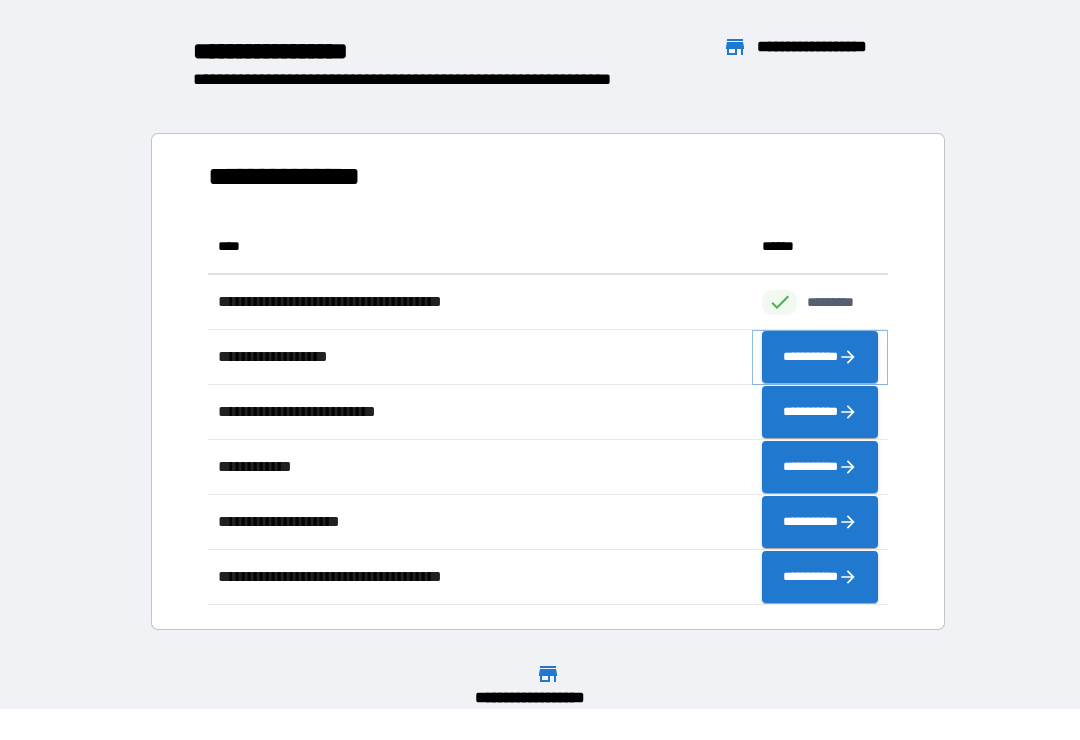 click on "**********" at bounding box center [820, 357] 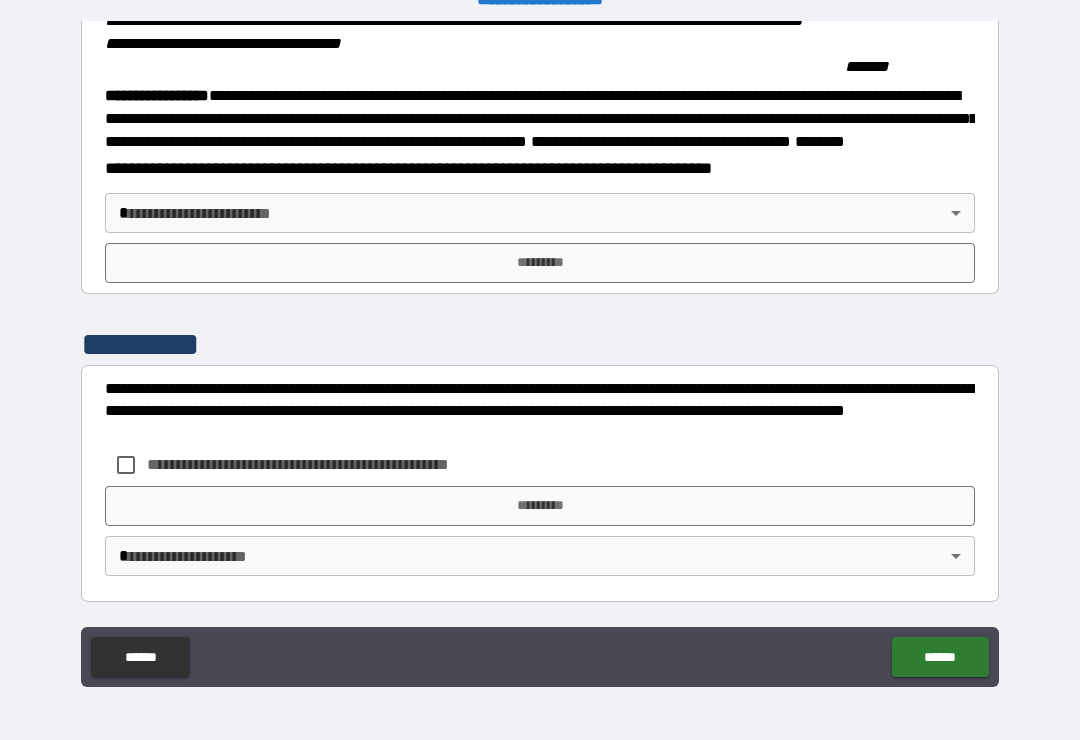 scroll, scrollTop: 2207, scrollLeft: 0, axis: vertical 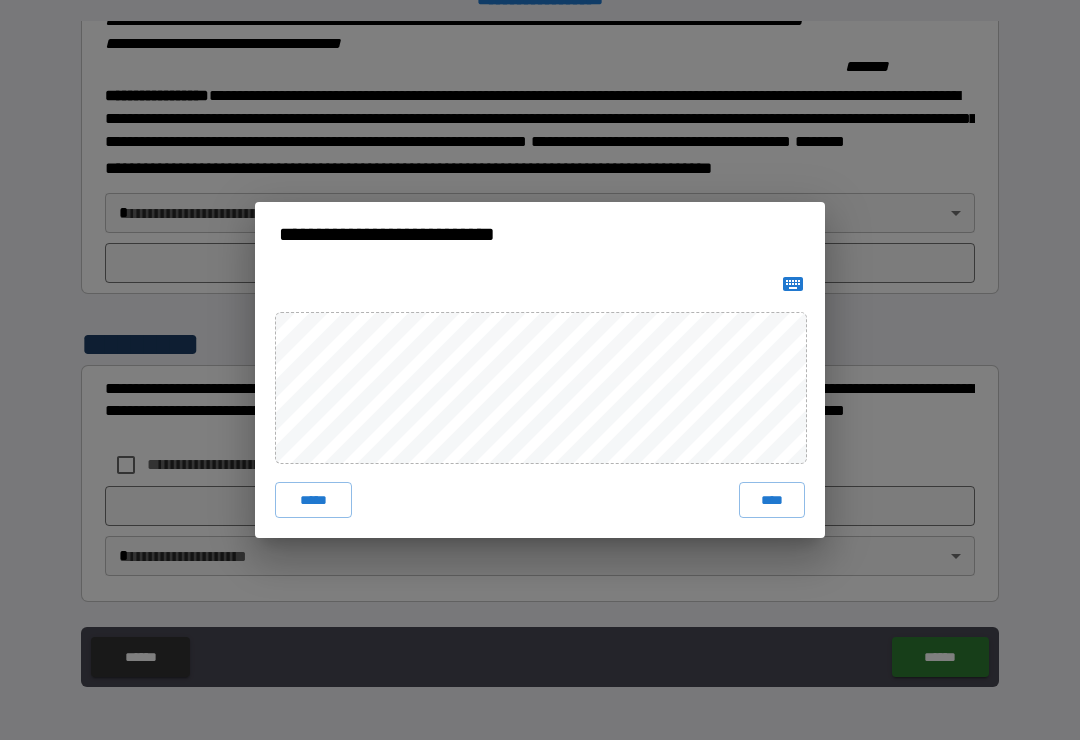 click on "*****" at bounding box center (313, 500) 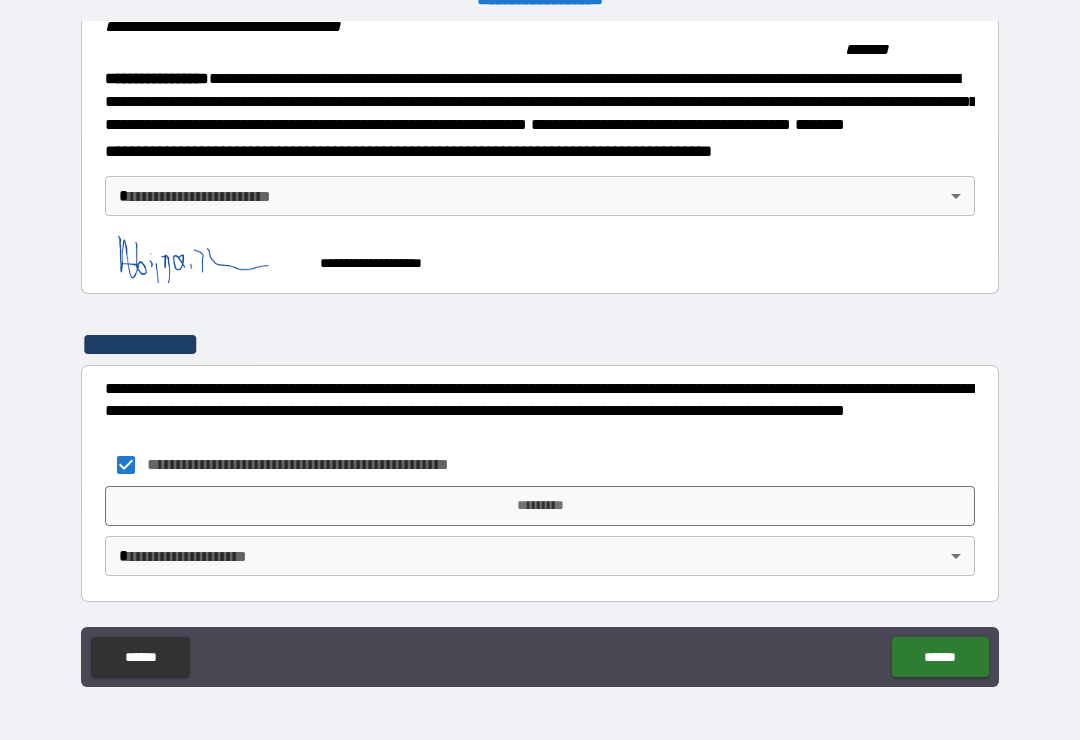 click on "**********" at bounding box center (540, 354) 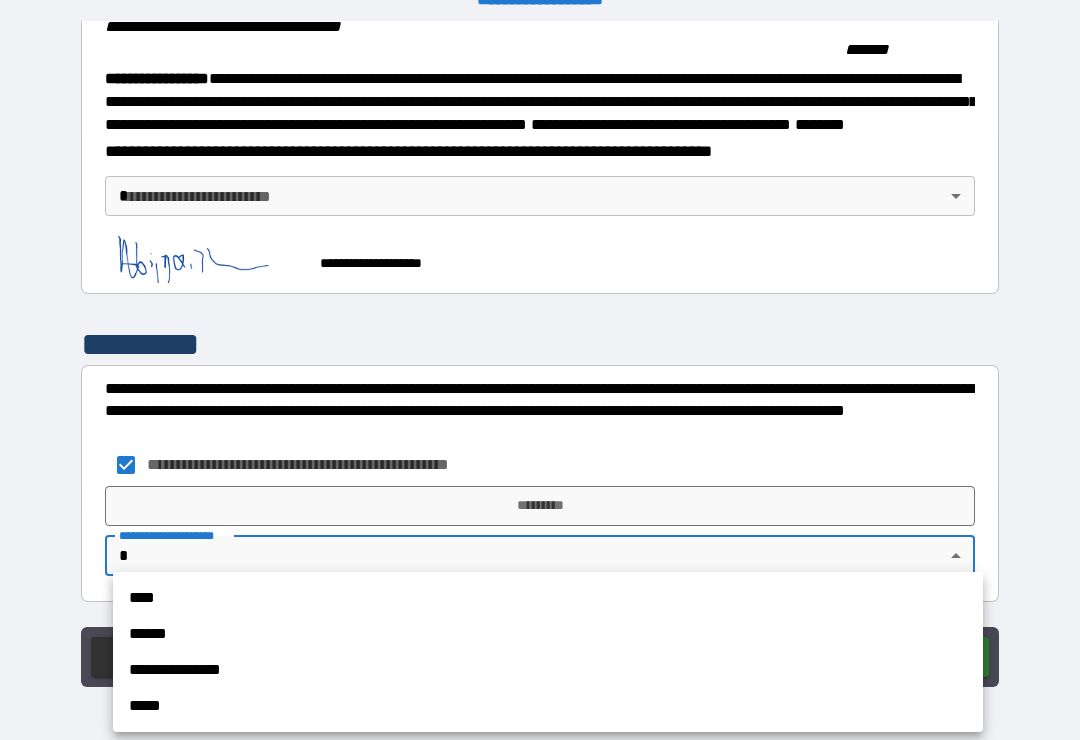click on "**********" at bounding box center [548, 670] 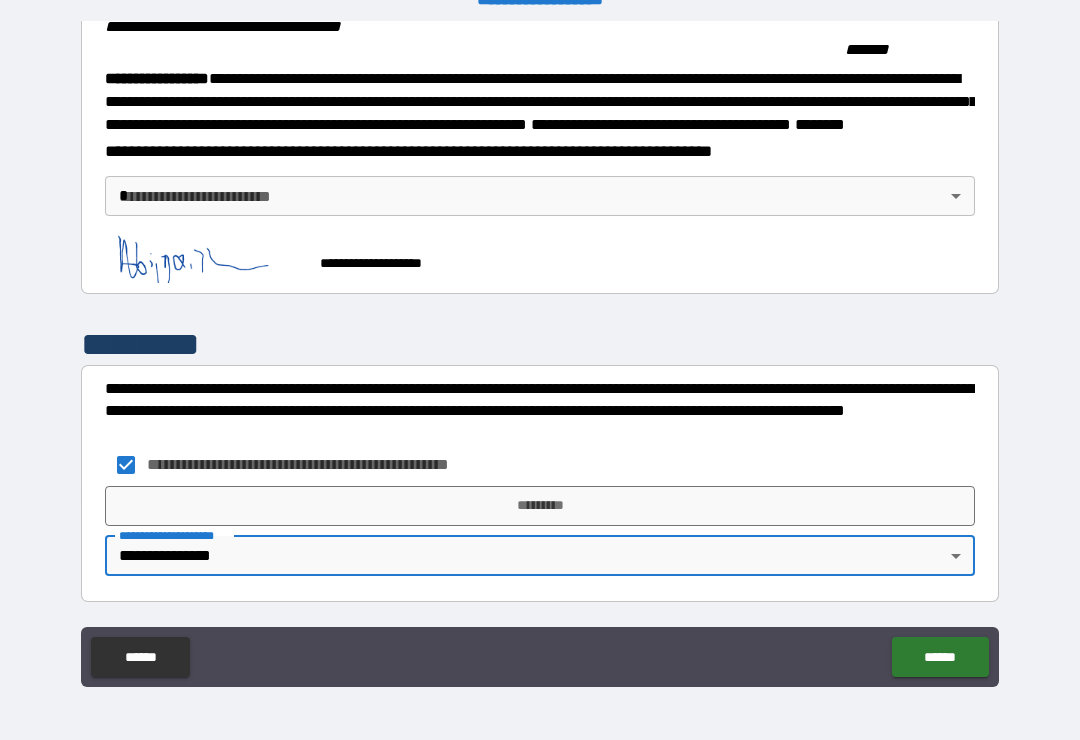 click on "*********" at bounding box center [540, 506] 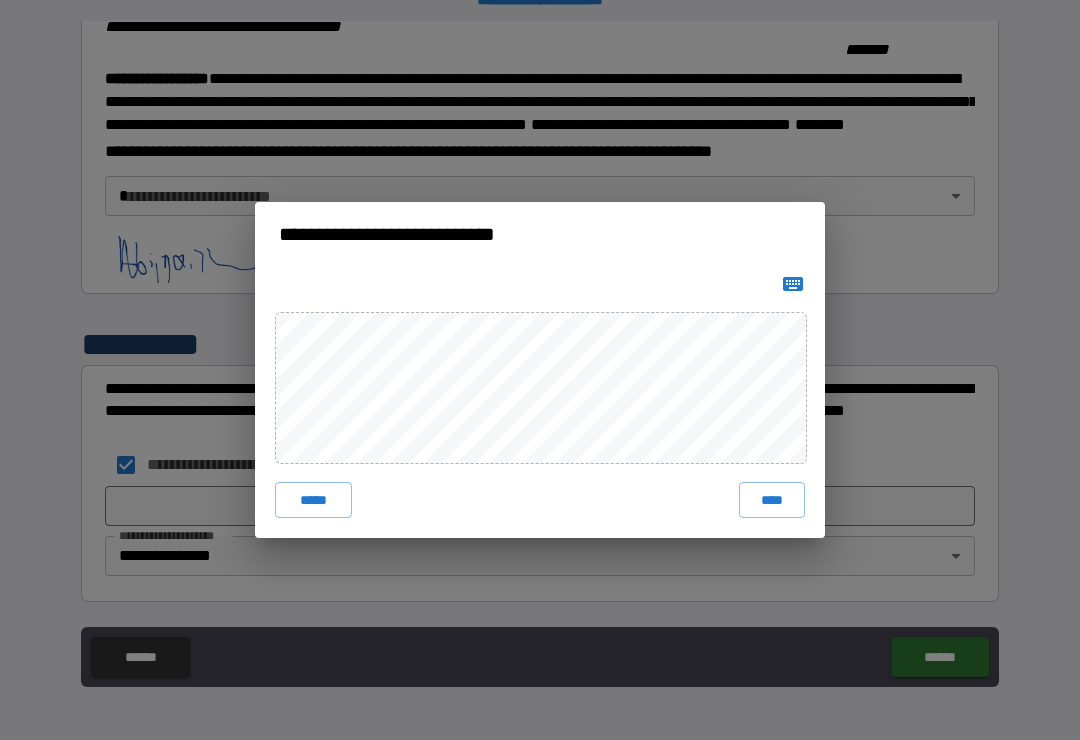 click on "****" at bounding box center [772, 500] 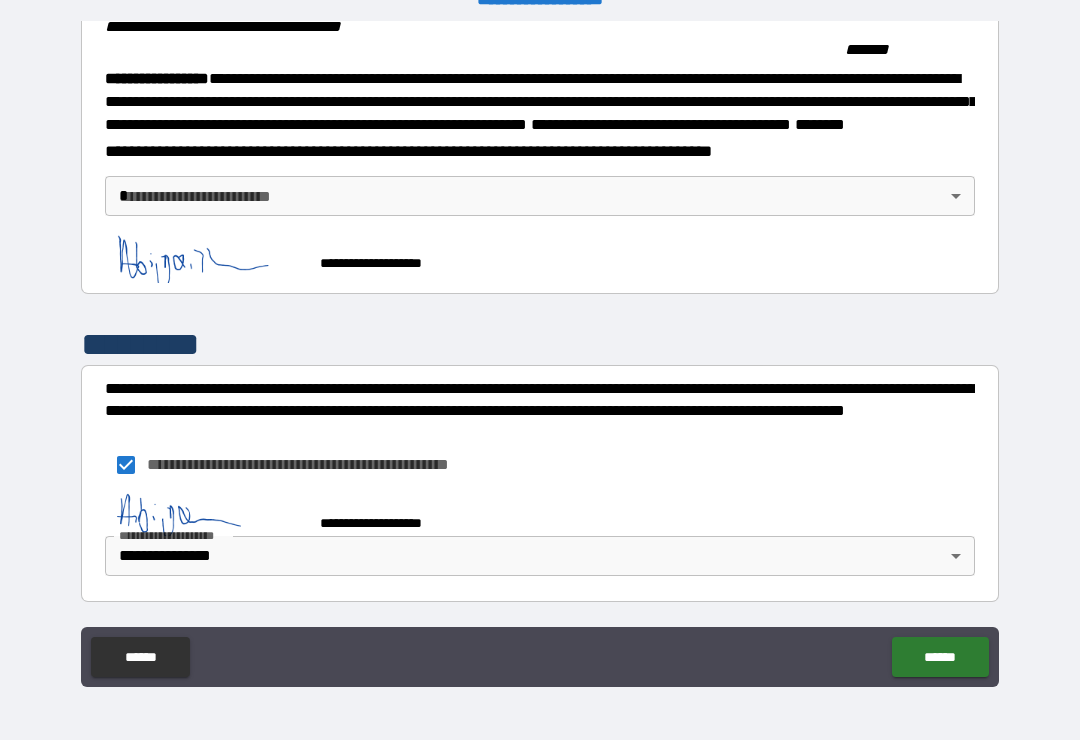 scroll, scrollTop: 2222, scrollLeft: 0, axis: vertical 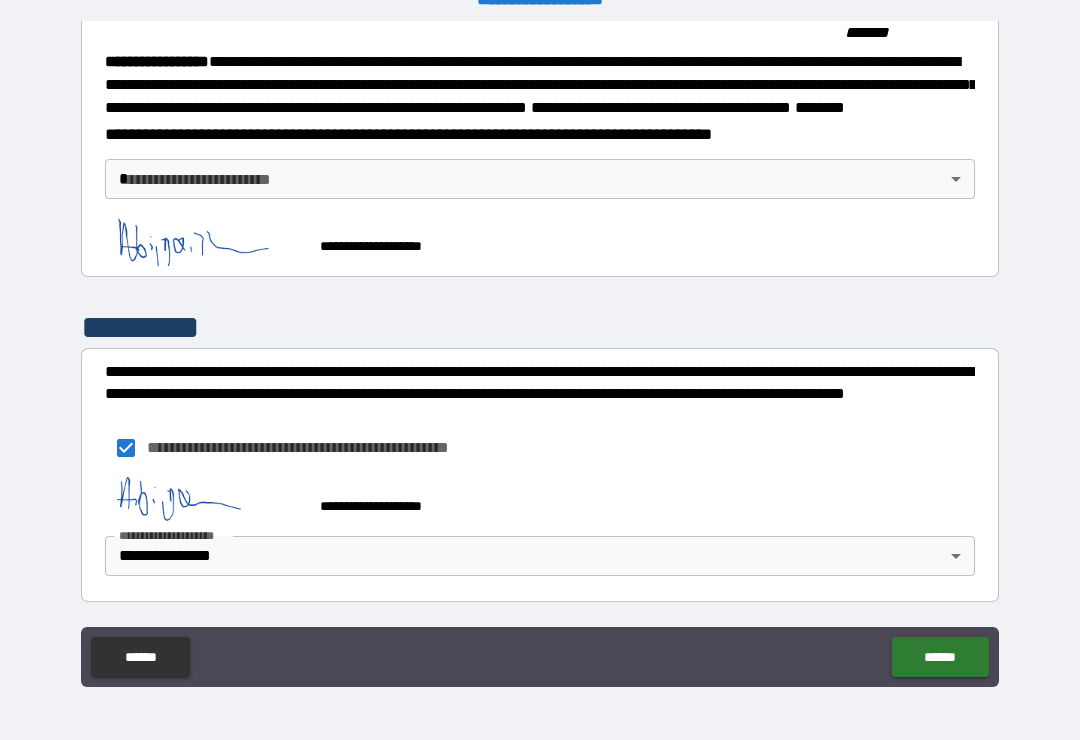 click on "******" at bounding box center (940, 657) 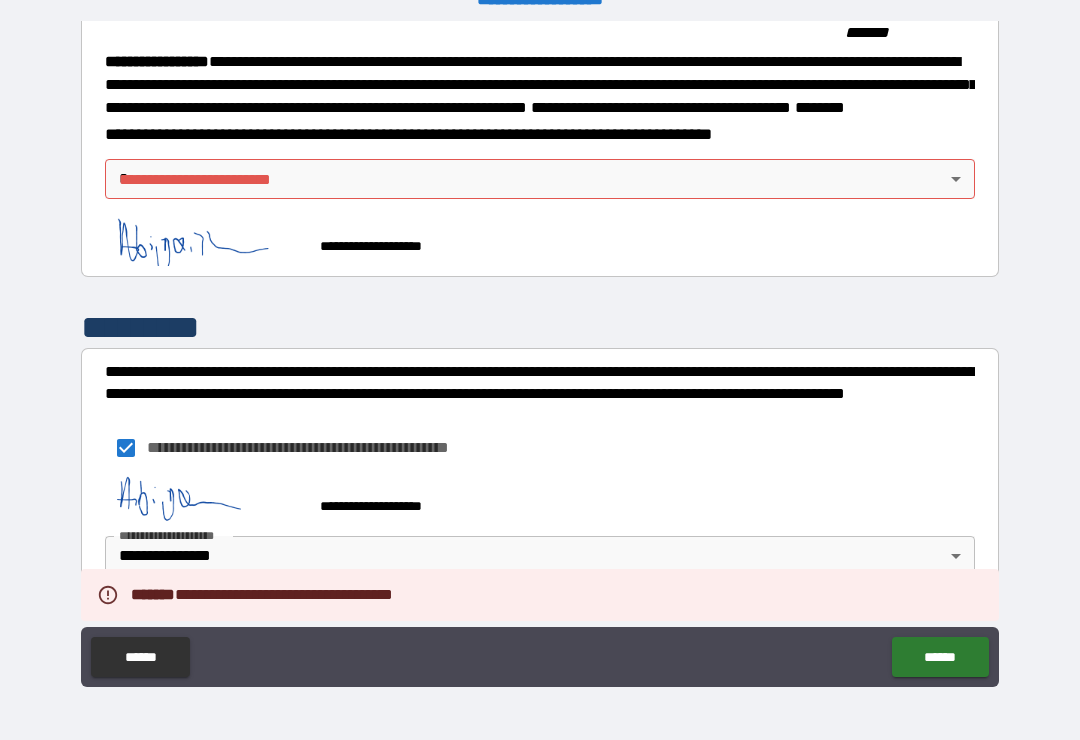 scroll, scrollTop: 2249, scrollLeft: 0, axis: vertical 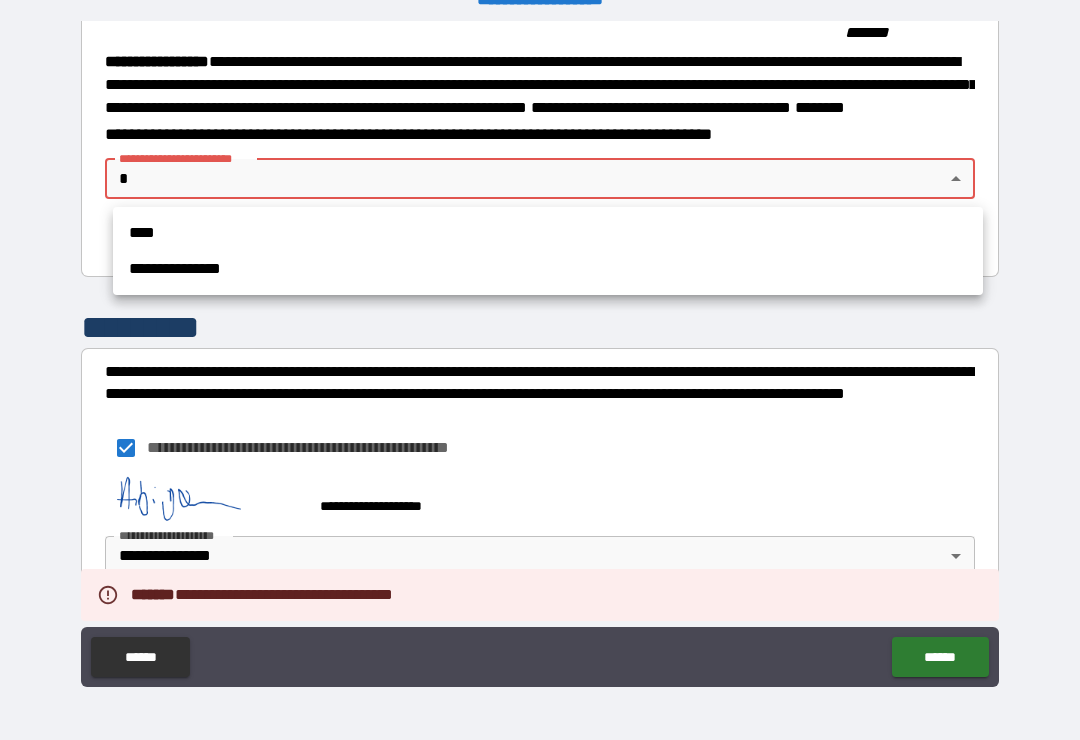 click on "**********" at bounding box center (548, 269) 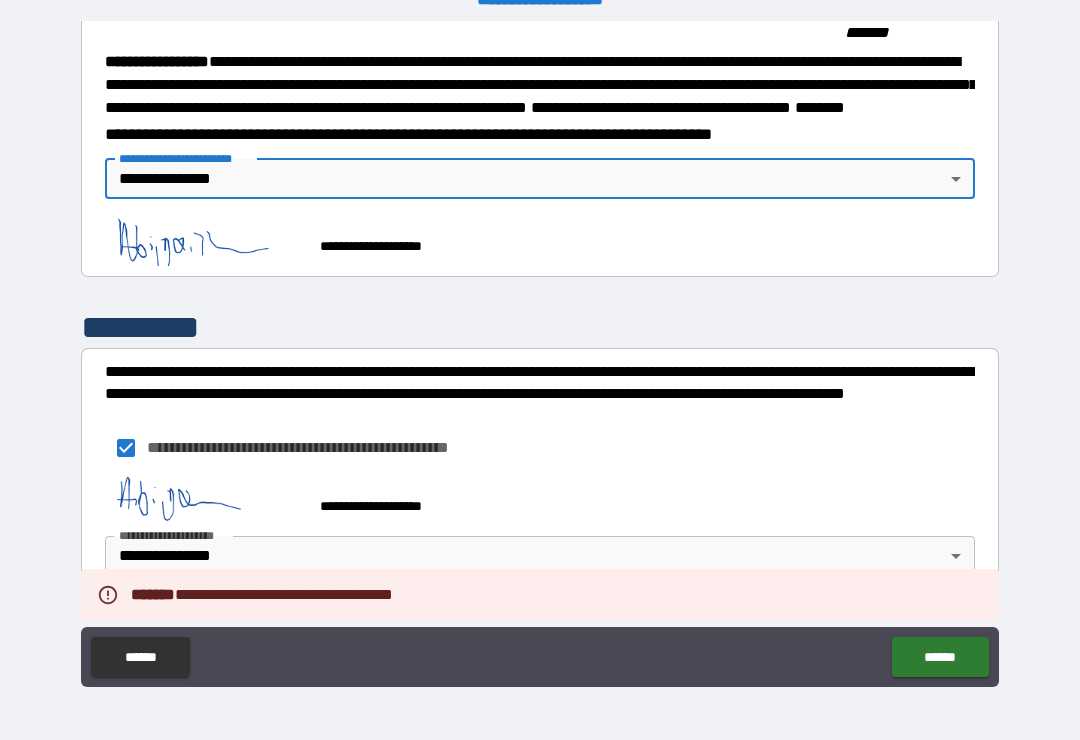 click on "******" at bounding box center [940, 657] 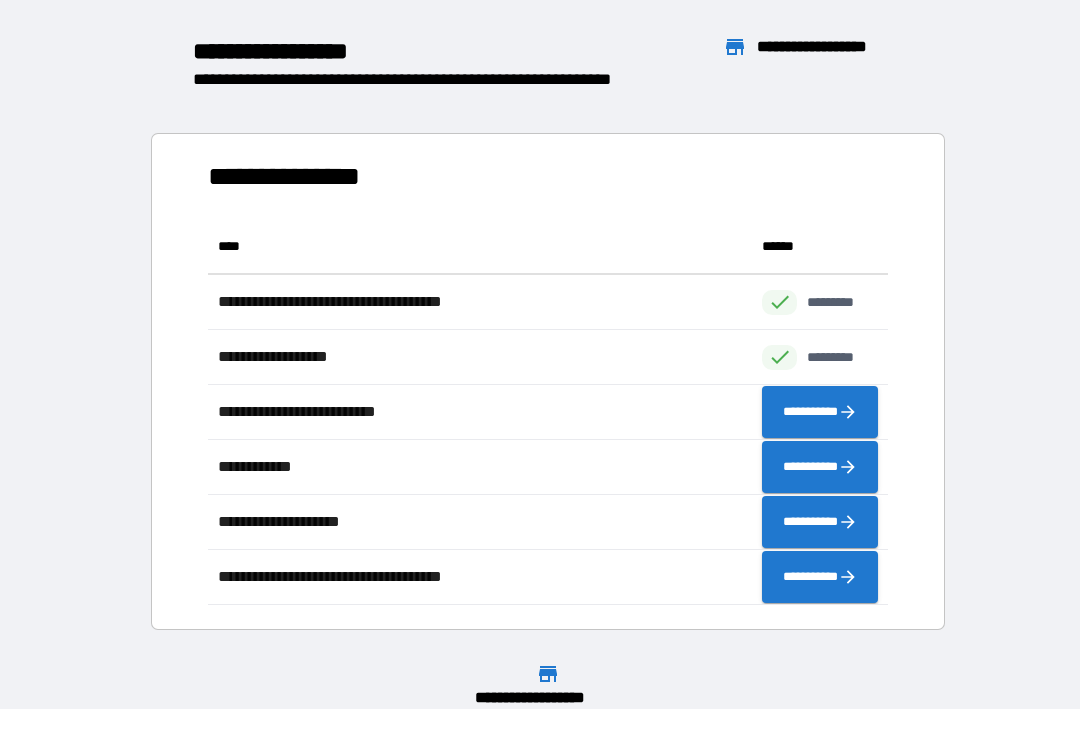 scroll, scrollTop: 1, scrollLeft: 1, axis: both 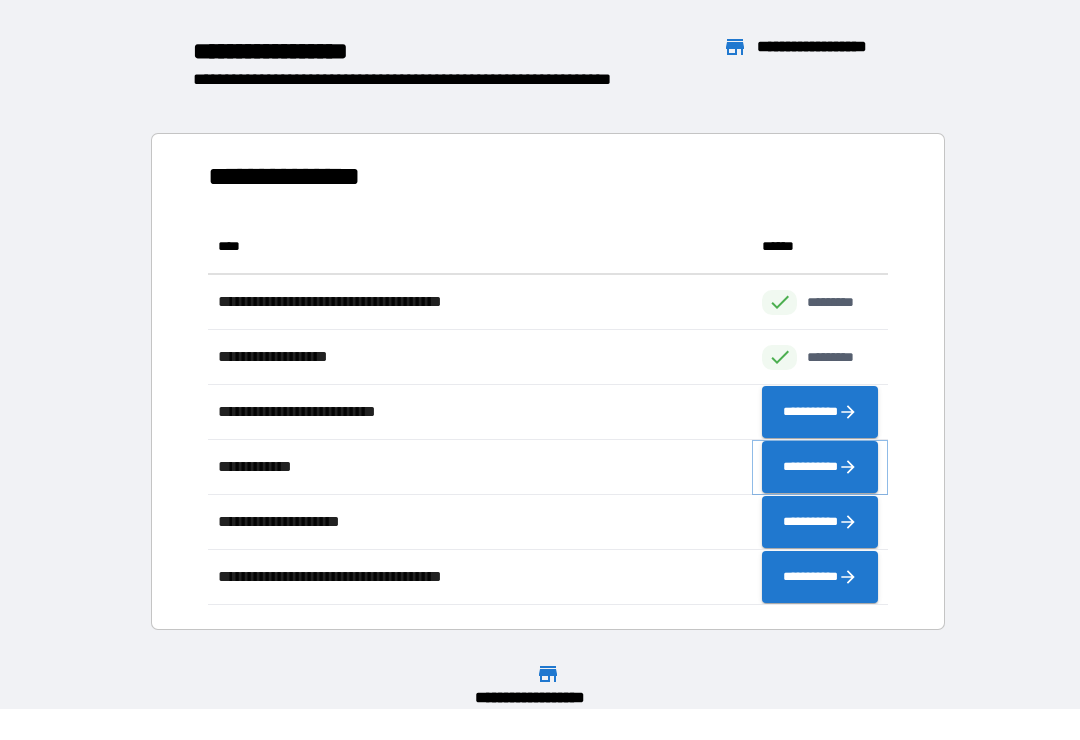 click on "**********" at bounding box center [820, 467] 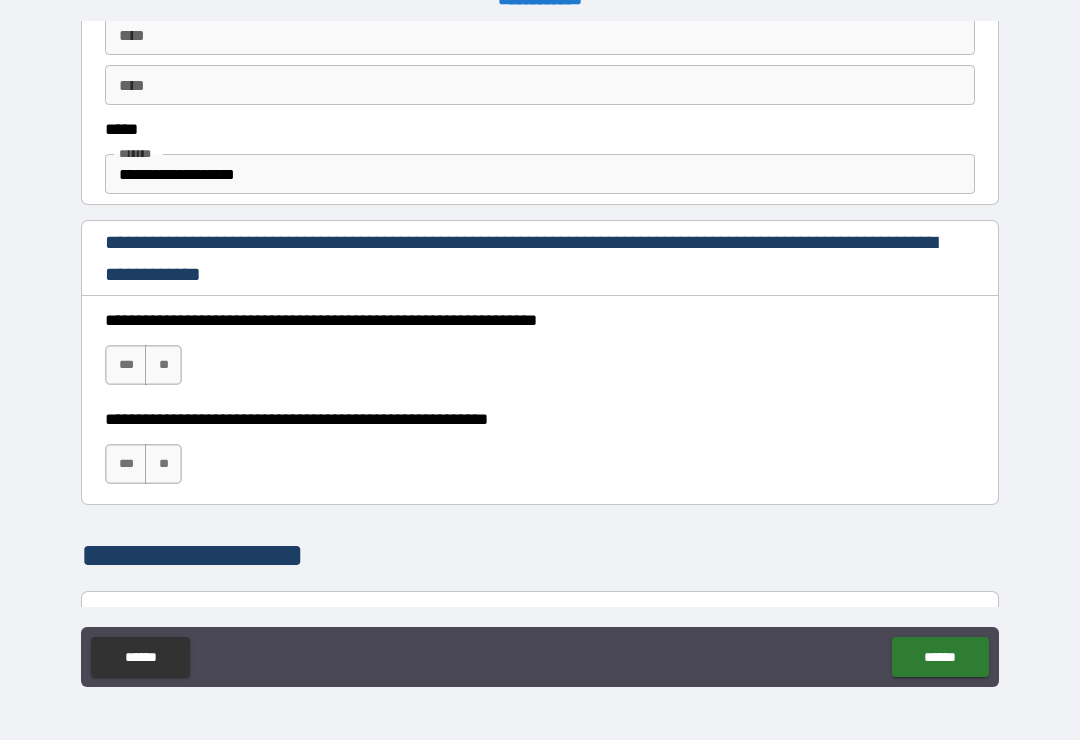 scroll, scrollTop: 1159, scrollLeft: 0, axis: vertical 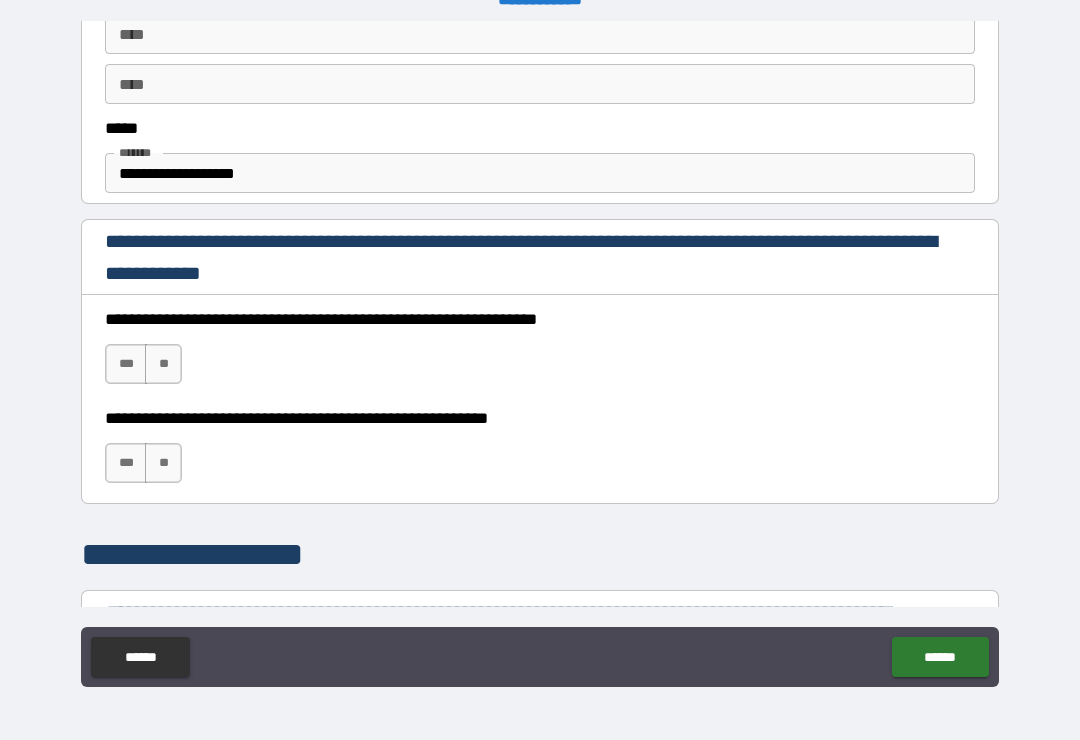 click on "***" at bounding box center [126, 364] 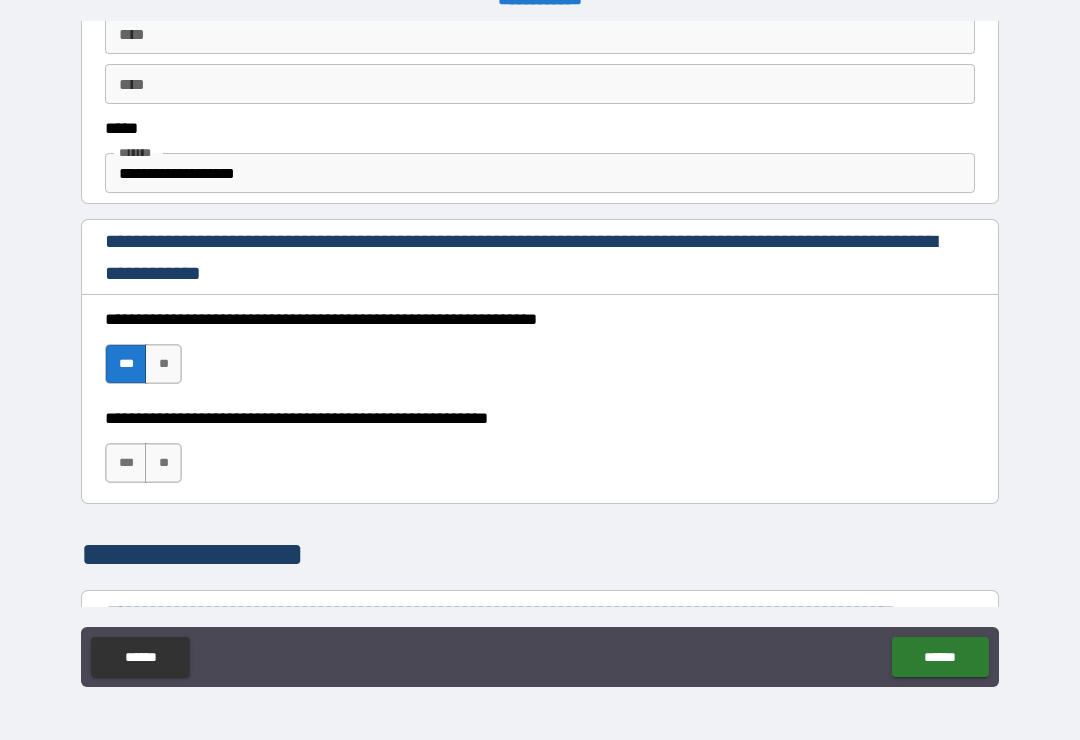click on "***" at bounding box center (126, 463) 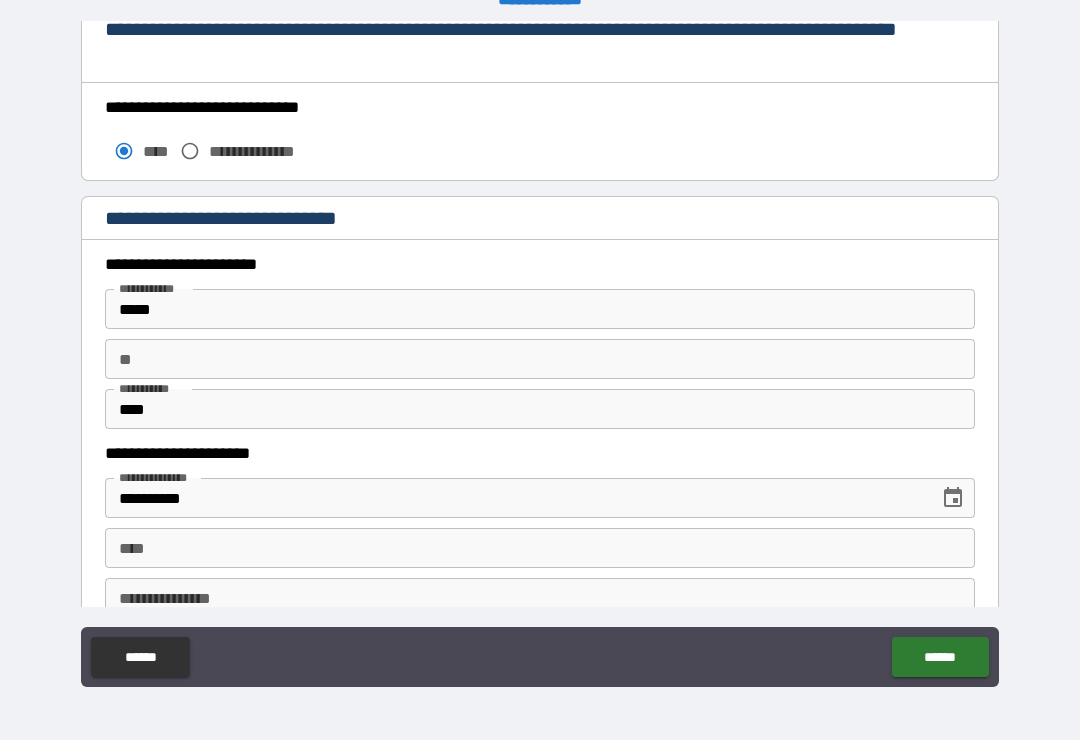 scroll, scrollTop: 1762, scrollLeft: 0, axis: vertical 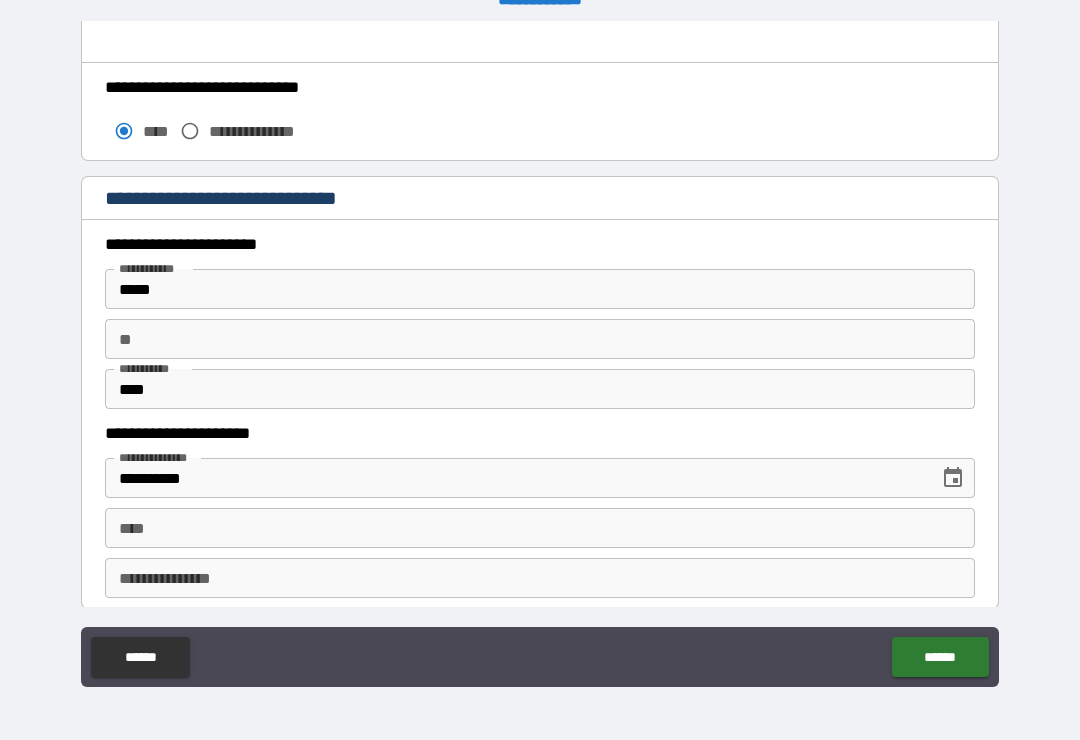 click on "******" at bounding box center [940, 657] 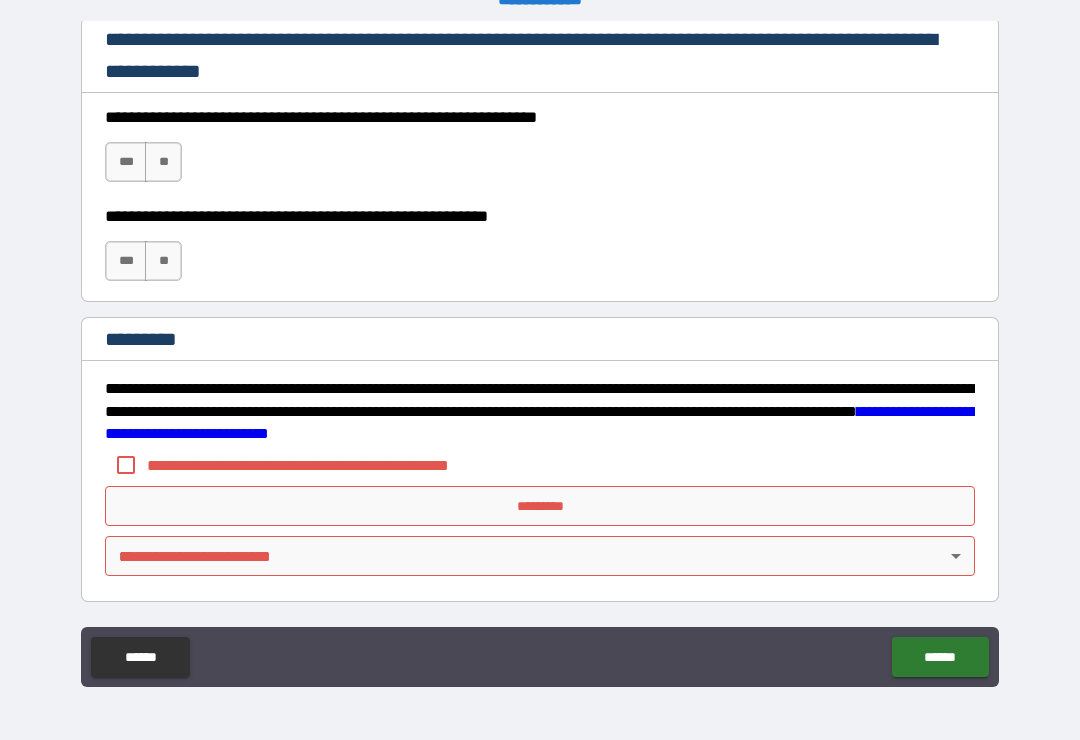 scroll, scrollTop: 2998, scrollLeft: 0, axis: vertical 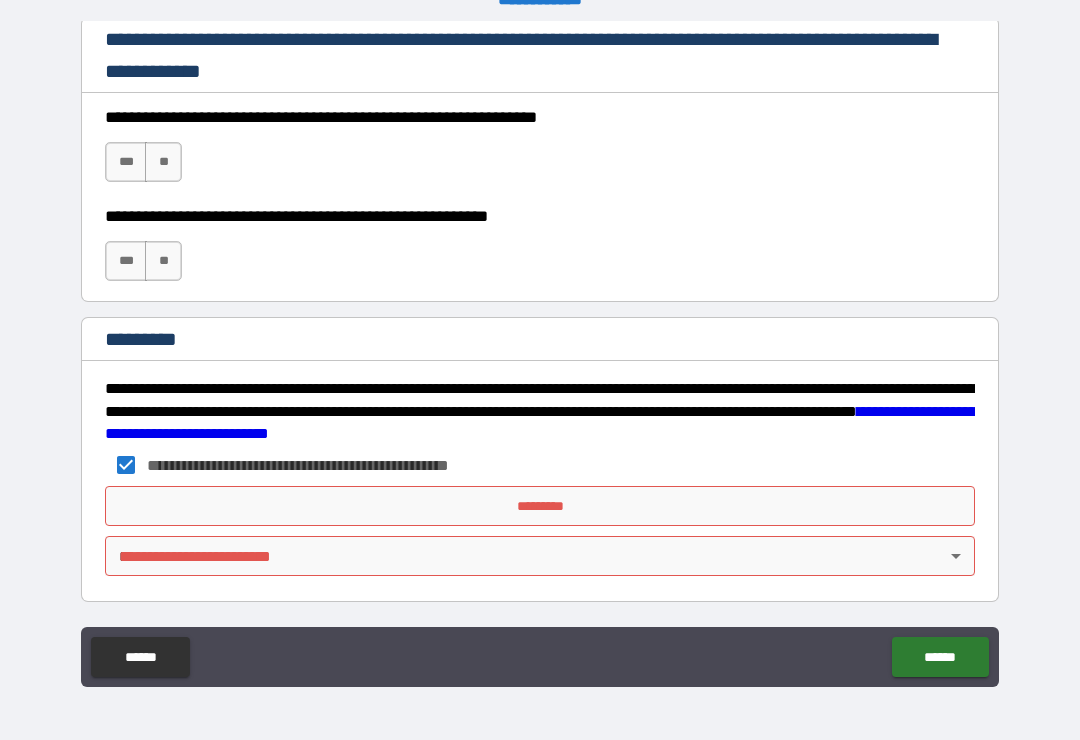 click on "*********" at bounding box center (540, 506) 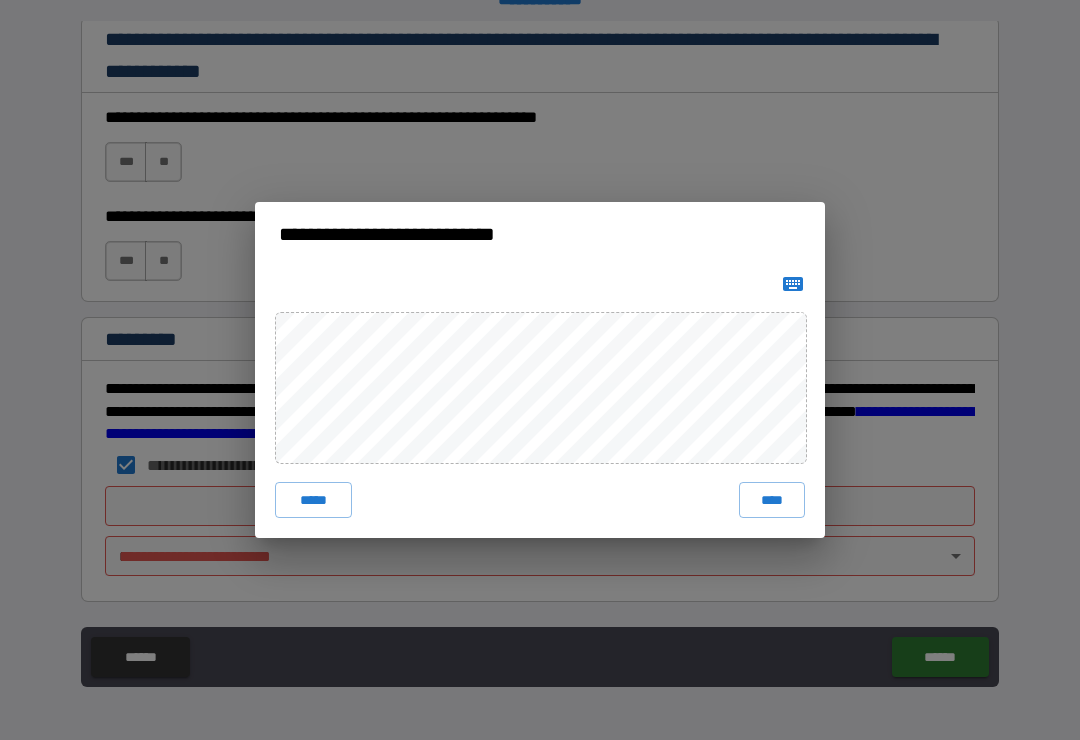 click on "*****" at bounding box center [313, 500] 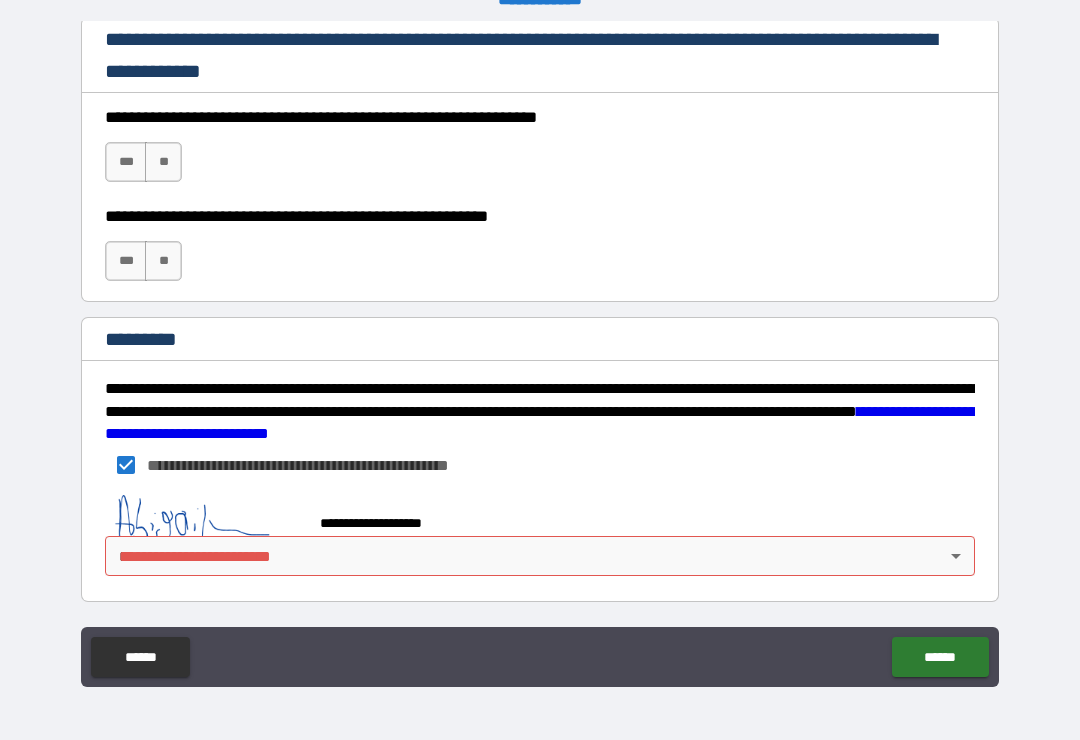 scroll, scrollTop: 2988, scrollLeft: 0, axis: vertical 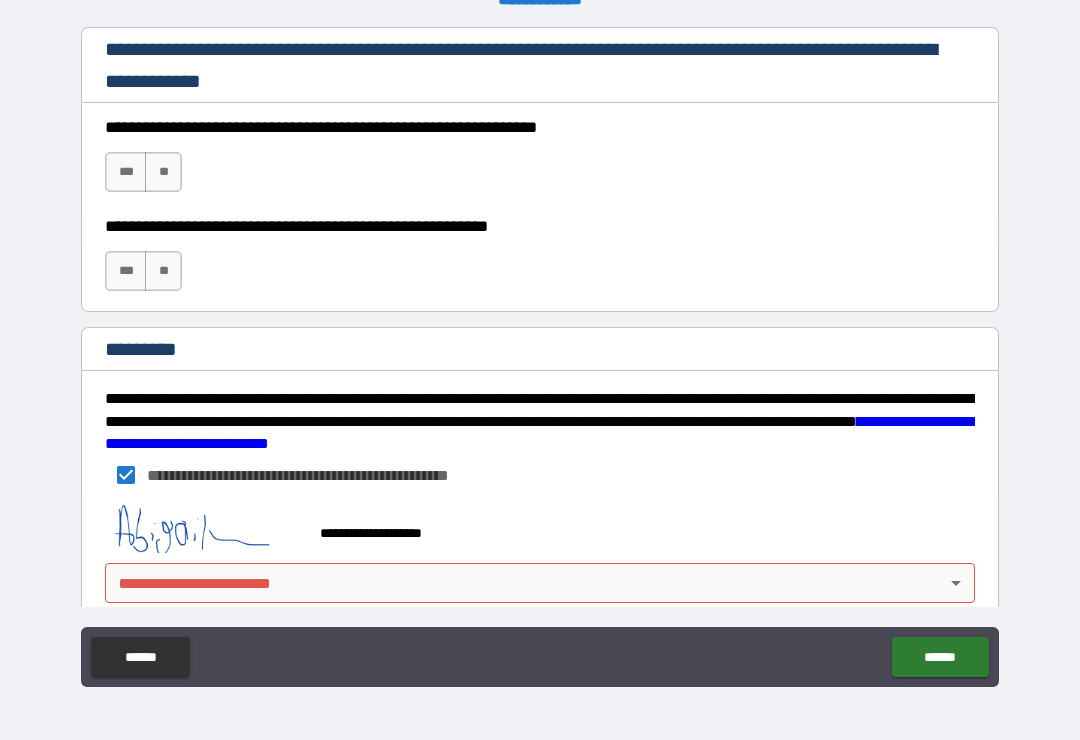click on "******" at bounding box center (940, 657) 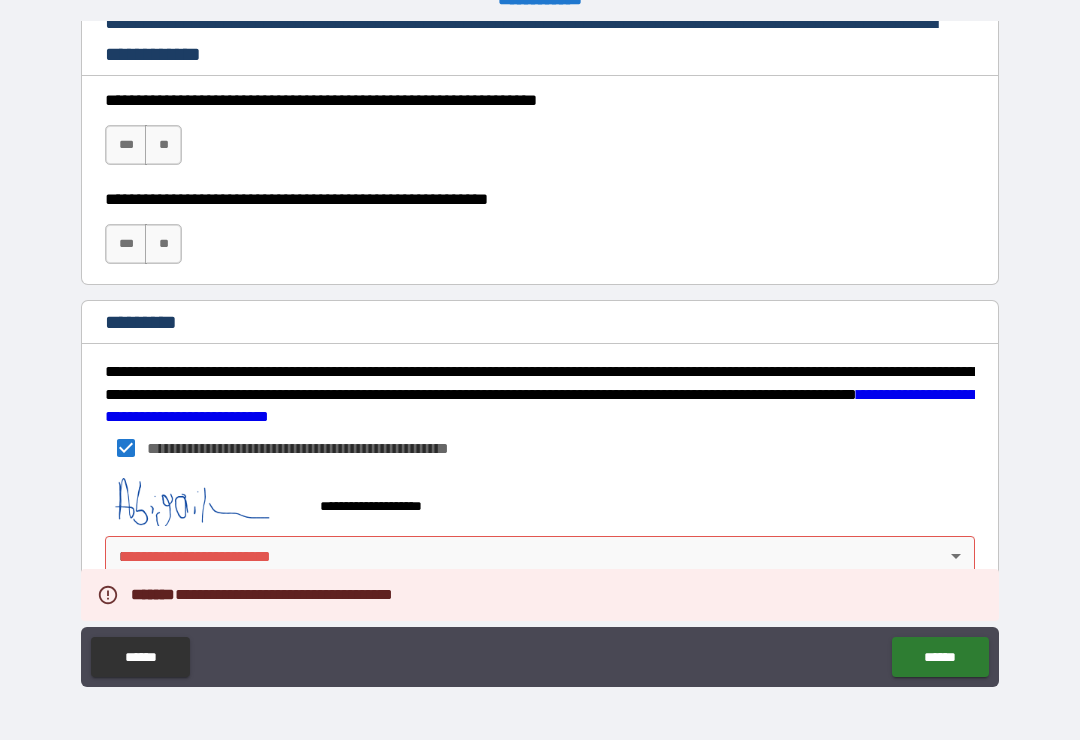 scroll, scrollTop: 3015, scrollLeft: 0, axis: vertical 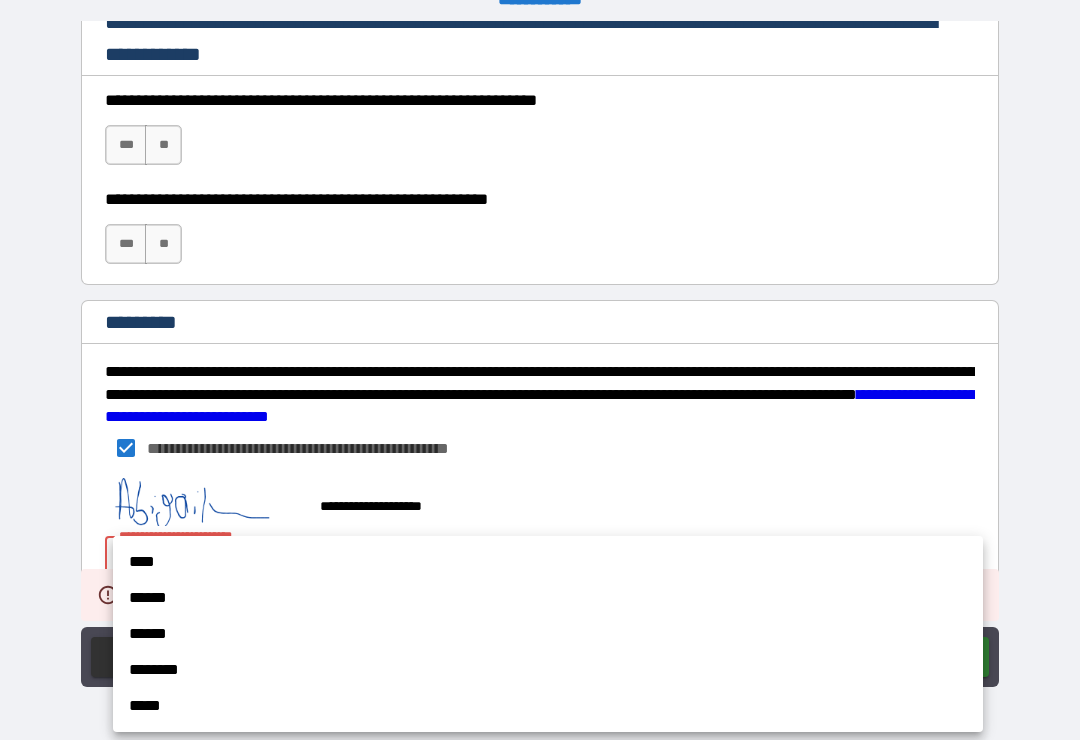 click on "********" at bounding box center [548, 670] 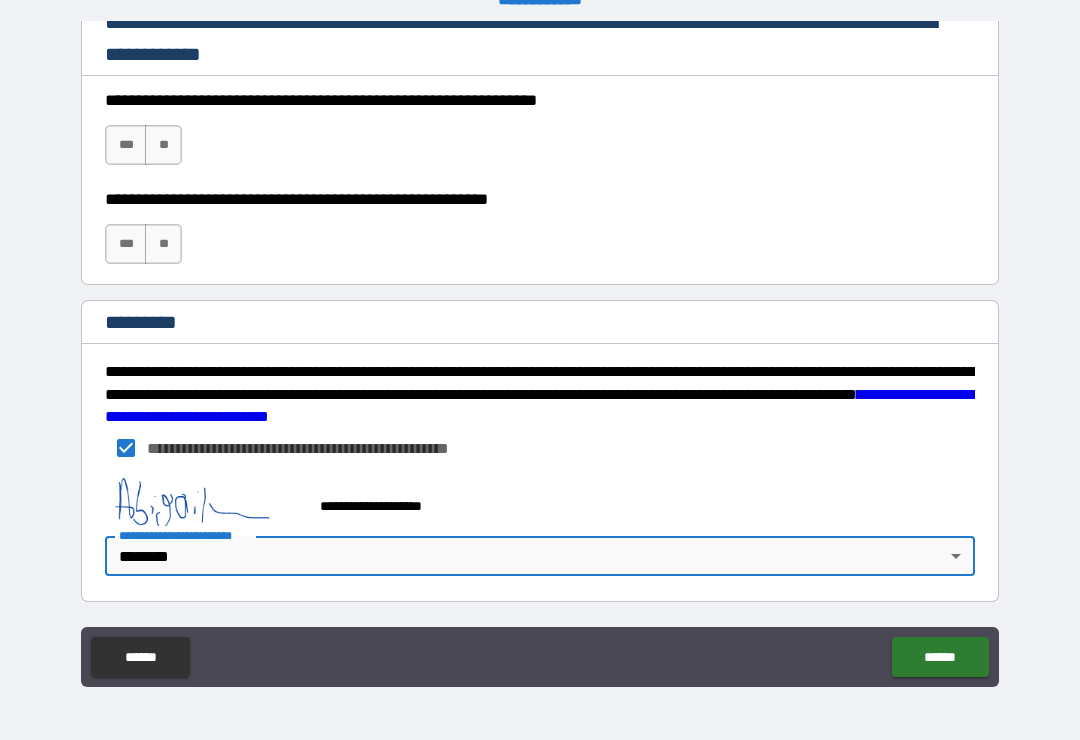 click on "******" at bounding box center [940, 657] 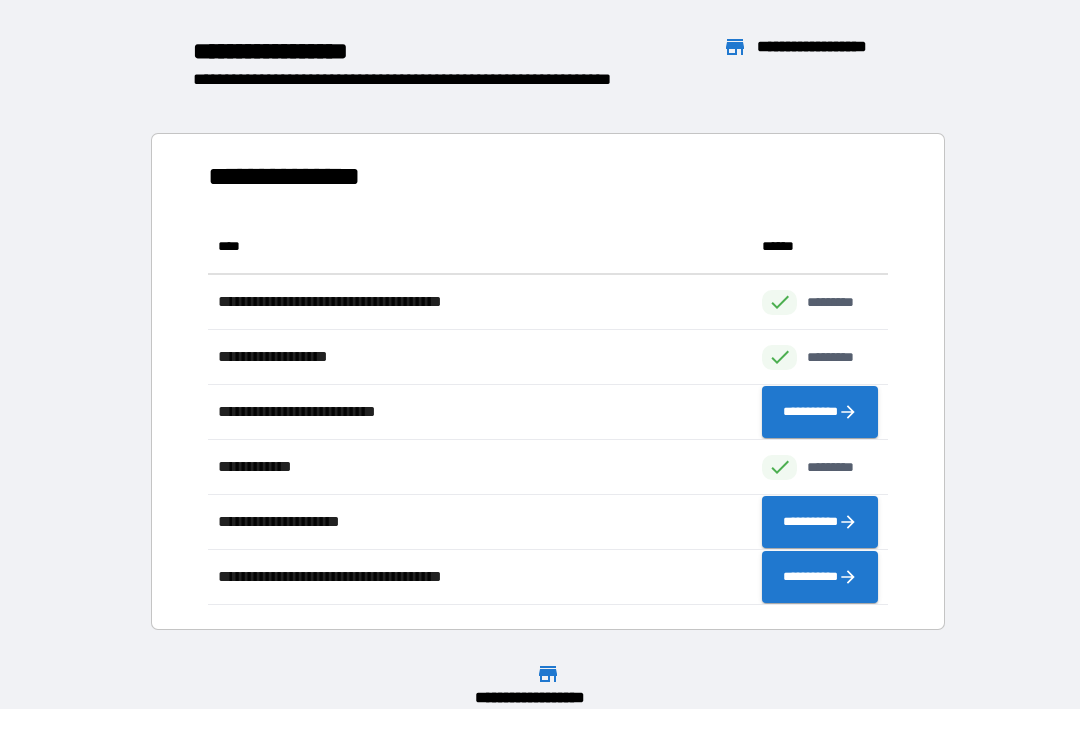 scroll, scrollTop: 1, scrollLeft: 1, axis: both 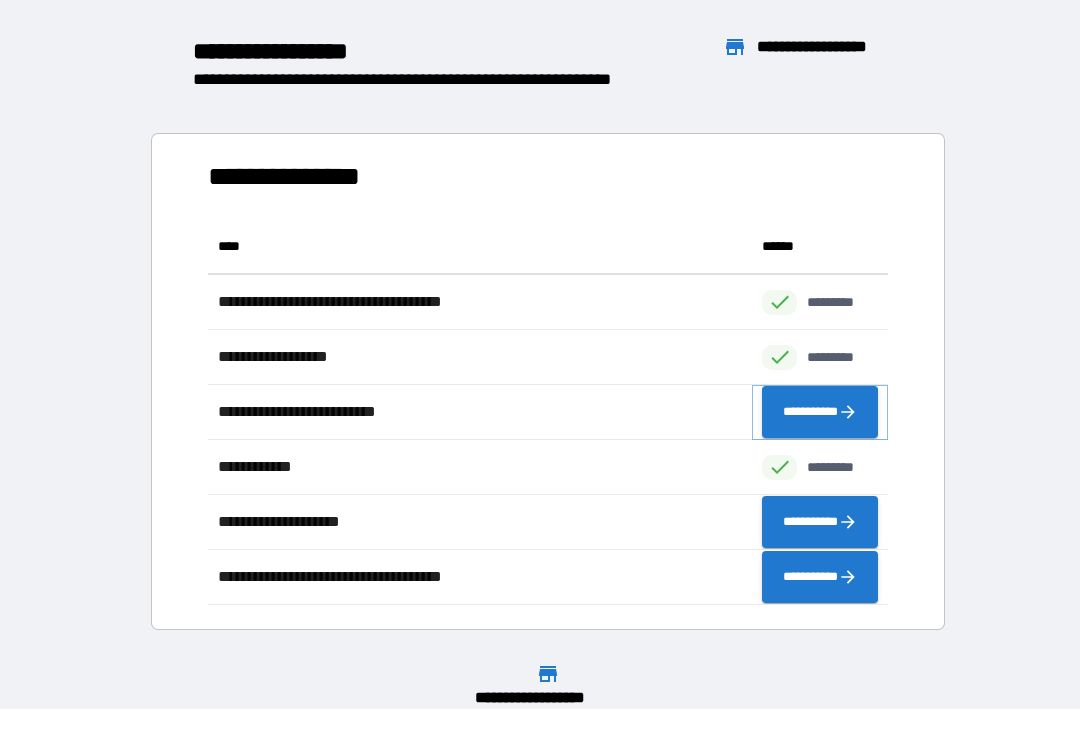 click on "**********" at bounding box center (820, 412) 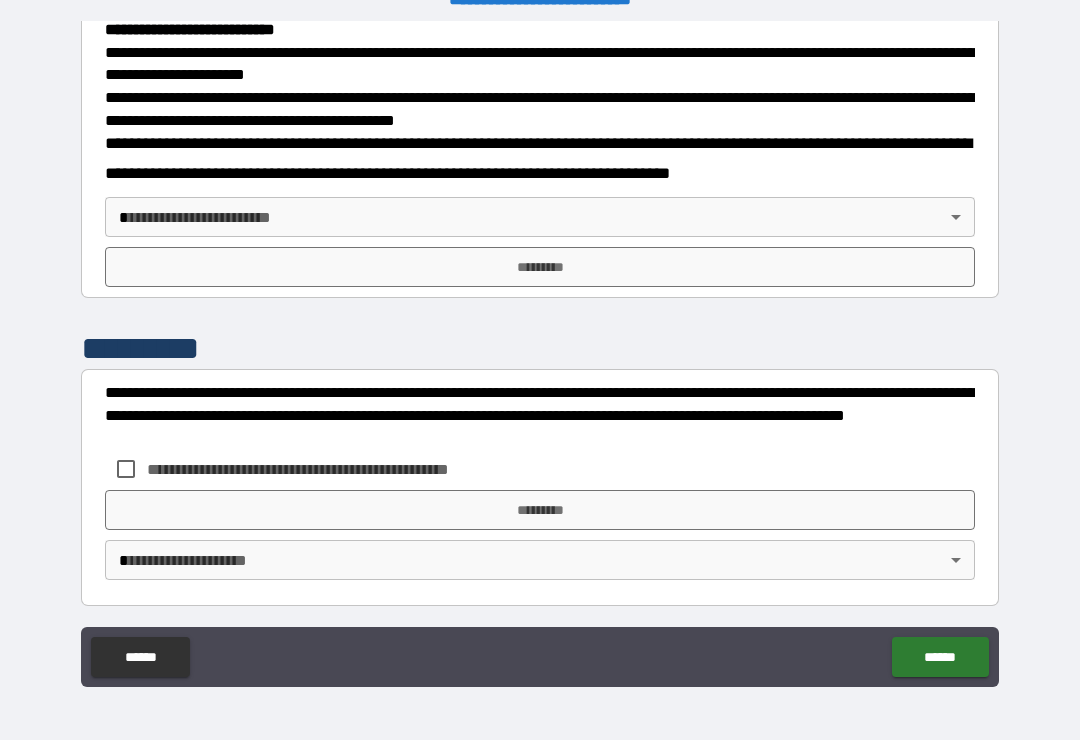 scroll, scrollTop: 721, scrollLeft: 0, axis: vertical 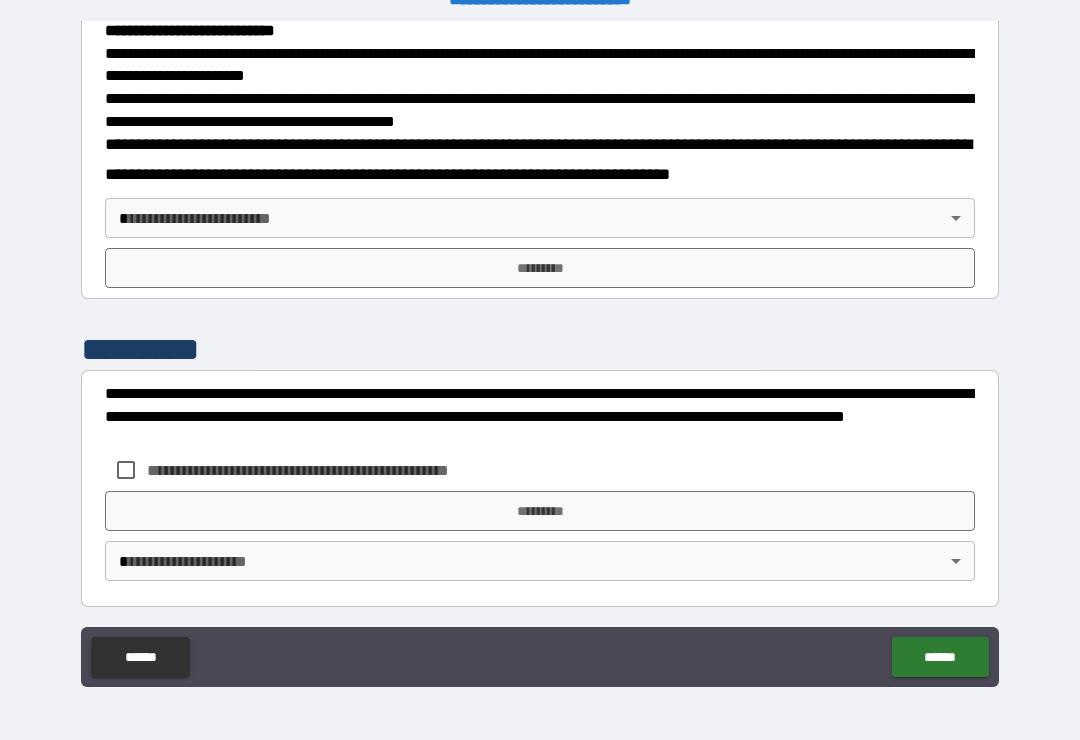 click on "**********" at bounding box center (540, 354) 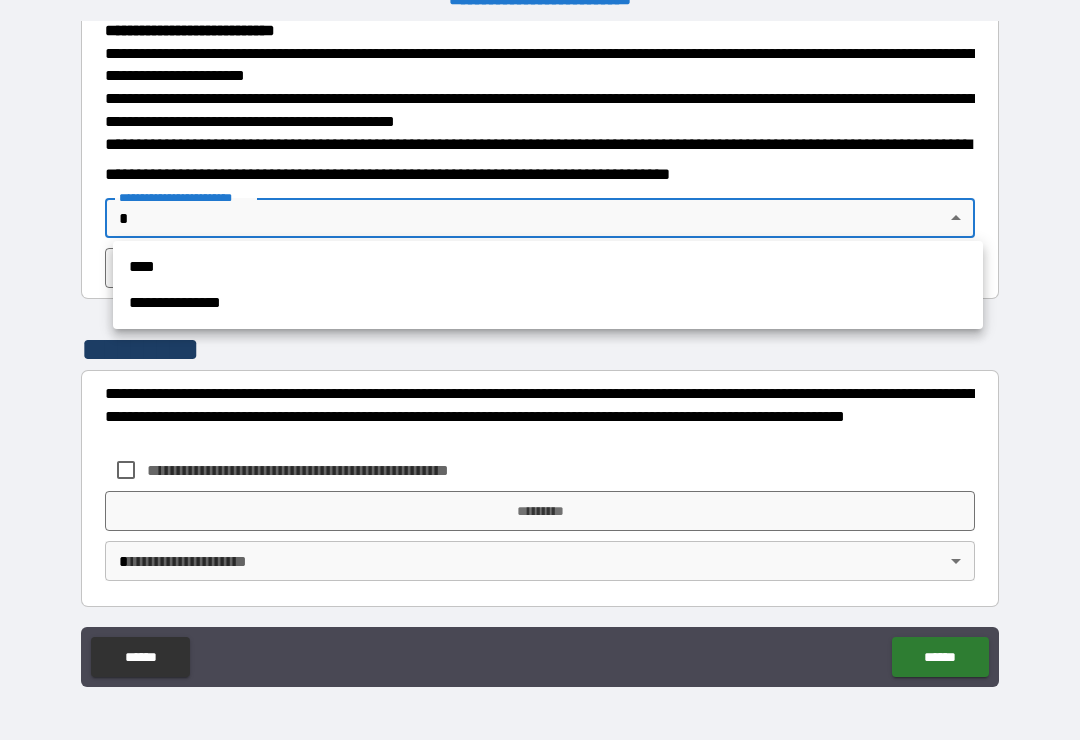 click on "**********" at bounding box center (548, 303) 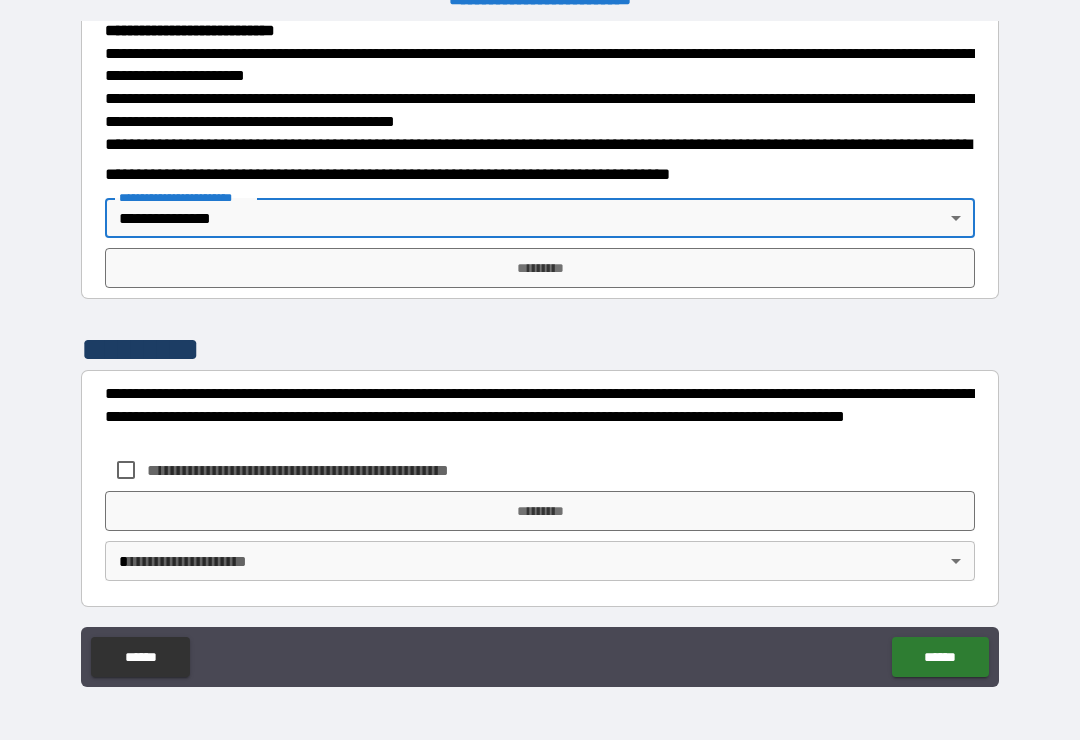 click on "*********" at bounding box center [540, 268] 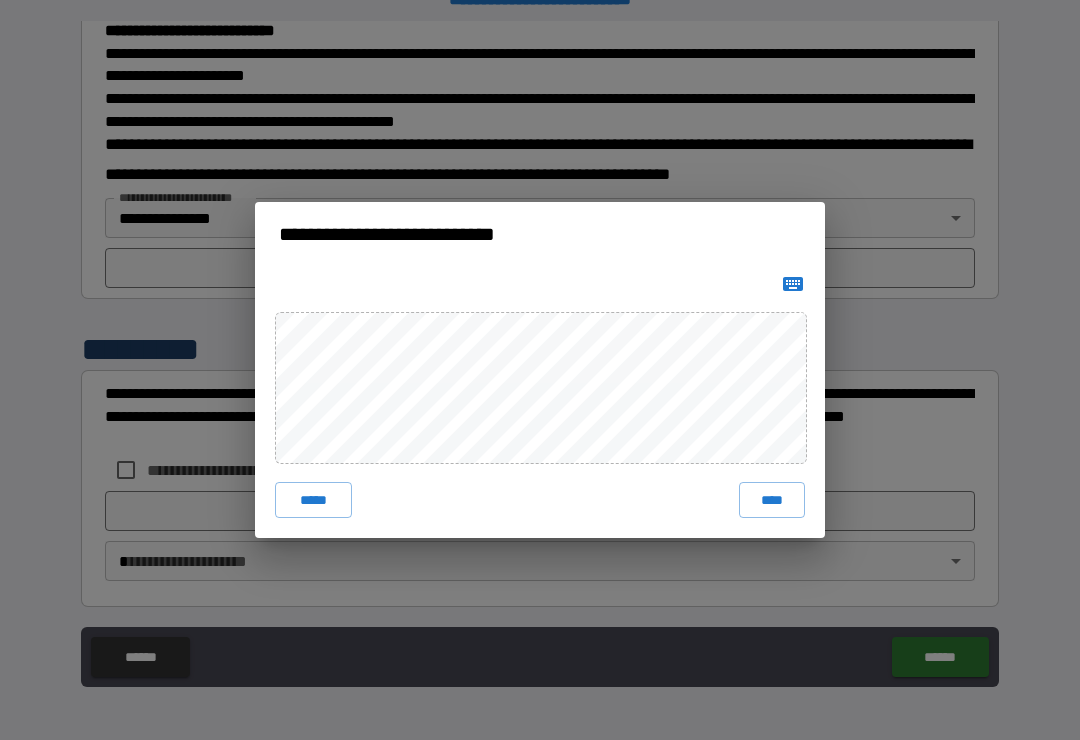 click on "****" at bounding box center [772, 500] 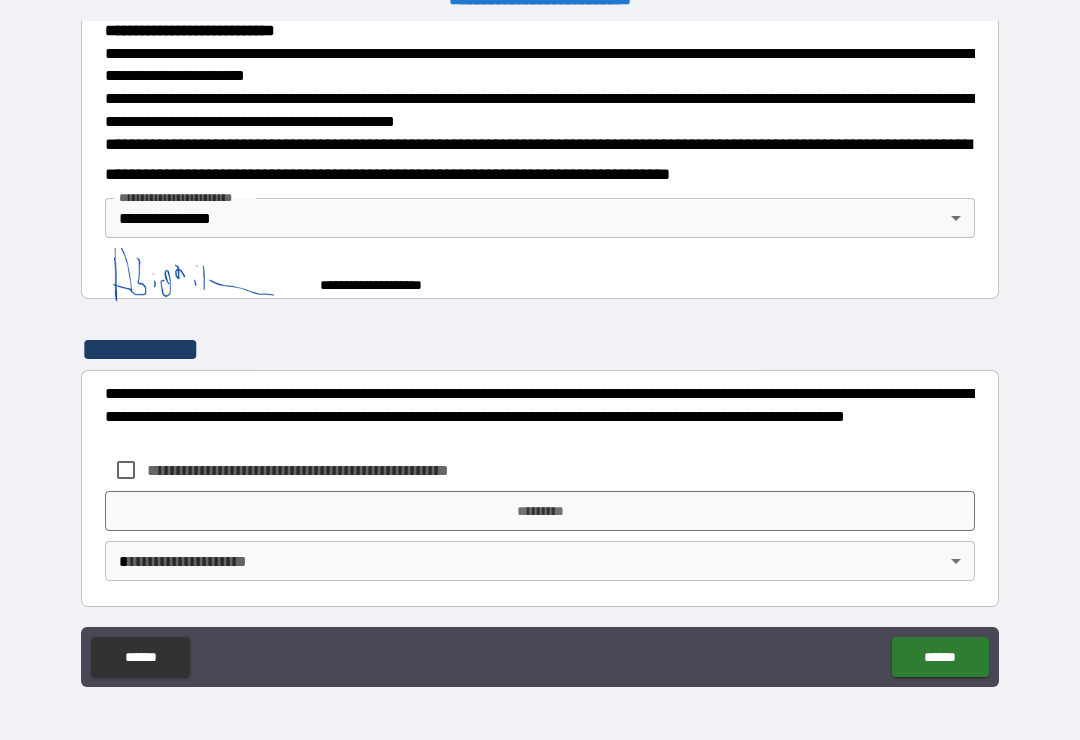 scroll, scrollTop: 711, scrollLeft: 0, axis: vertical 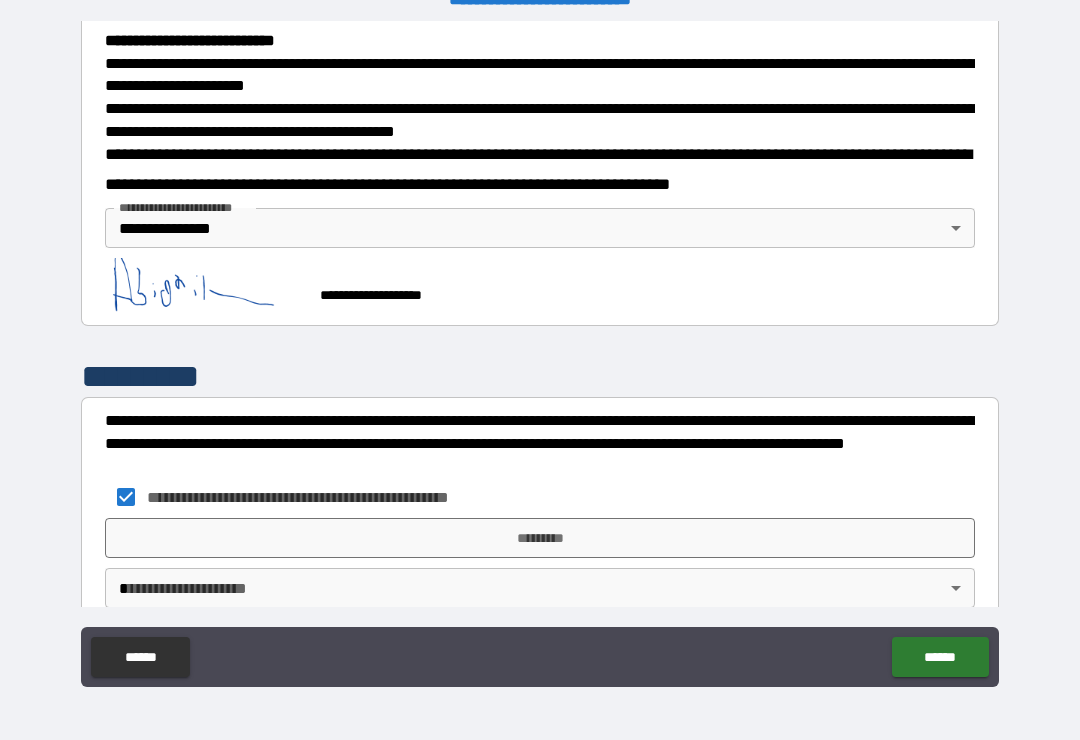 click on "**********" at bounding box center [540, 354] 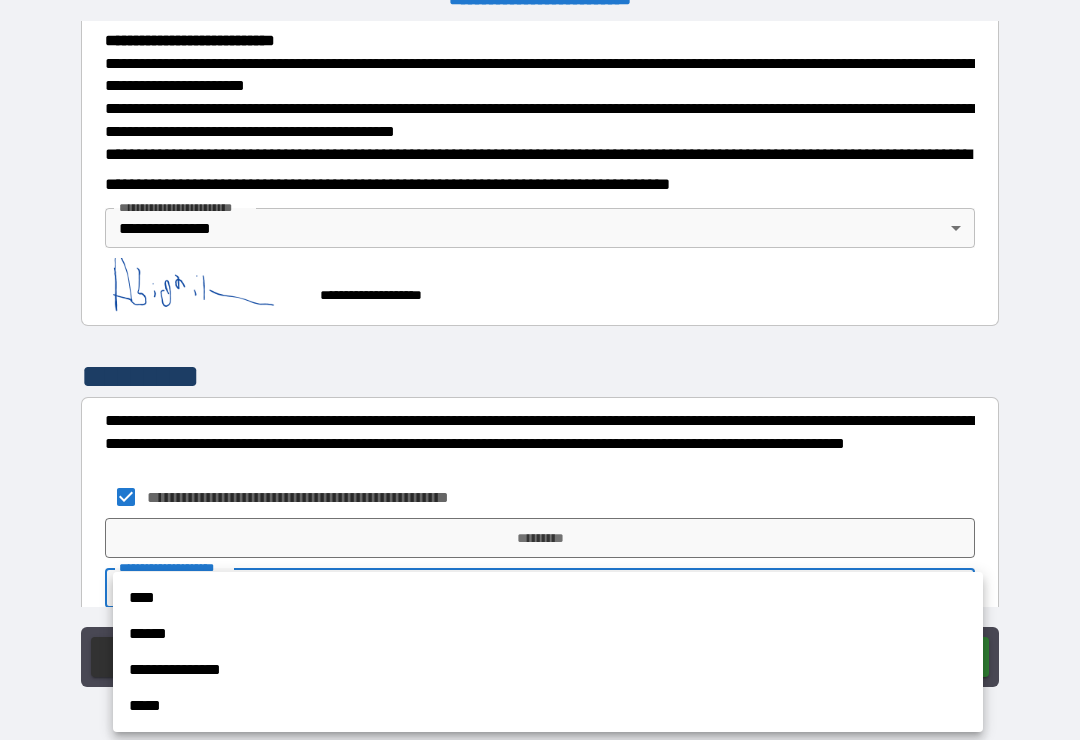 click on "**********" at bounding box center [548, 670] 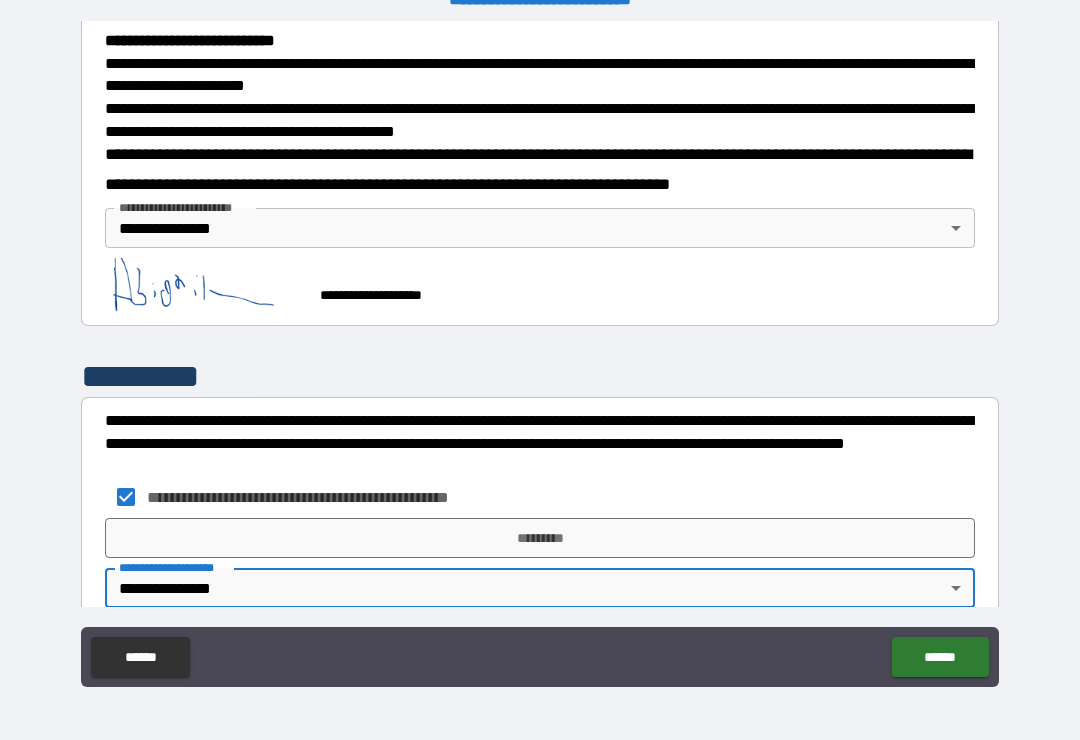 click on "*********" at bounding box center [540, 538] 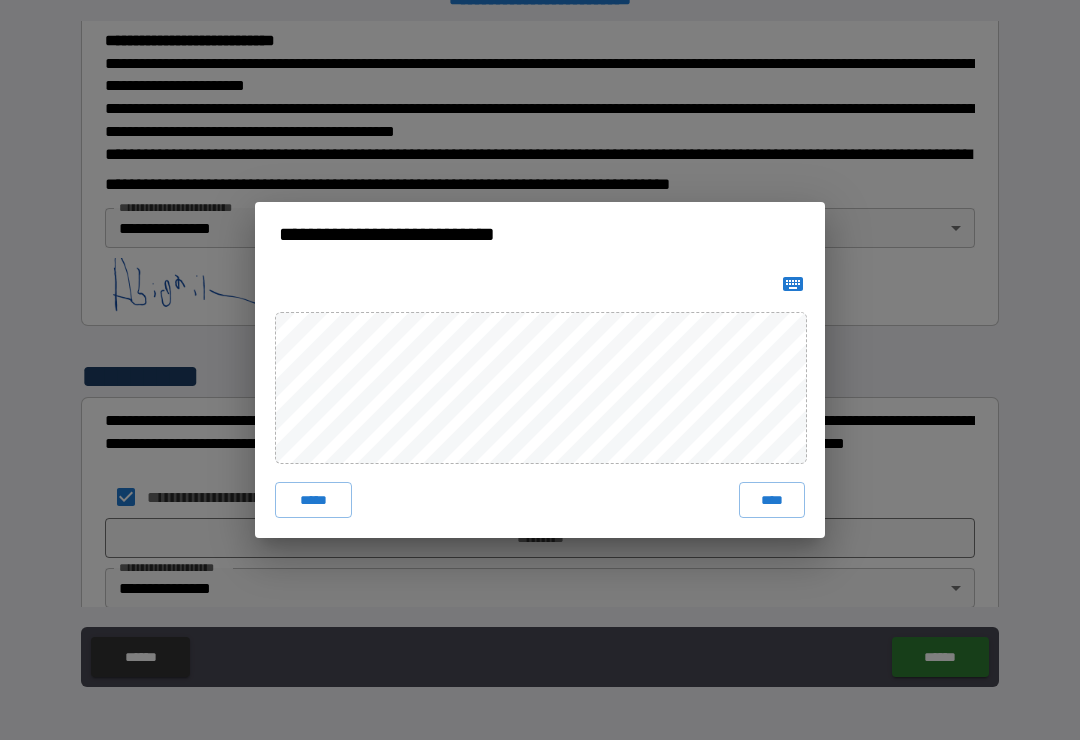 click on "****" at bounding box center (772, 500) 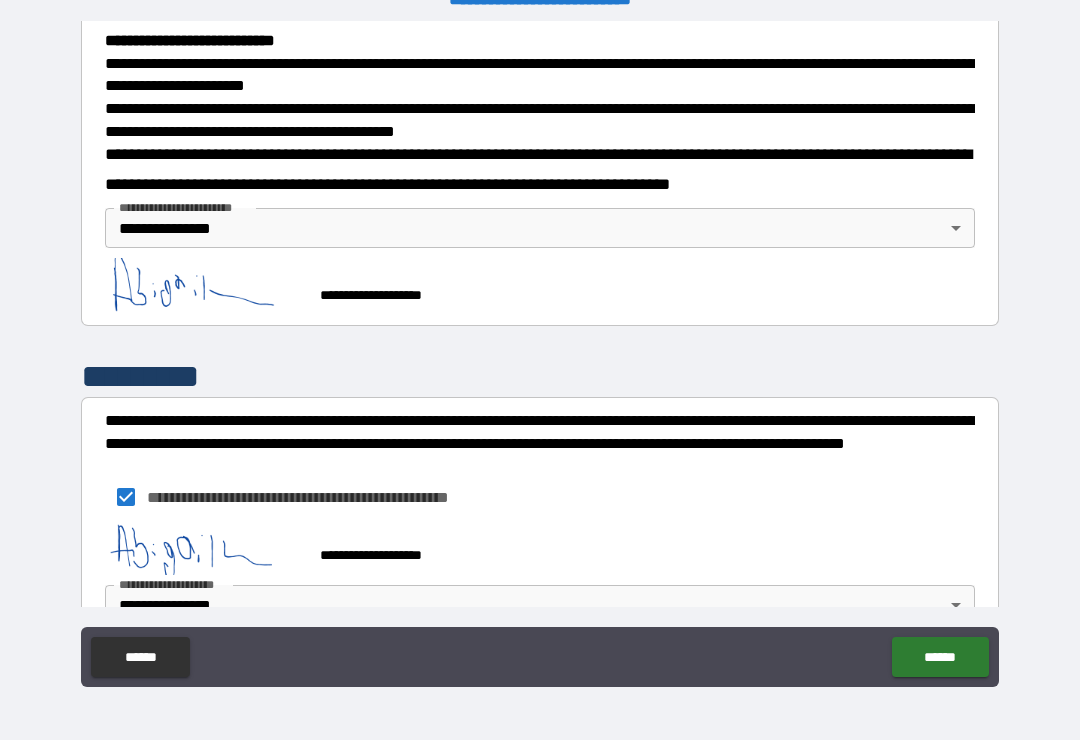 click on "******" at bounding box center [940, 657] 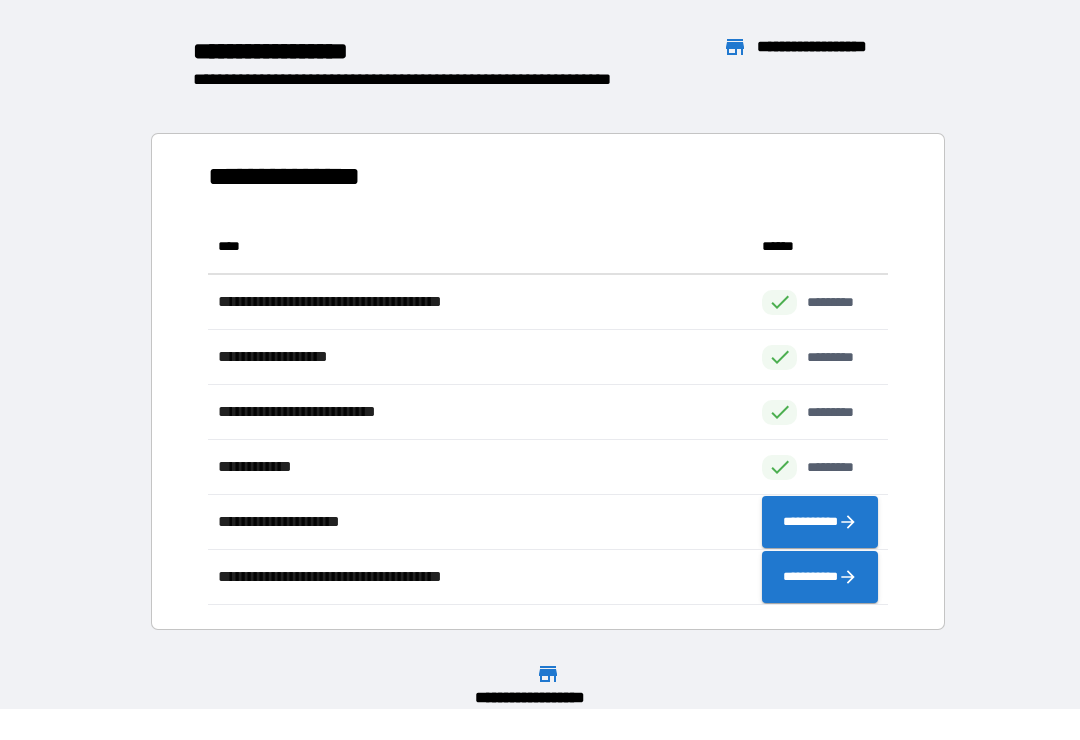 scroll, scrollTop: 1, scrollLeft: 1, axis: both 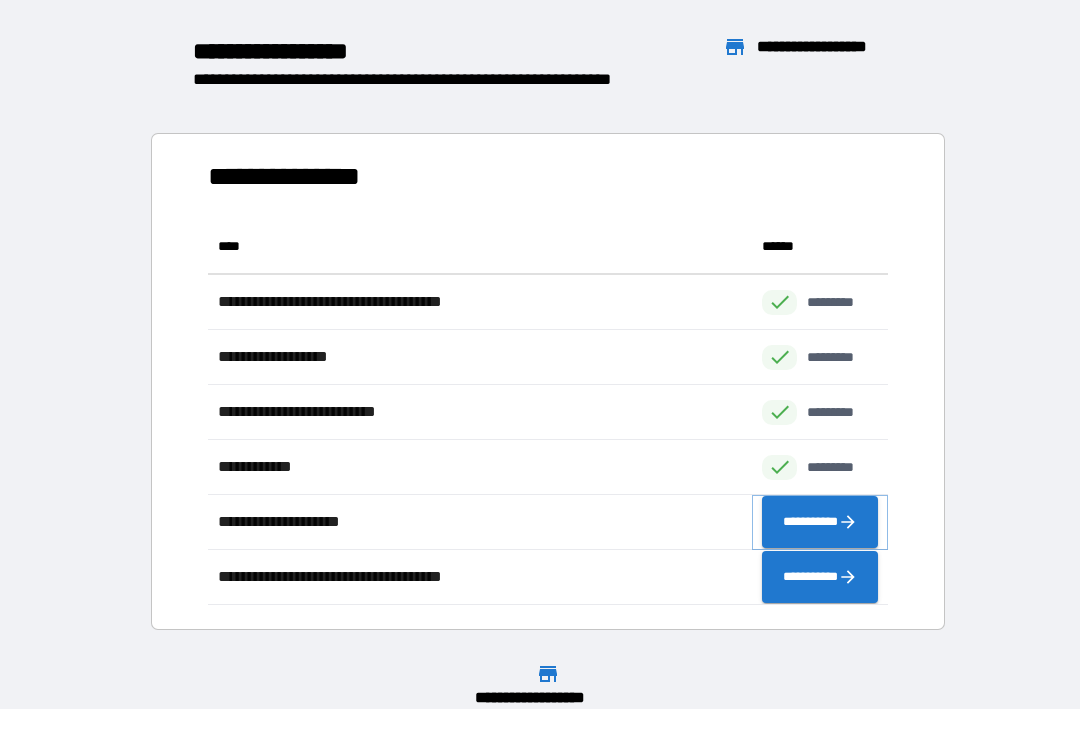 click on "**********" at bounding box center [820, 522] 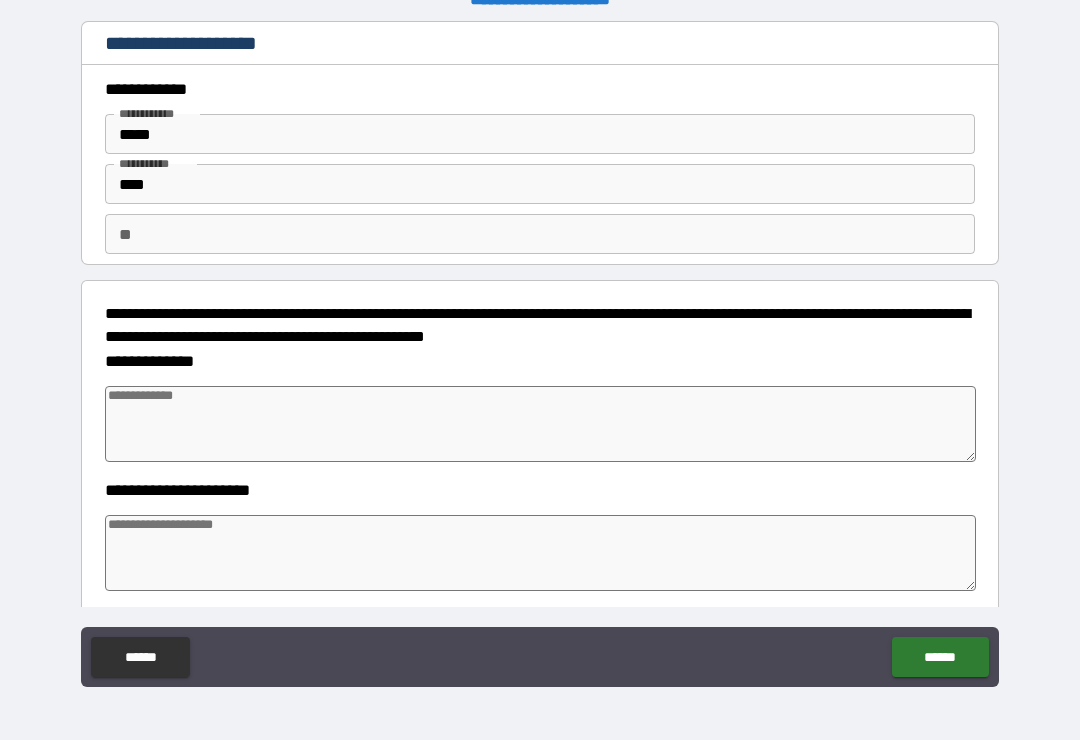click at bounding box center [540, 424] 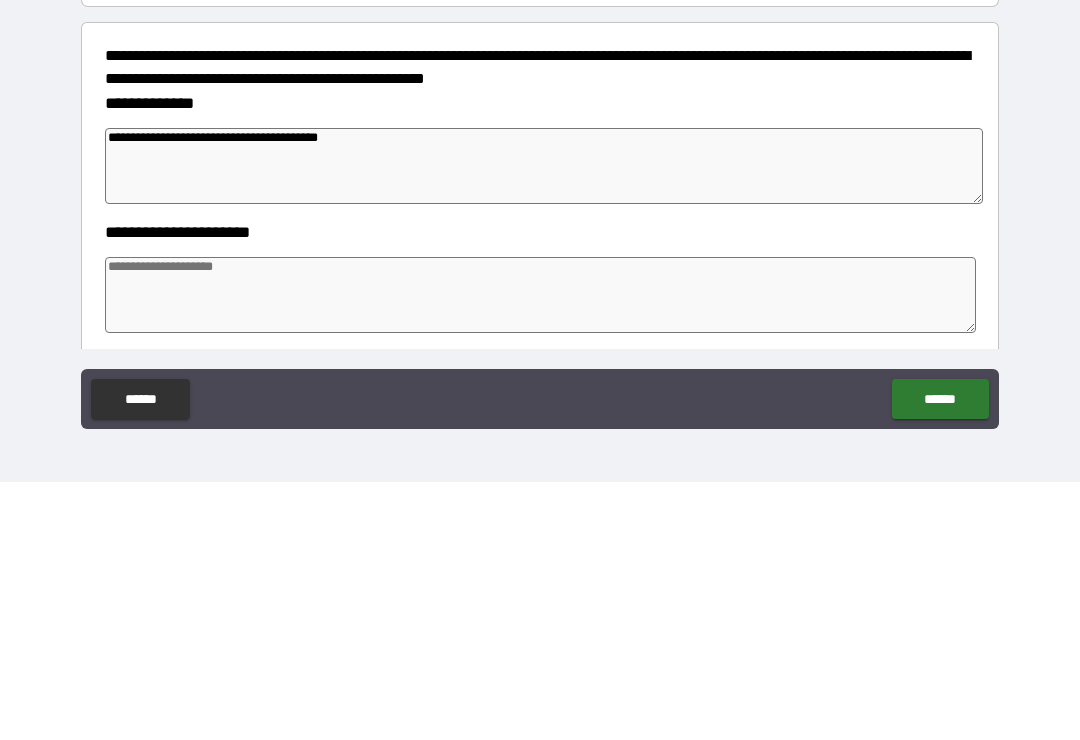 click at bounding box center (540, 553) 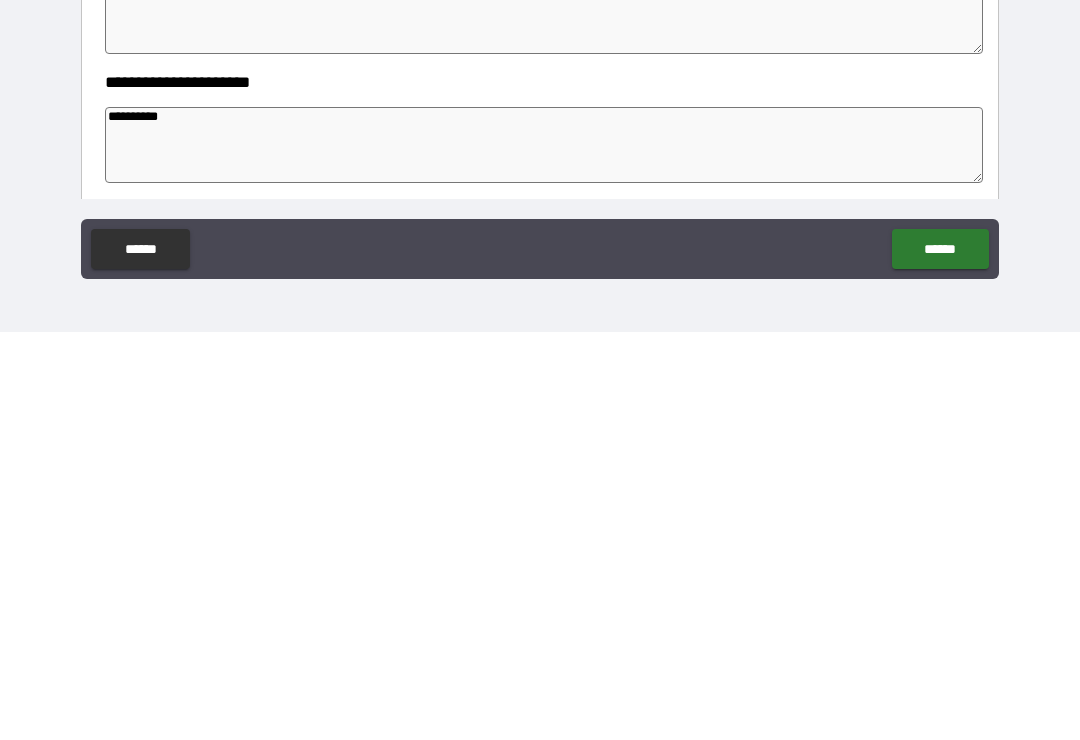 click on "******" at bounding box center (940, 657) 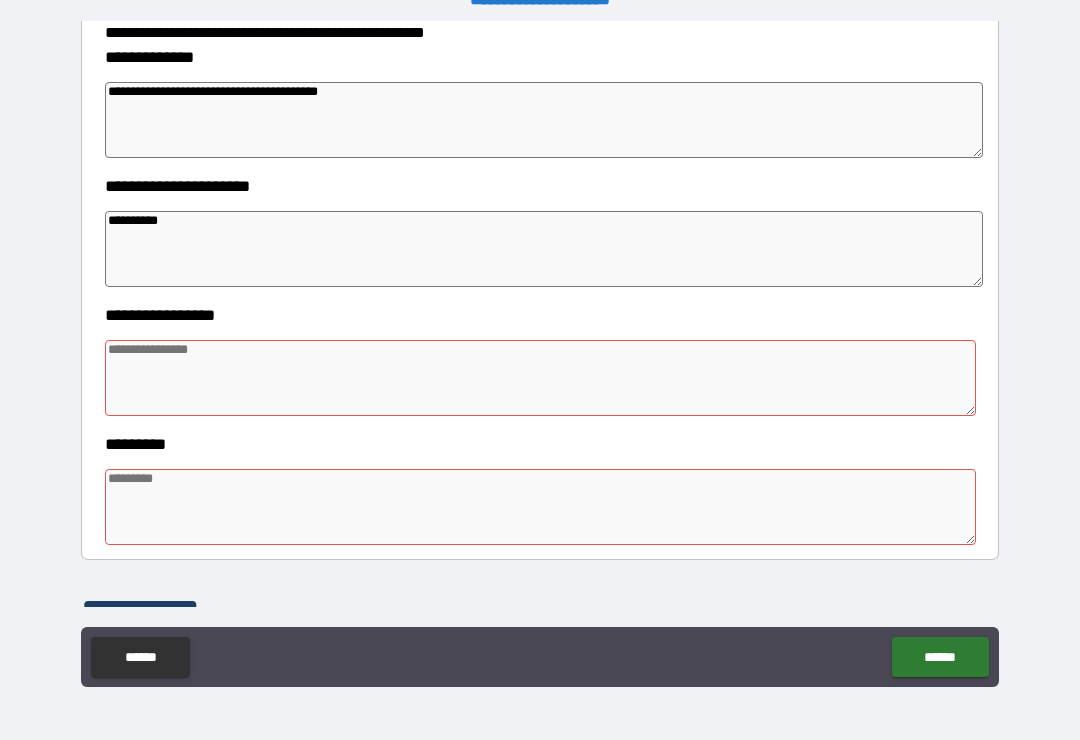 scroll, scrollTop: 301, scrollLeft: 0, axis: vertical 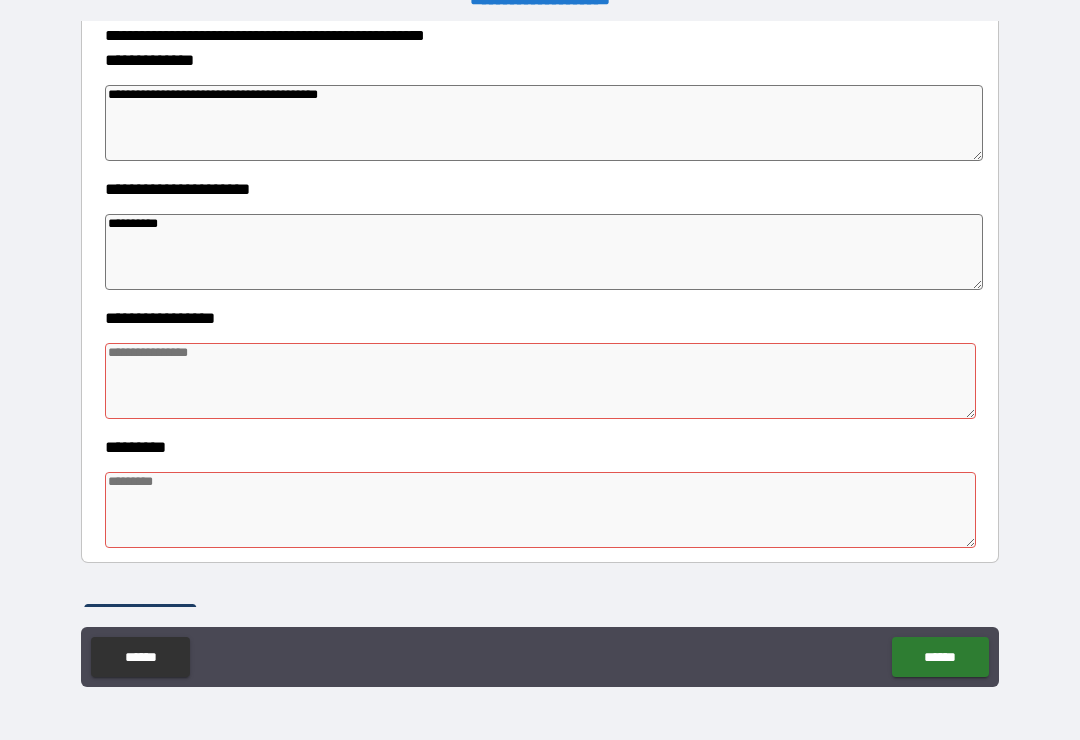 click at bounding box center [540, 381] 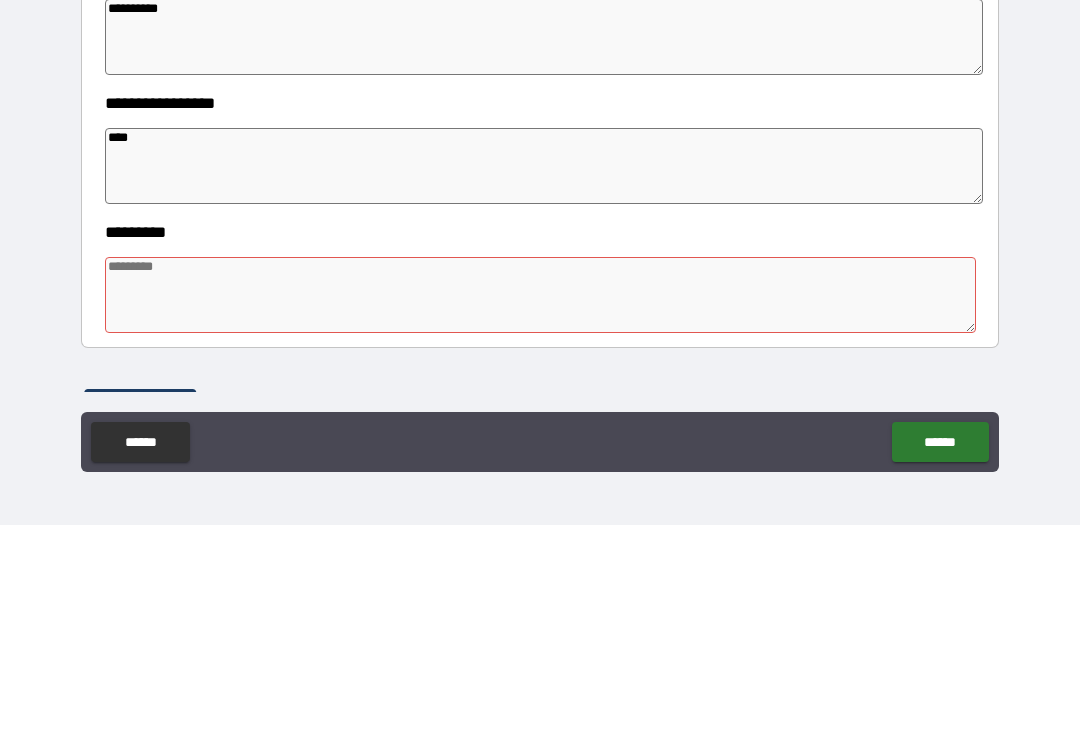 click at bounding box center [540, 510] 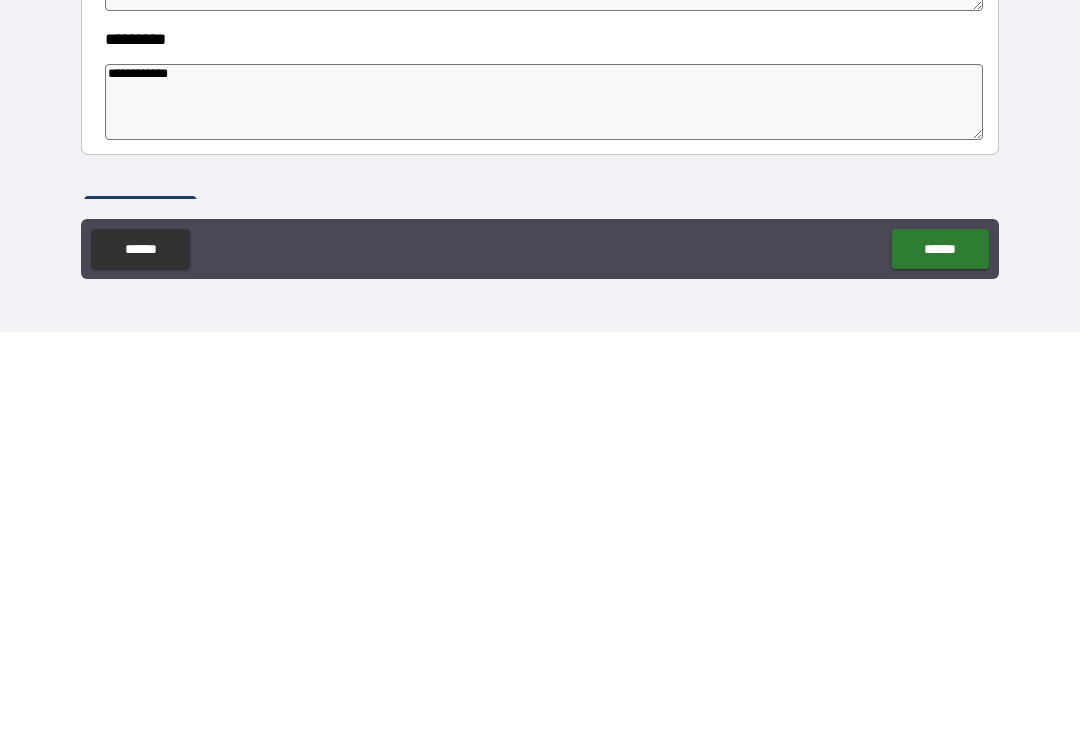 click on "******" at bounding box center (940, 657) 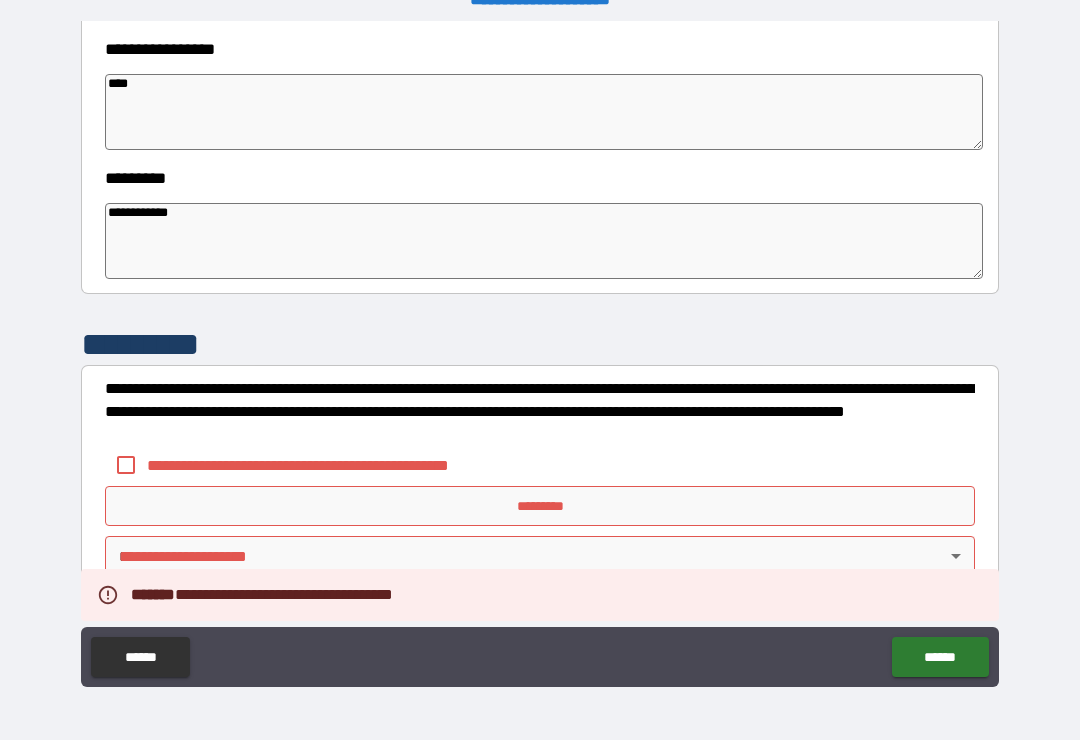 scroll, scrollTop: 570, scrollLeft: 0, axis: vertical 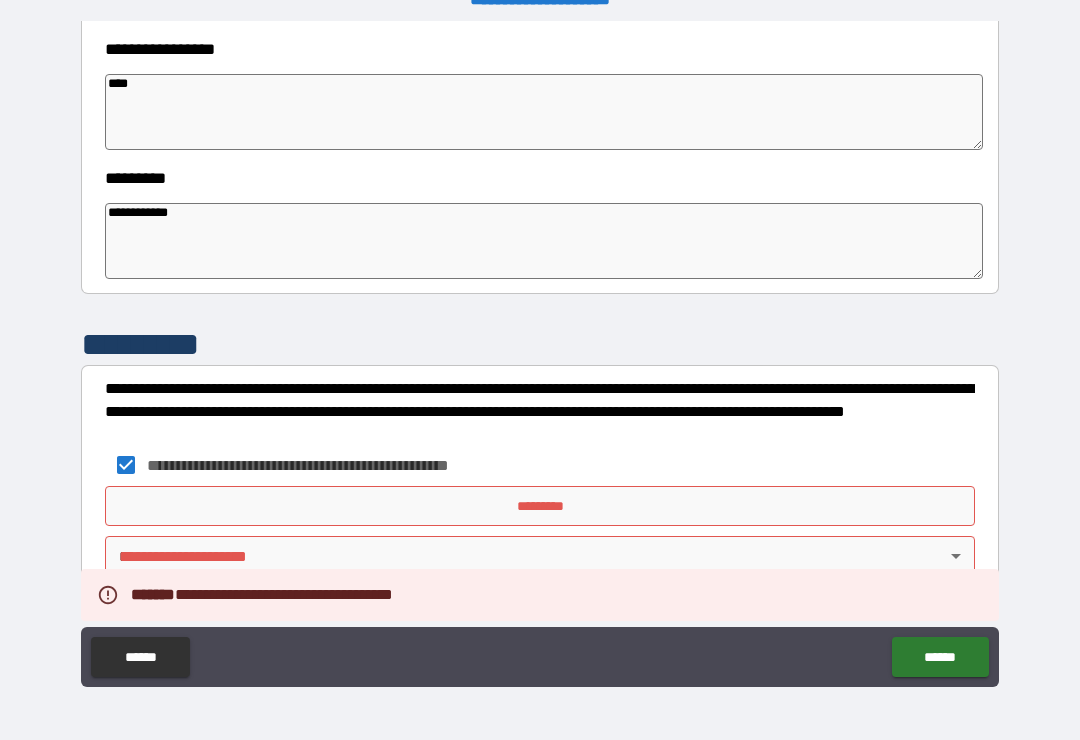 click on "*********" at bounding box center (540, 506) 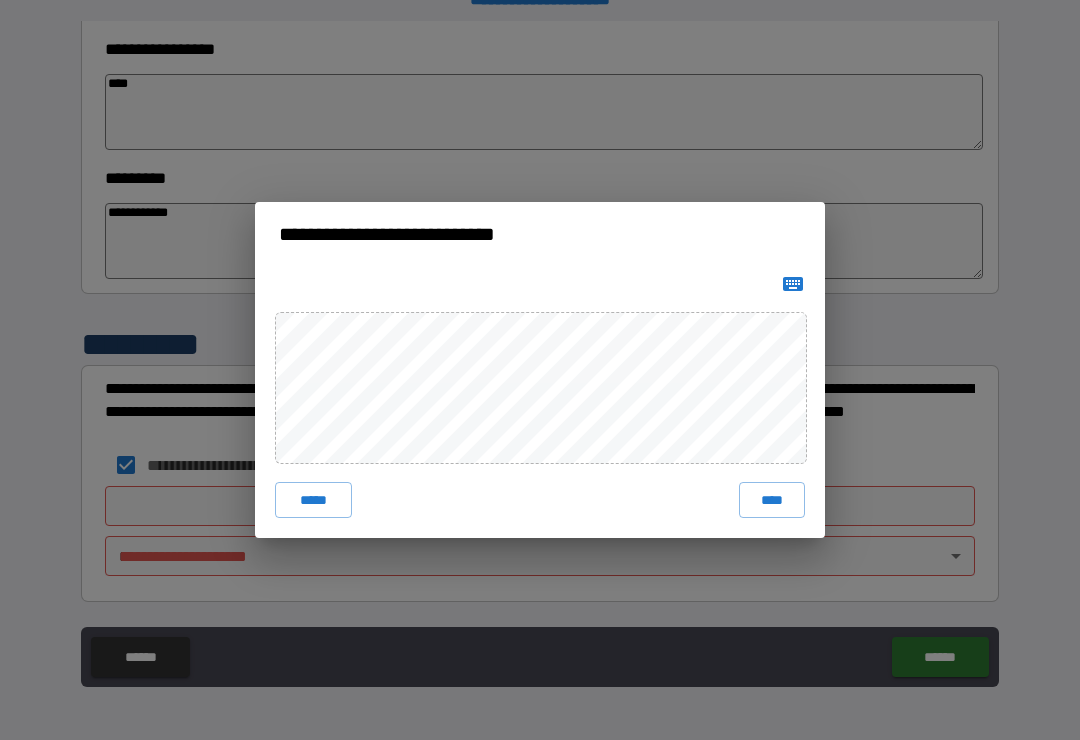 click on "****" at bounding box center [772, 500] 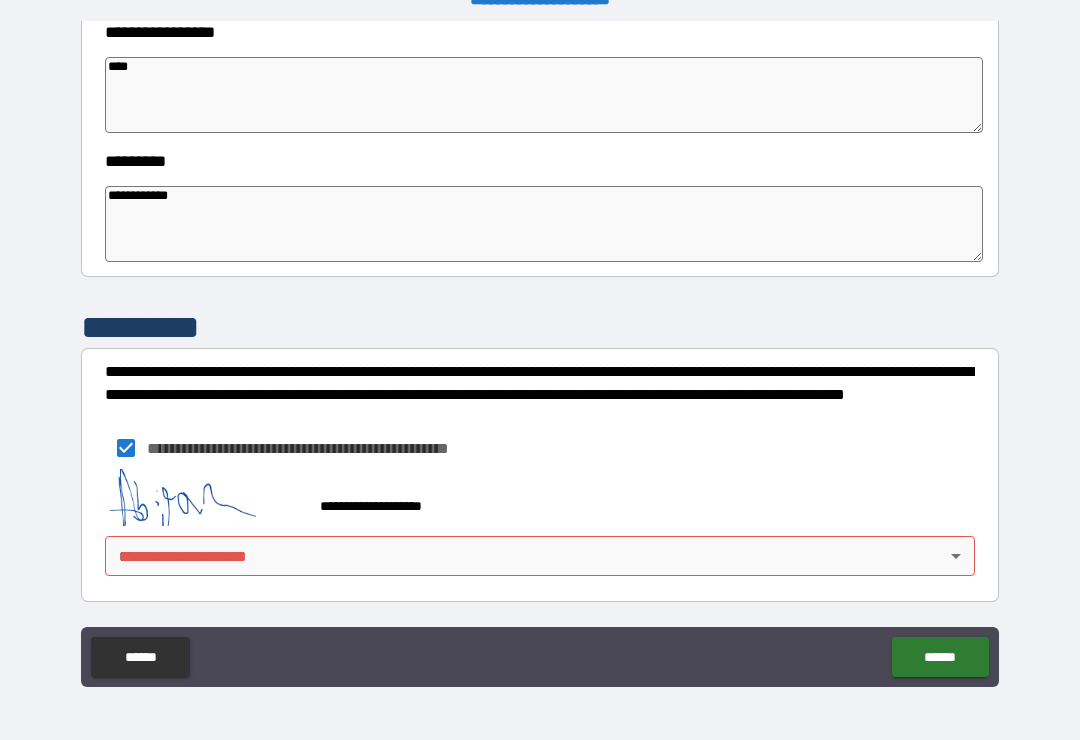 scroll, scrollTop: 587, scrollLeft: 0, axis: vertical 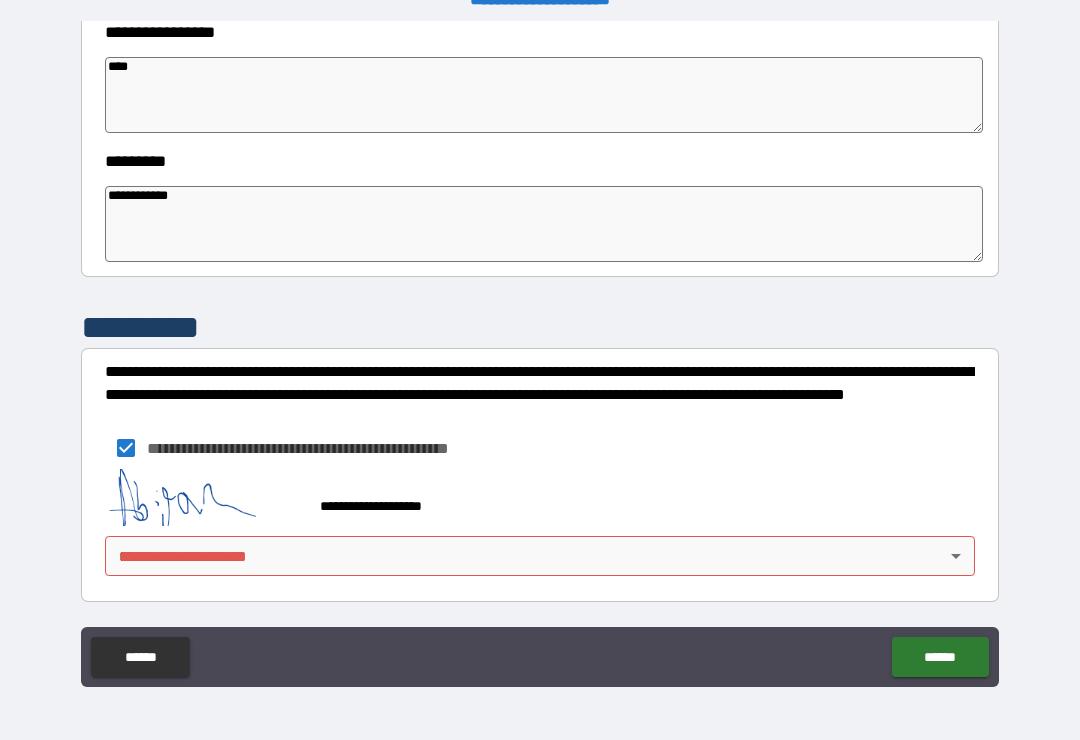 click on "**********" at bounding box center [540, 354] 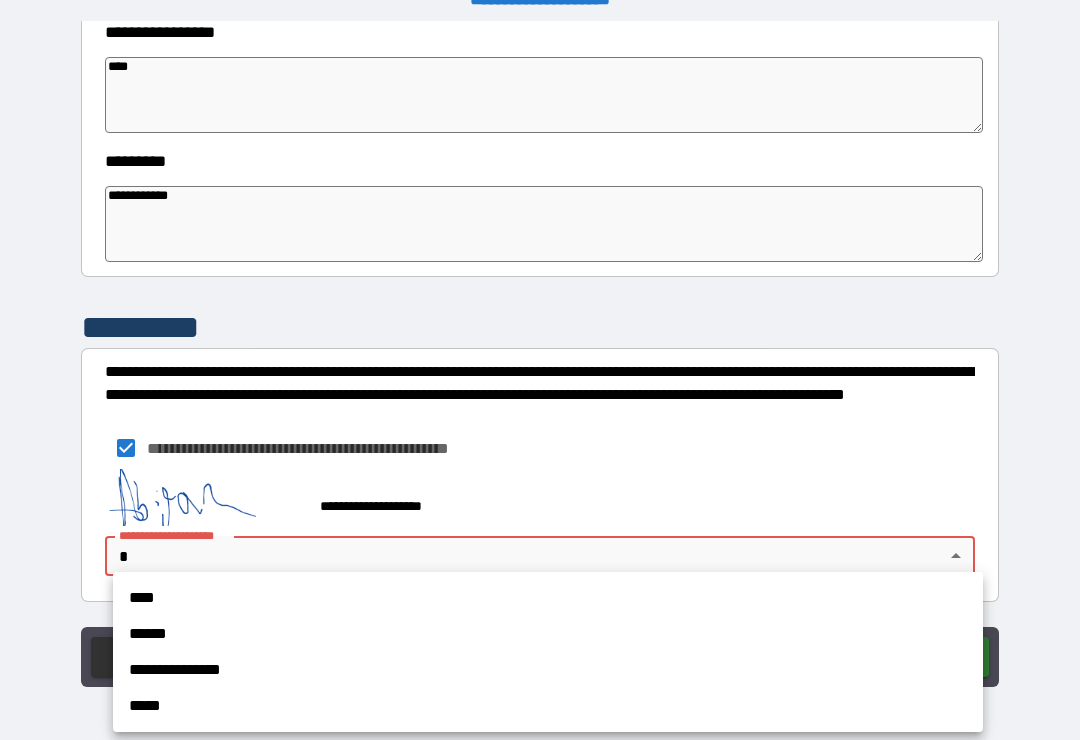 click on "**********" at bounding box center (548, 670) 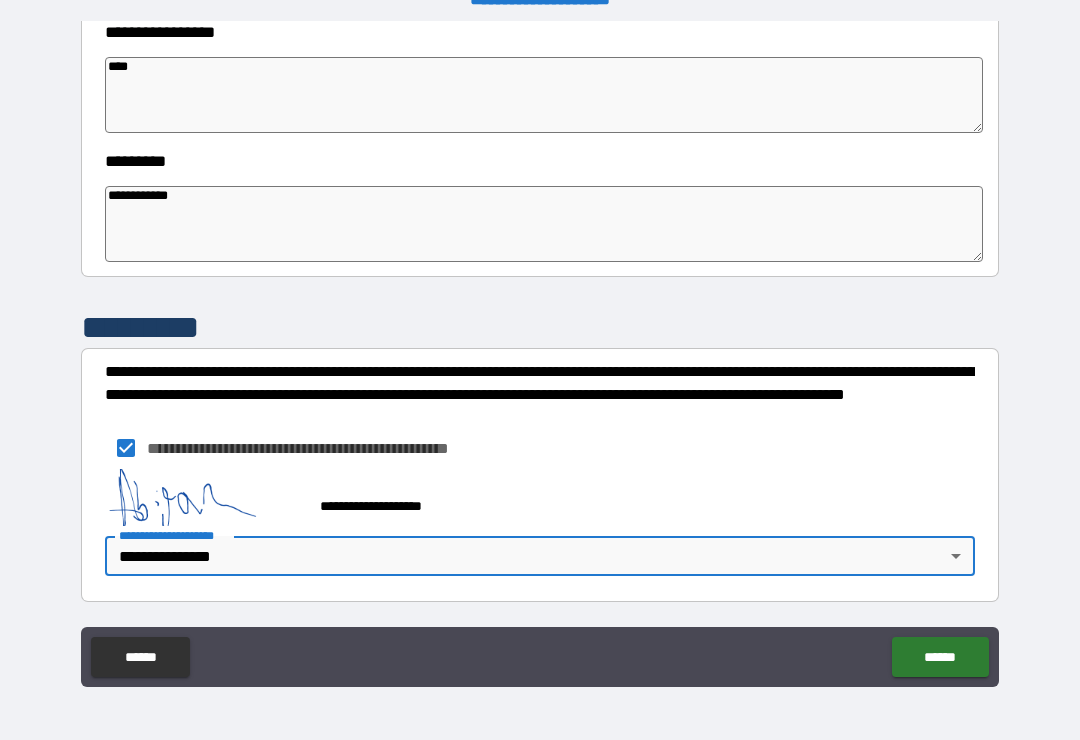 click on "******" at bounding box center (940, 657) 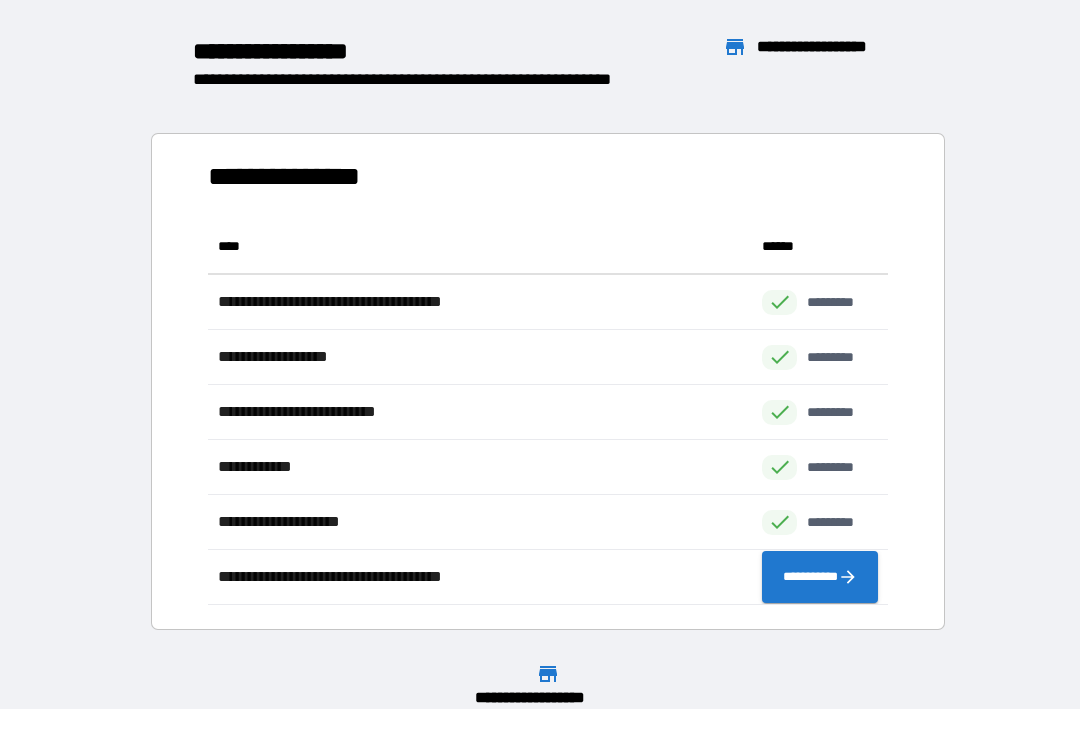 scroll, scrollTop: 1, scrollLeft: 1, axis: both 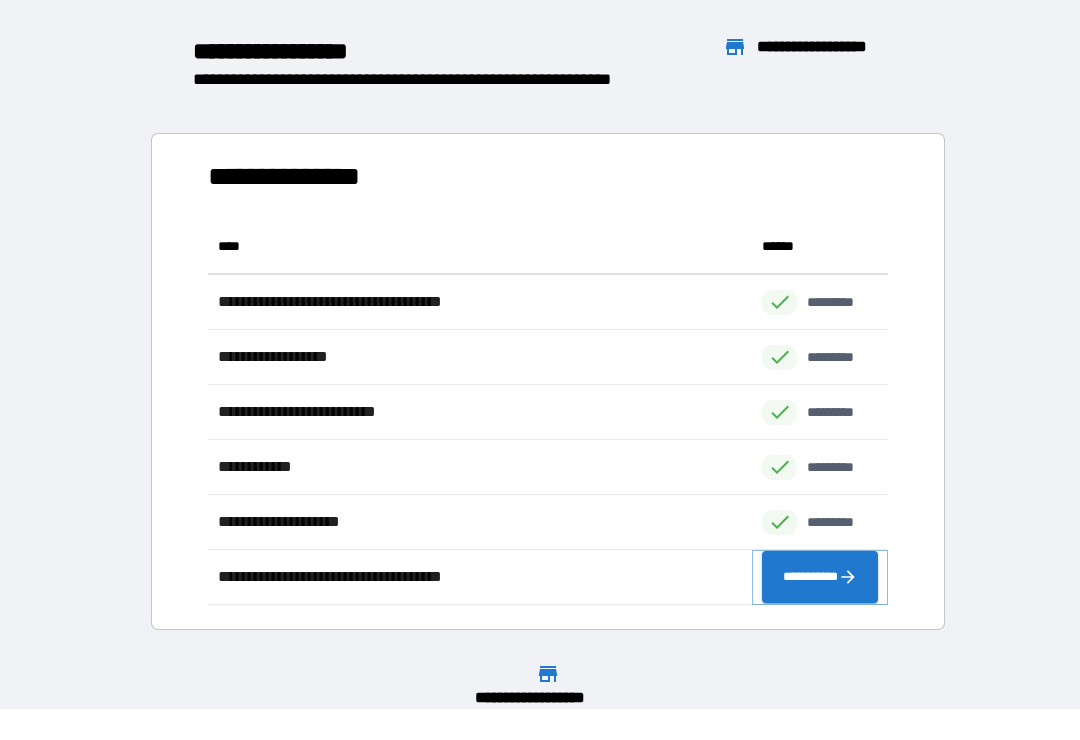 click on "**********" at bounding box center (820, 577) 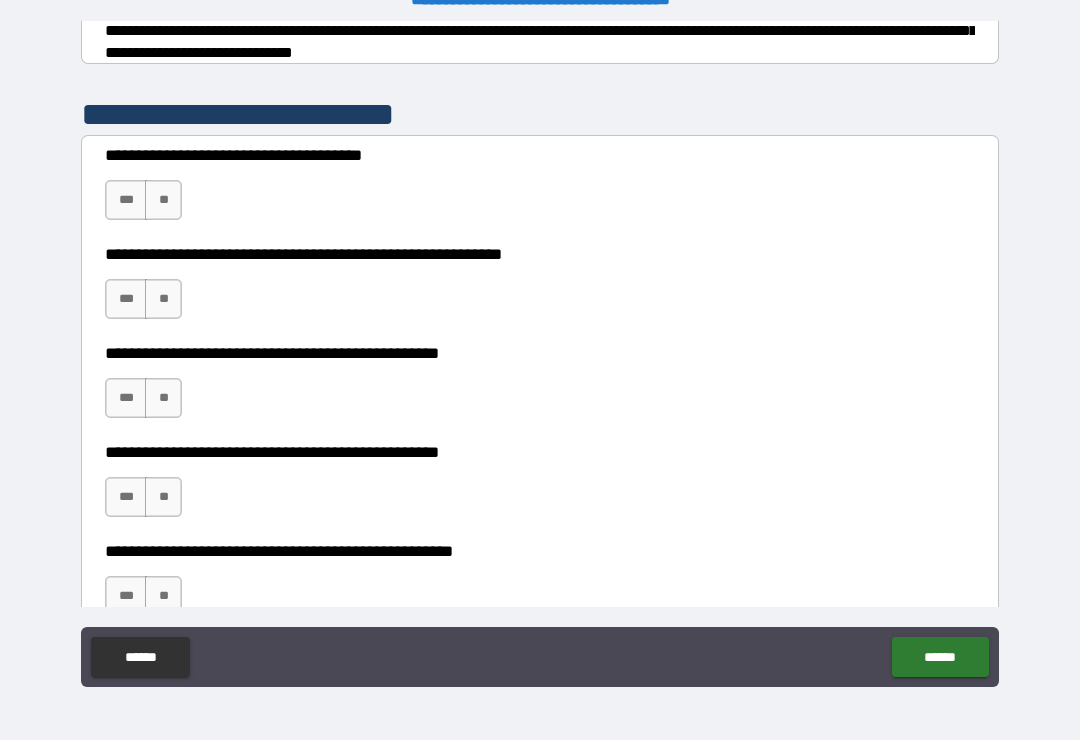 scroll, scrollTop: 353, scrollLeft: 0, axis: vertical 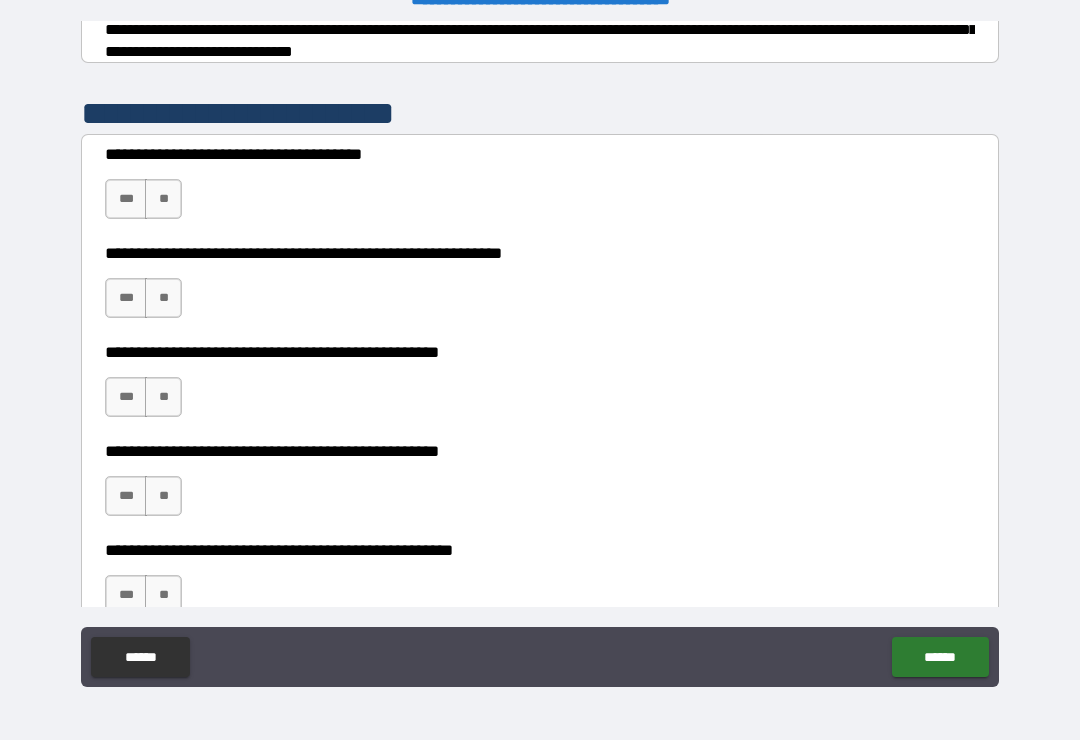 click on "**" at bounding box center [163, 199] 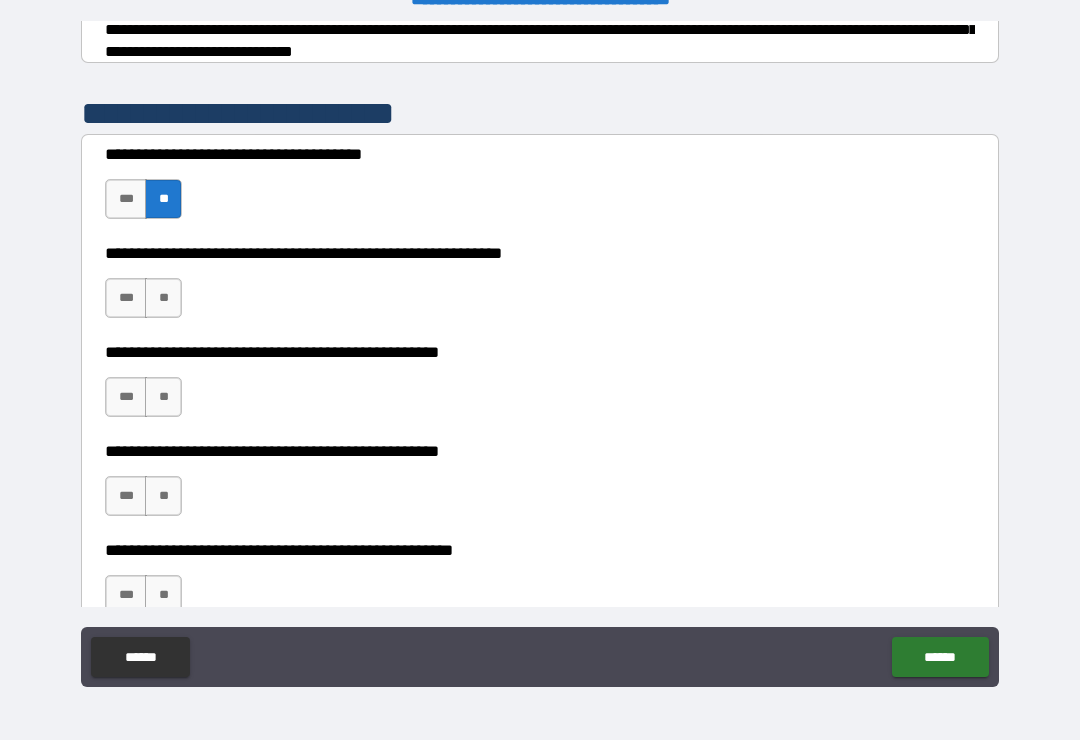 click on "**" at bounding box center [163, 298] 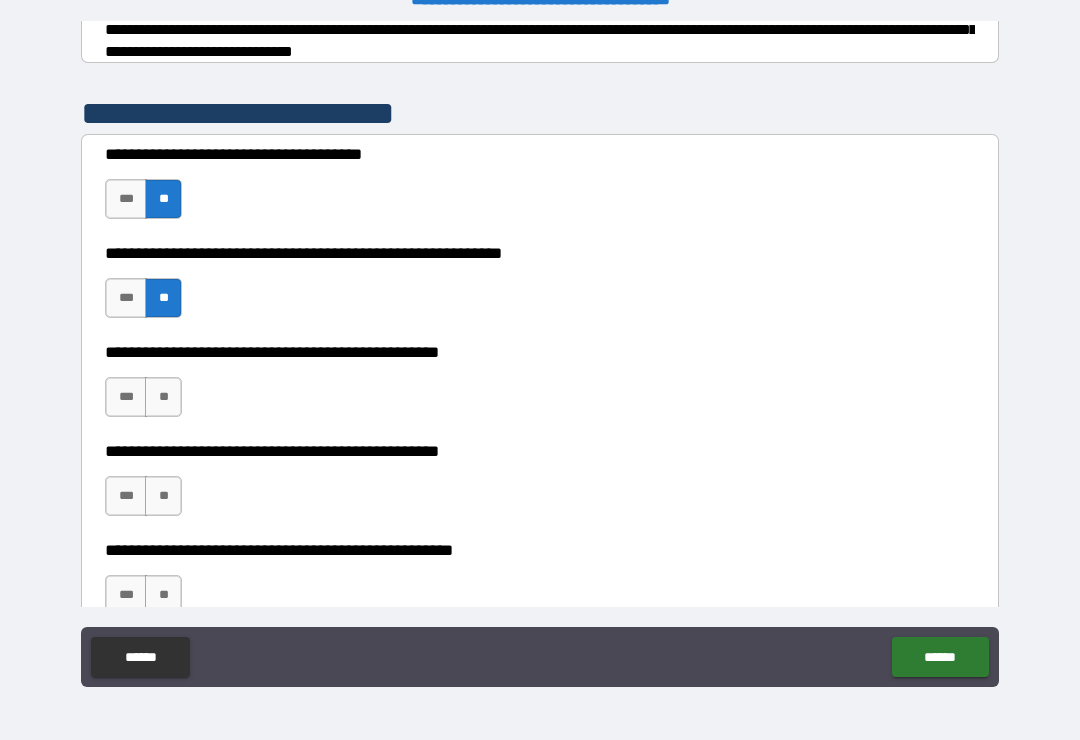 click on "**" at bounding box center (163, 397) 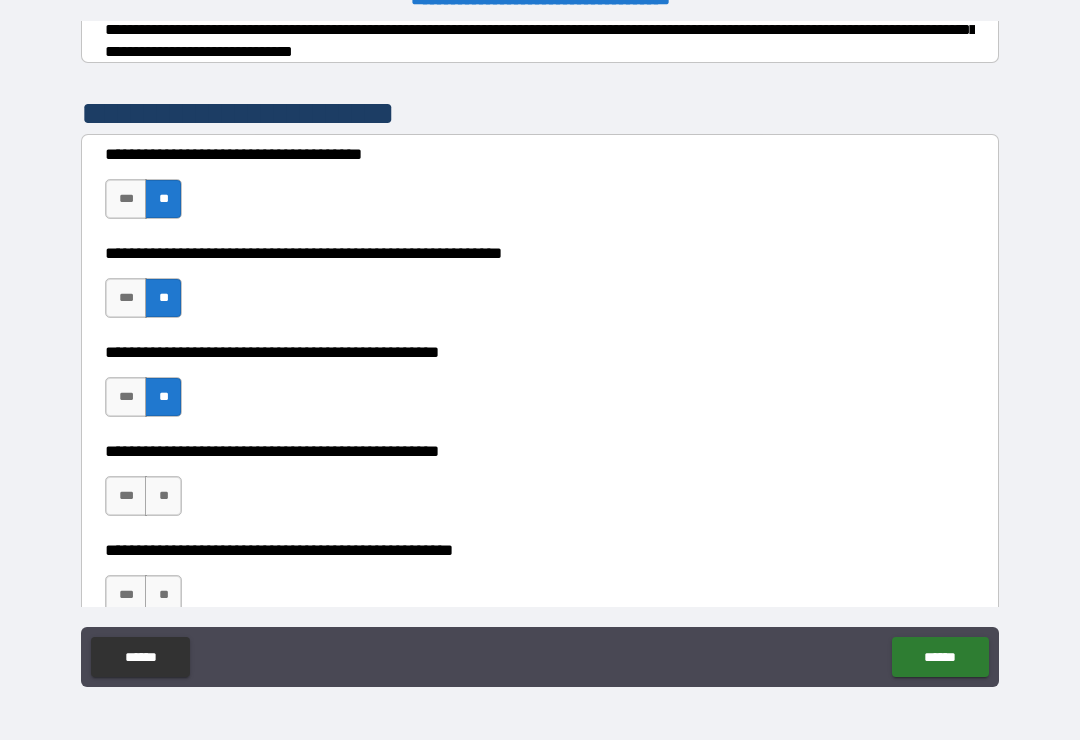 click on "**" at bounding box center [163, 496] 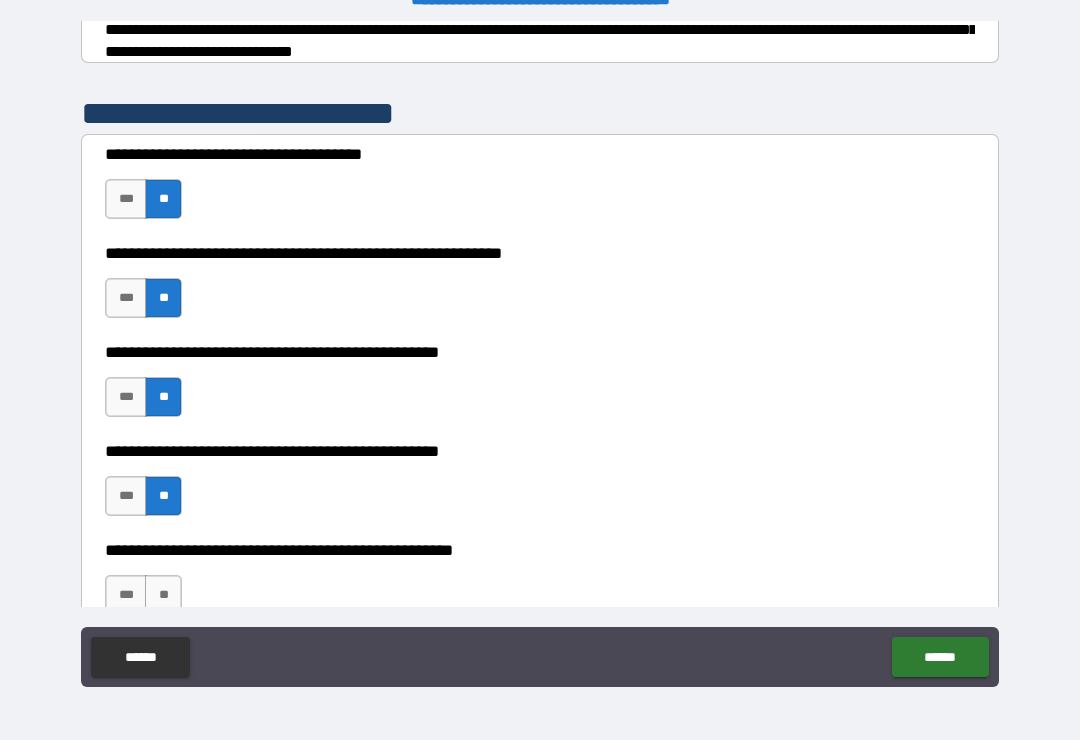 click on "**" at bounding box center (163, 595) 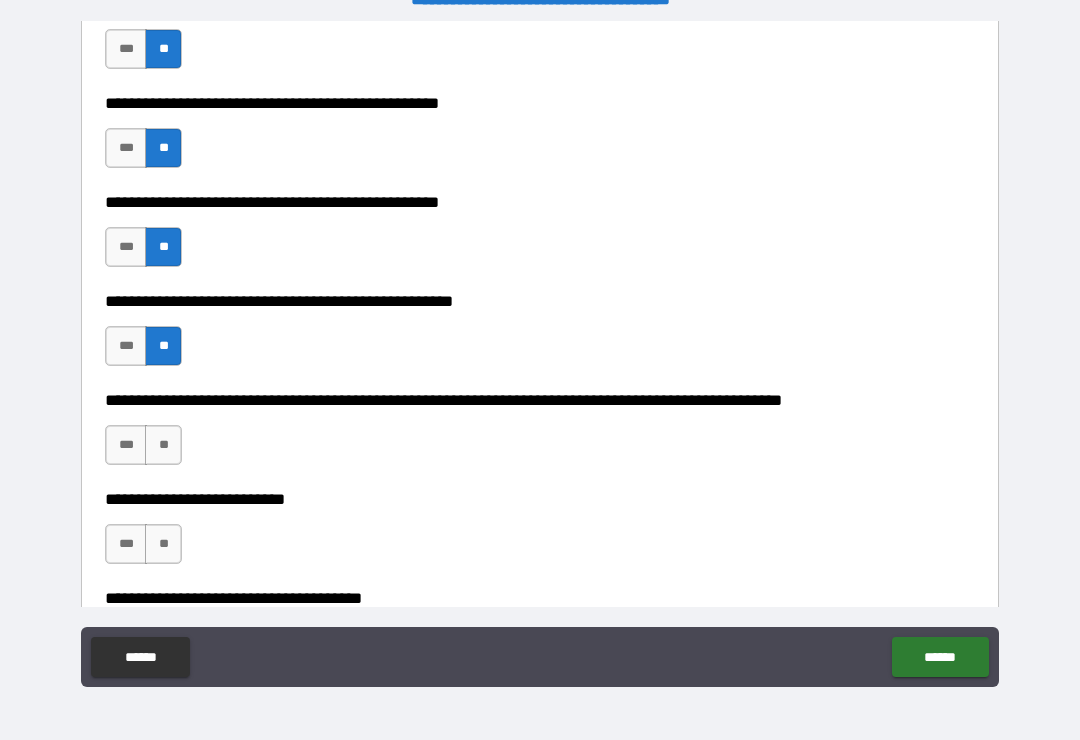 scroll, scrollTop: 603, scrollLeft: 0, axis: vertical 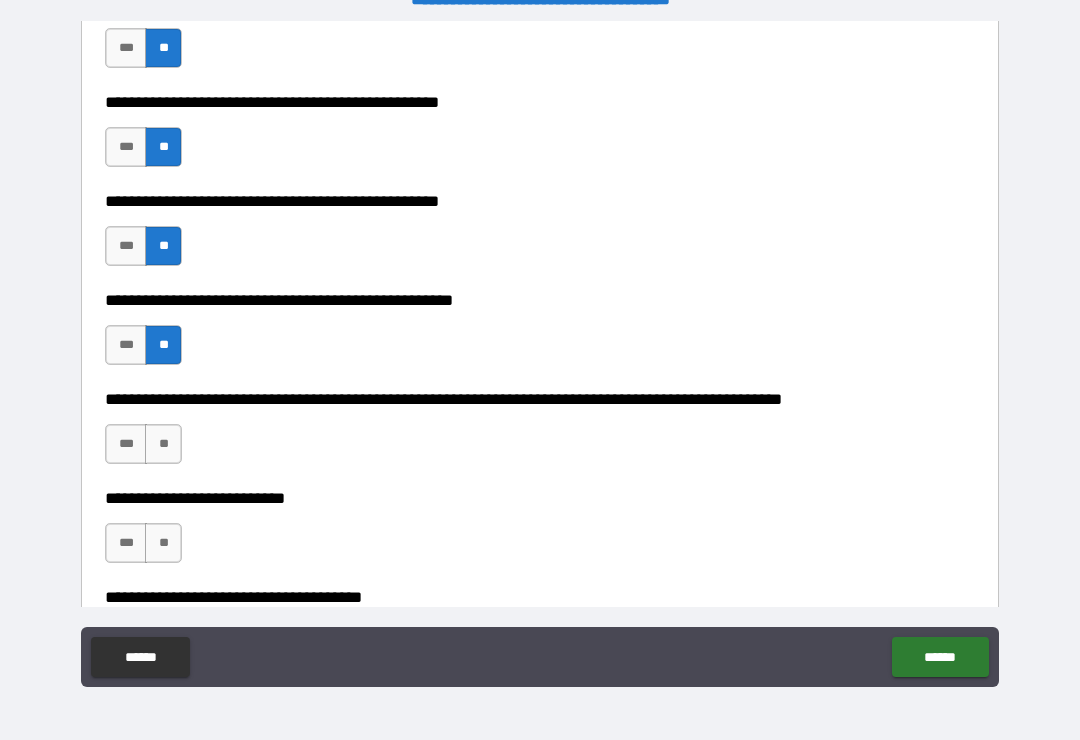 click on "**" at bounding box center [163, 444] 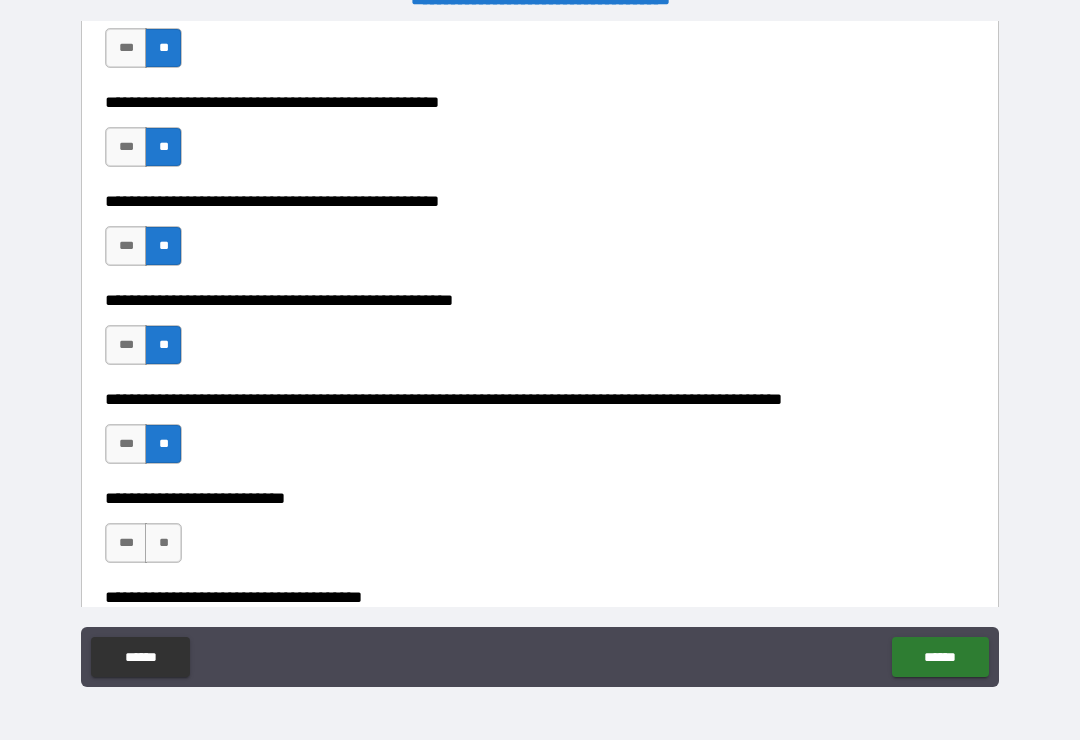 click on "**" at bounding box center (163, 543) 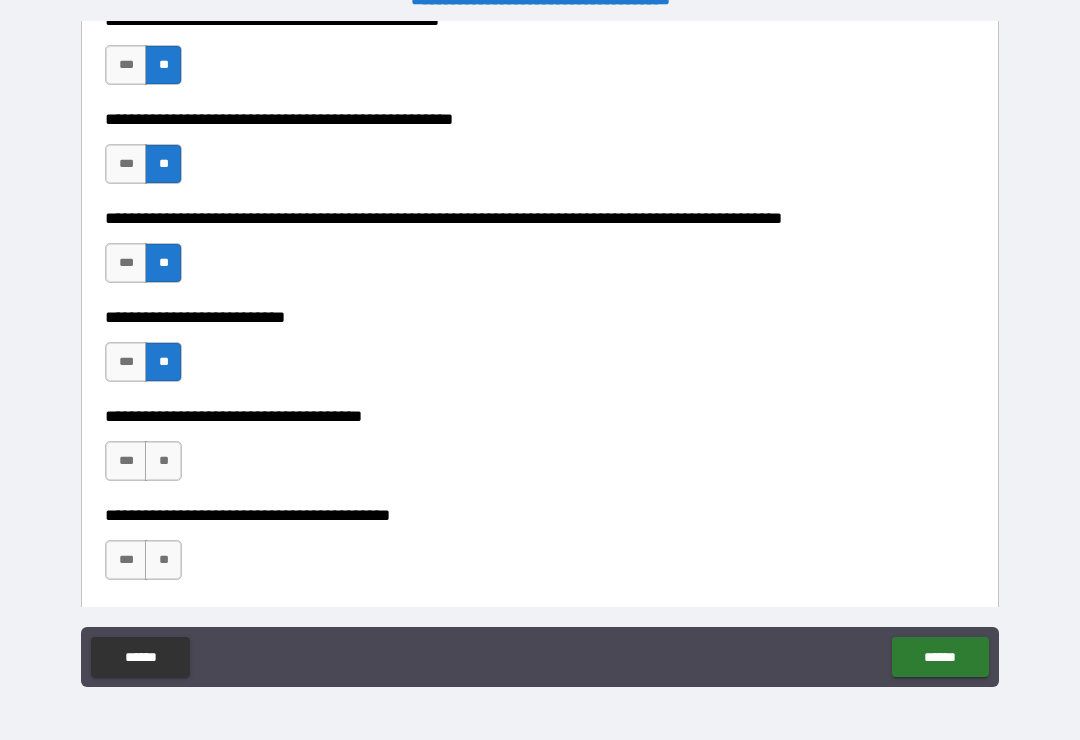 scroll, scrollTop: 787, scrollLeft: 0, axis: vertical 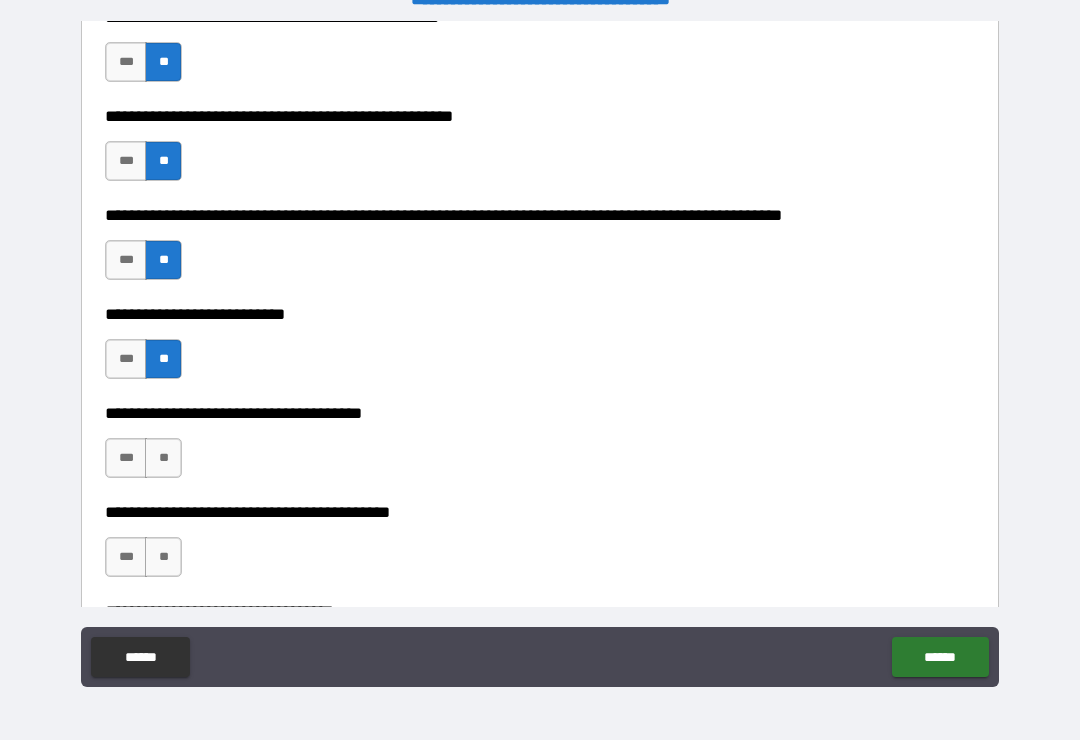 click on "**" at bounding box center (163, 458) 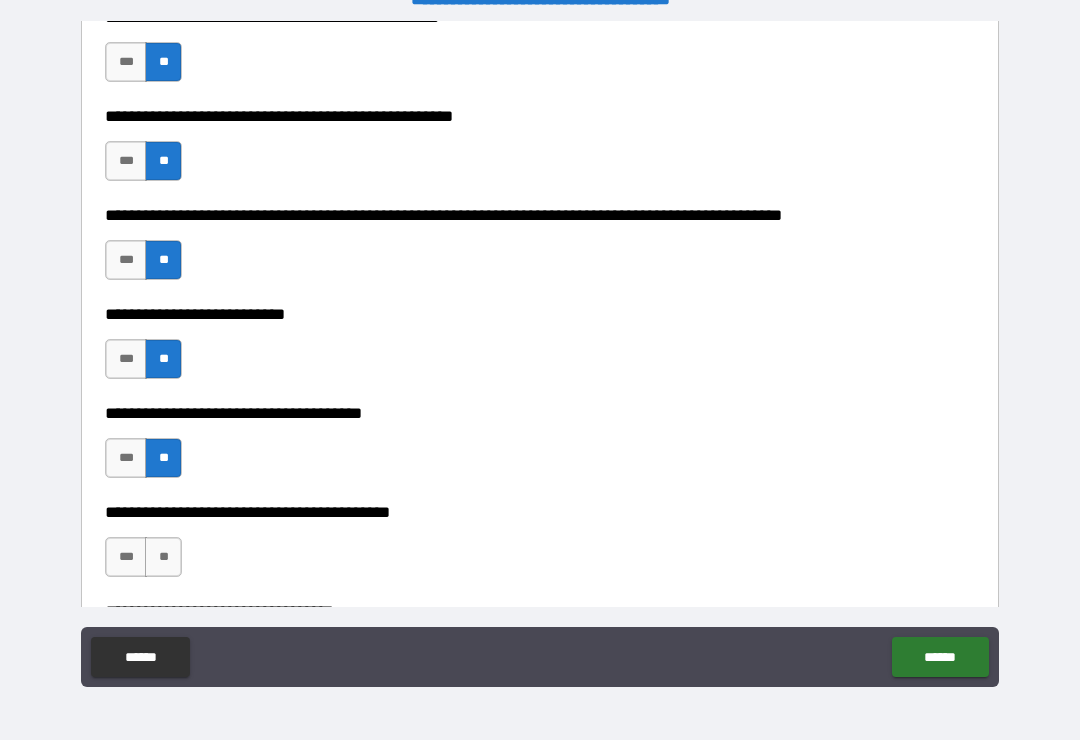 click on "**" at bounding box center (163, 557) 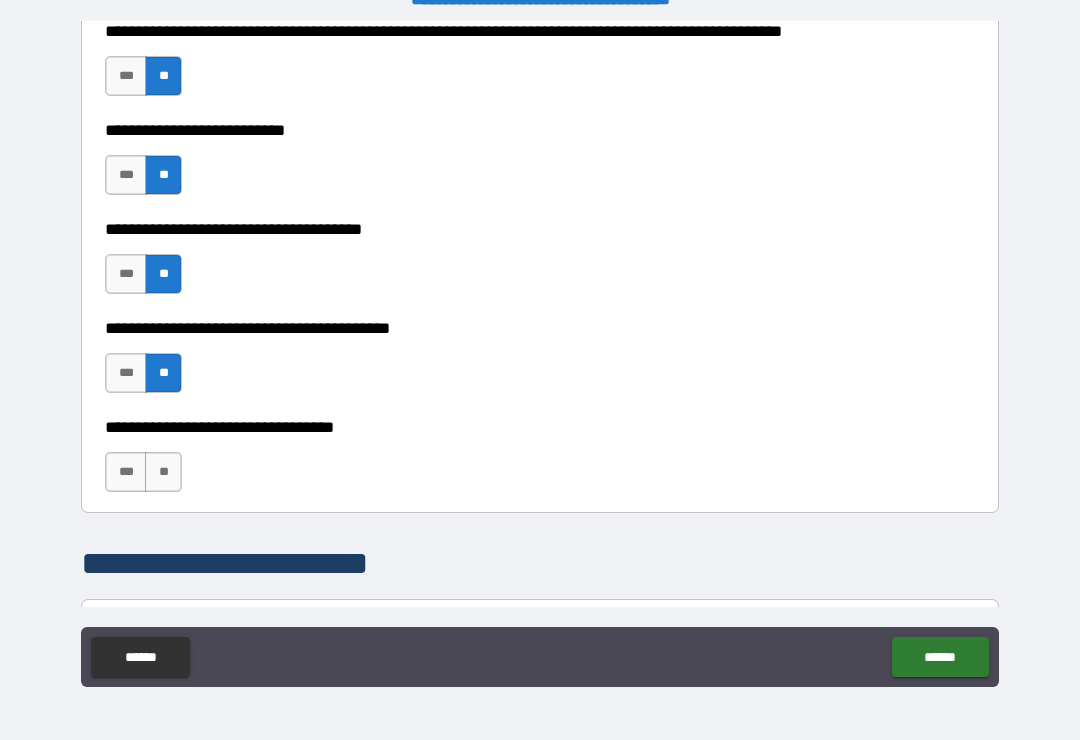 scroll, scrollTop: 996, scrollLeft: 0, axis: vertical 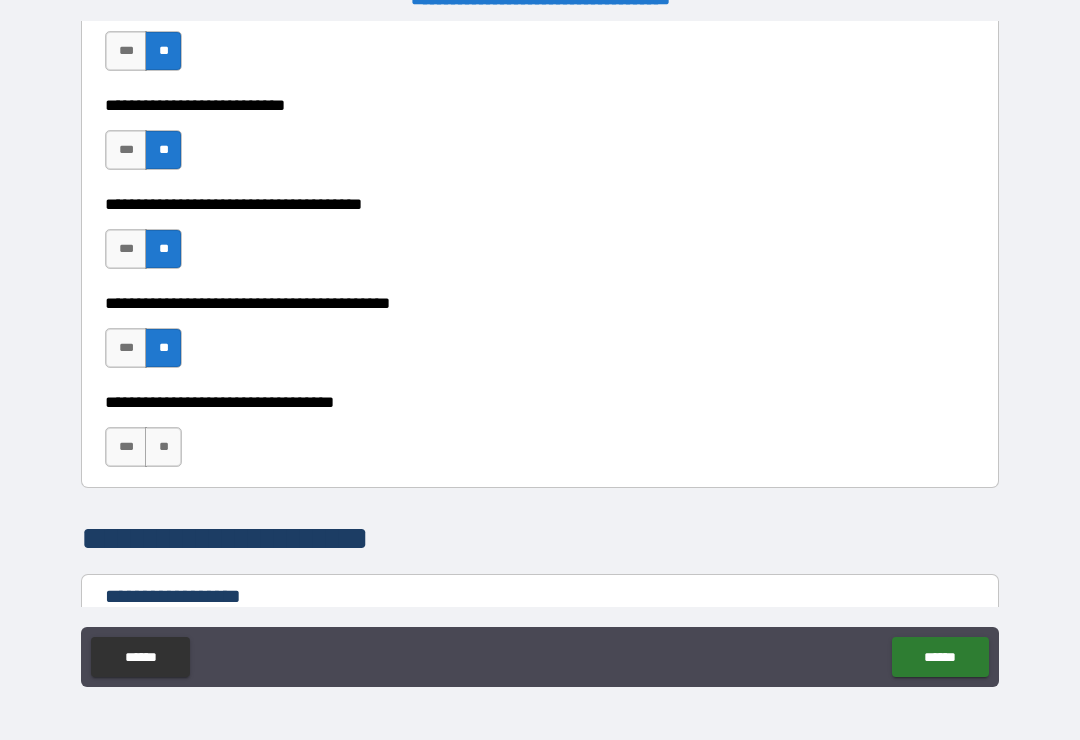 click on "**" at bounding box center (163, 447) 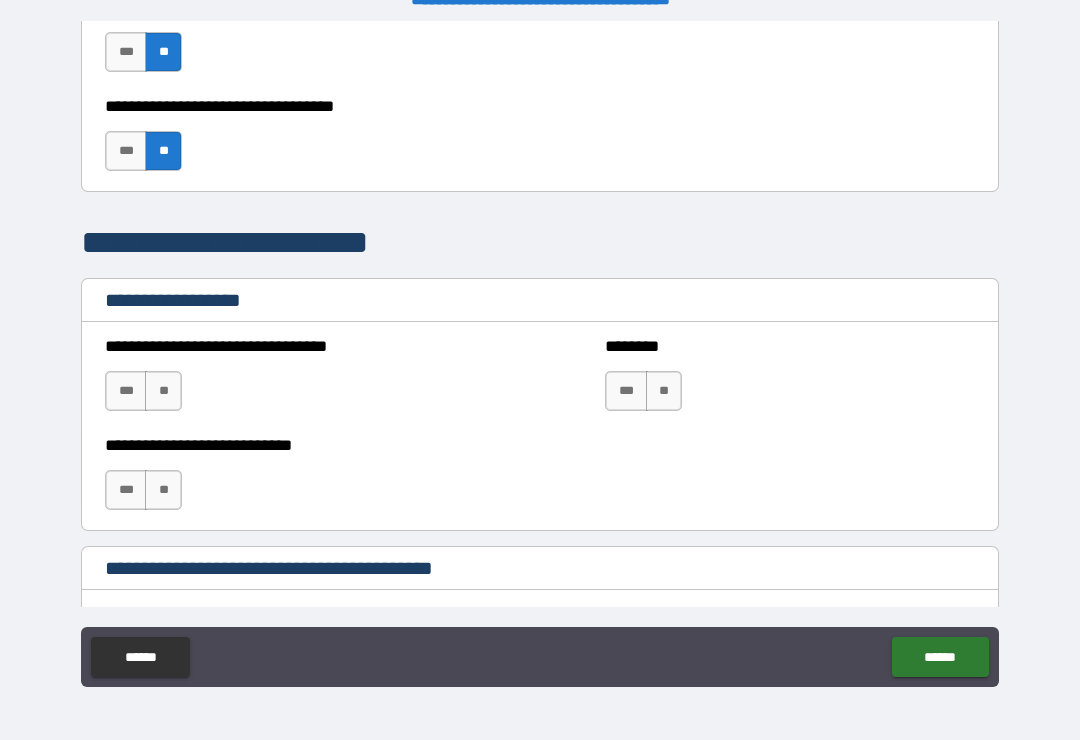 scroll, scrollTop: 1288, scrollLeft: 0, axis: vertical 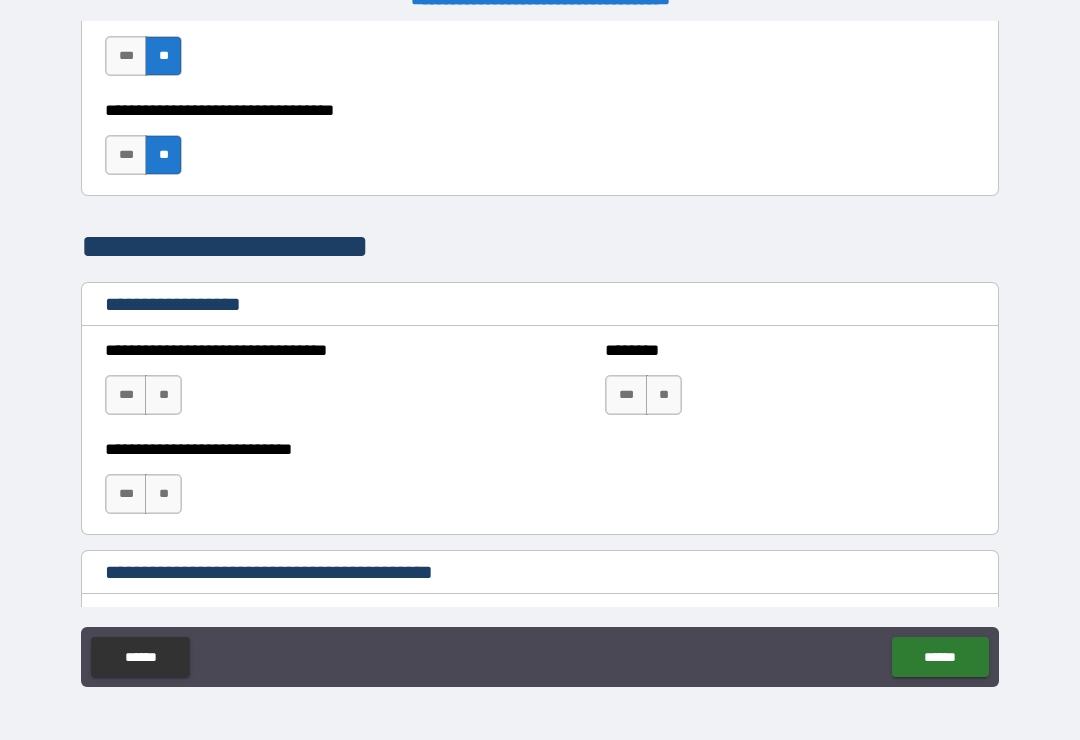 click on "**" at bounding box center [163, 395] 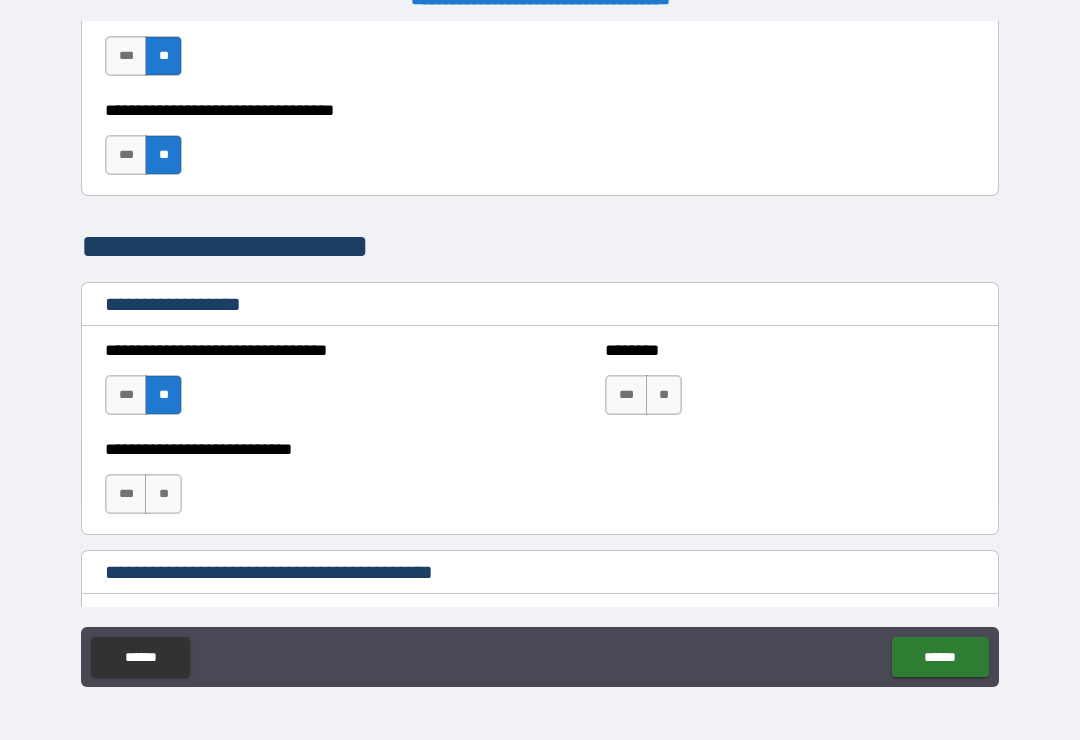 click on "**" at bounding box center (664, 395) 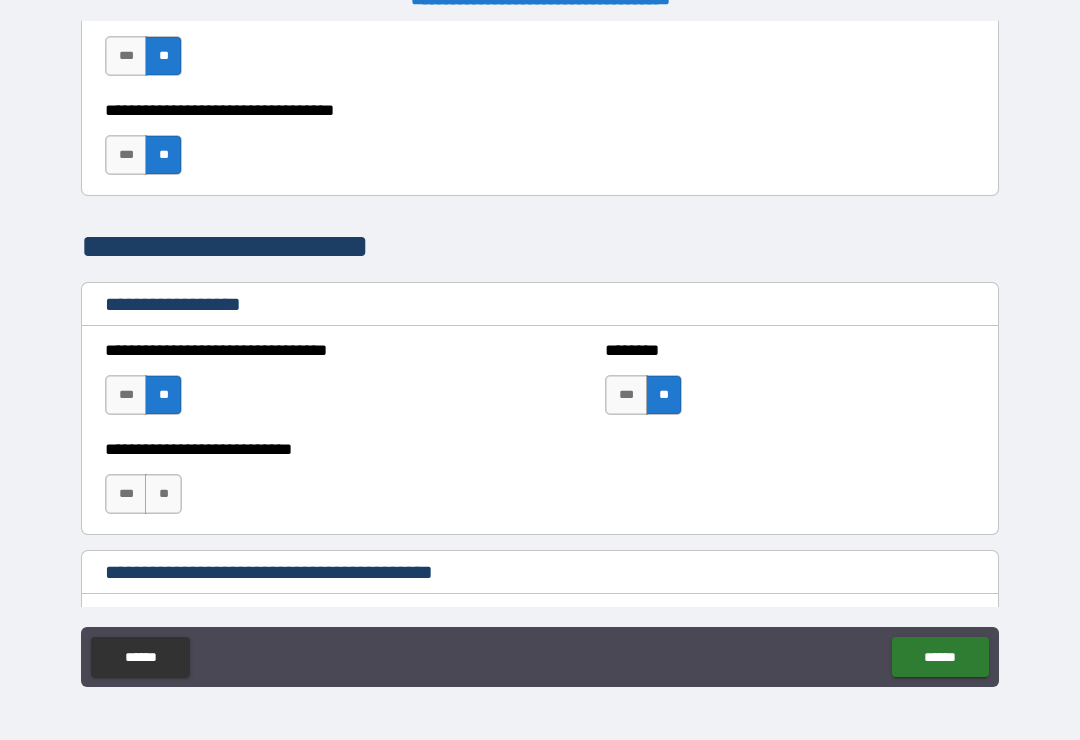 click on "**" at bounding box center [163, 494] 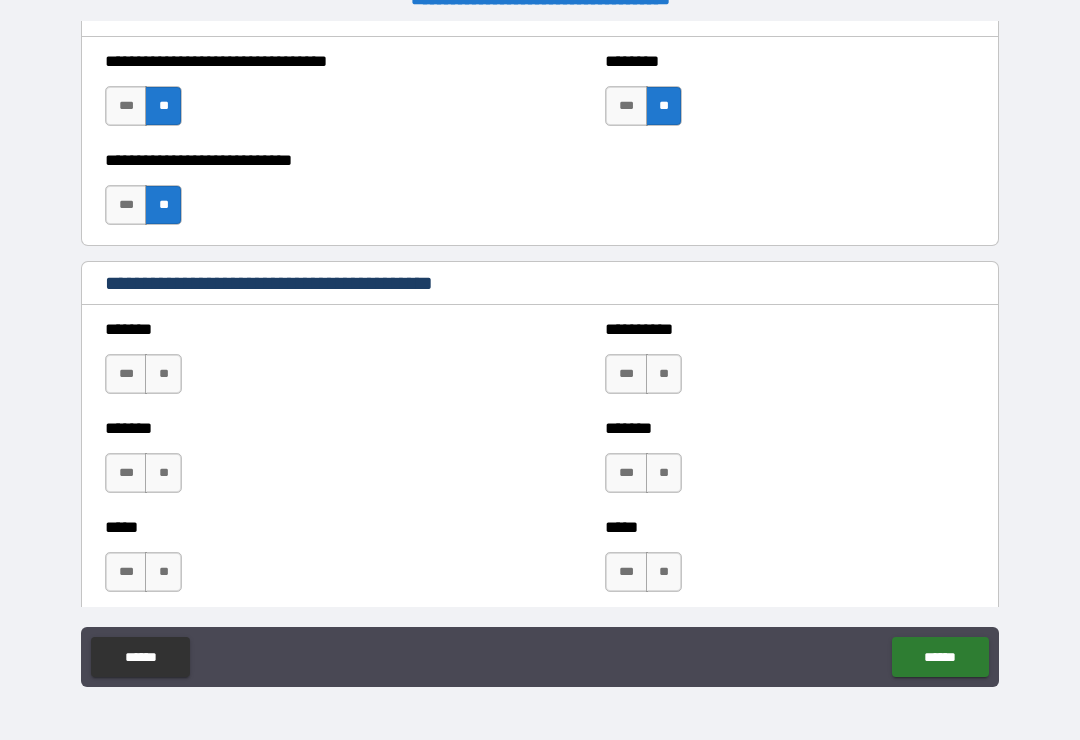 scroll, scrollTop: 1578, scrollLeft: 0, axis: vertical 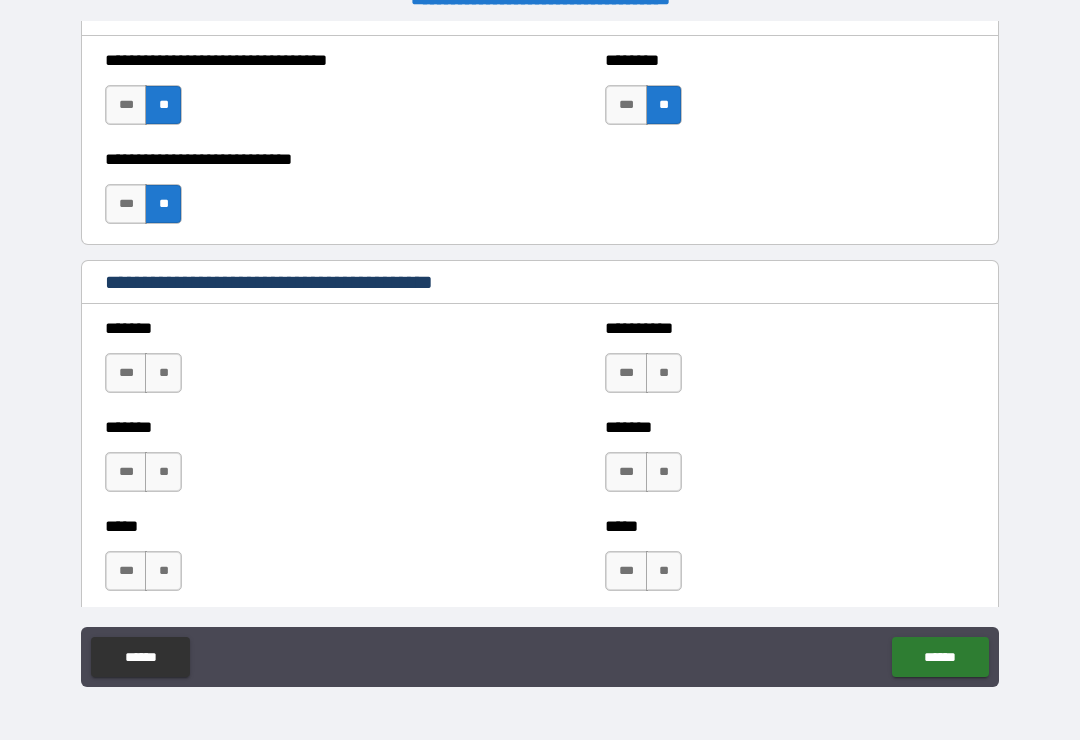 click on "***" at bounding box center (626, 373) 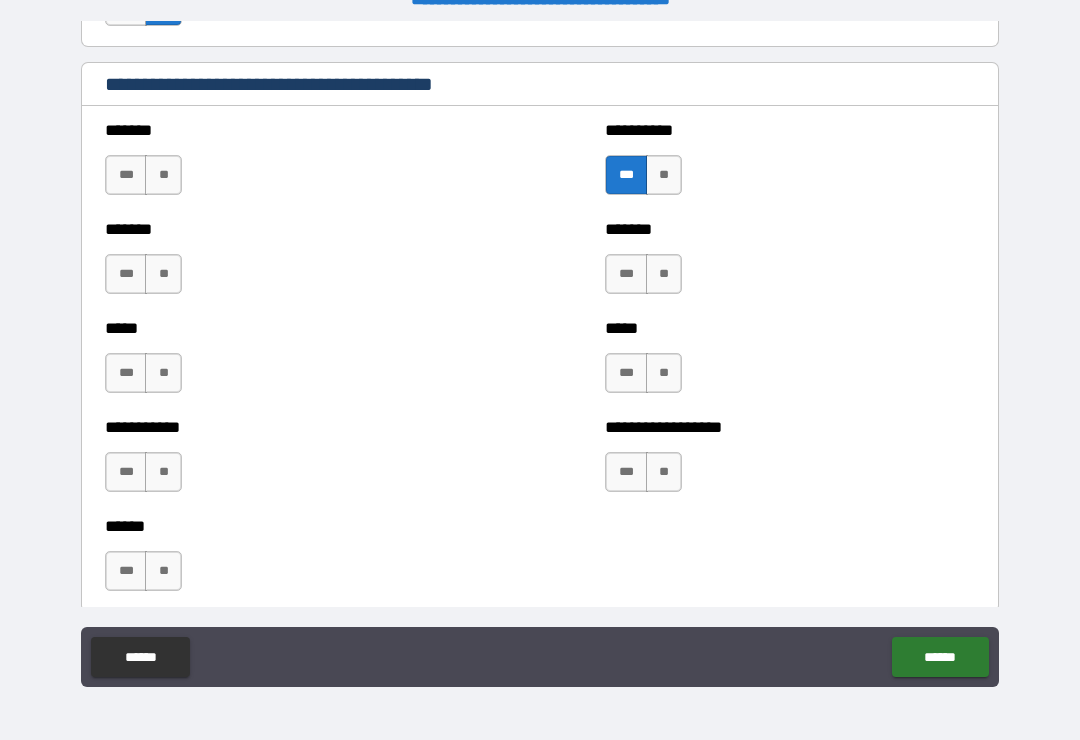 scroll, scrollTop: 1778, scrollLeft: 0, axis: vertical 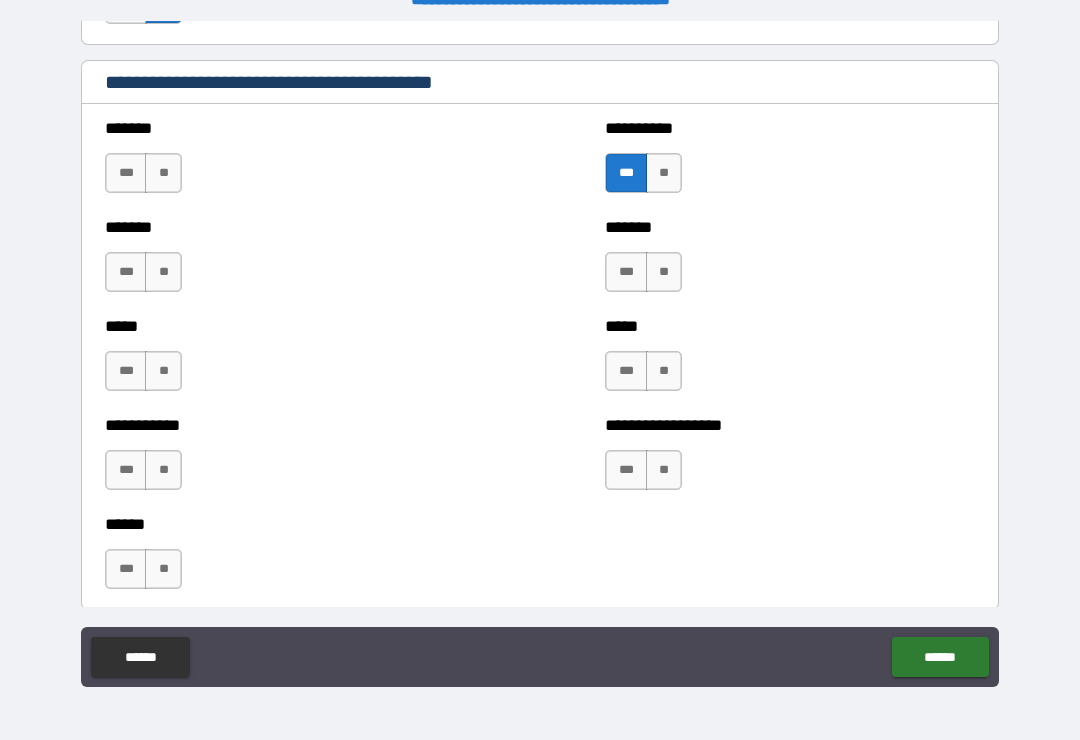 click on "**" at bounding box center [664, 470] 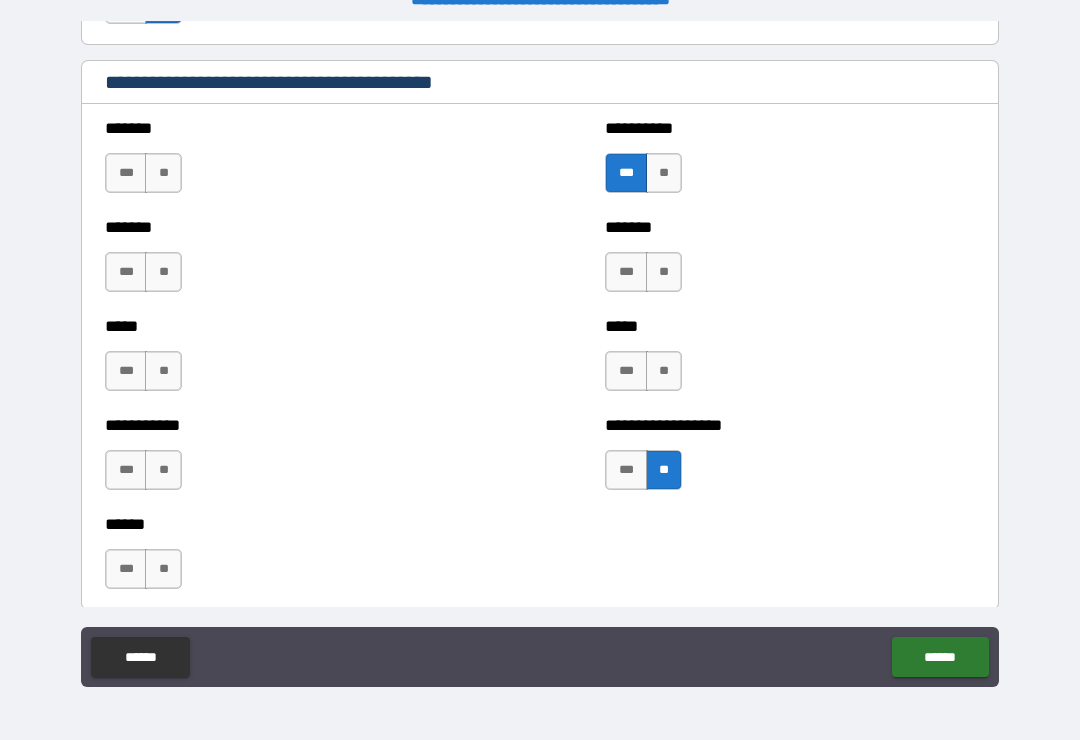 click on "**" at bounding box center [664, 371] 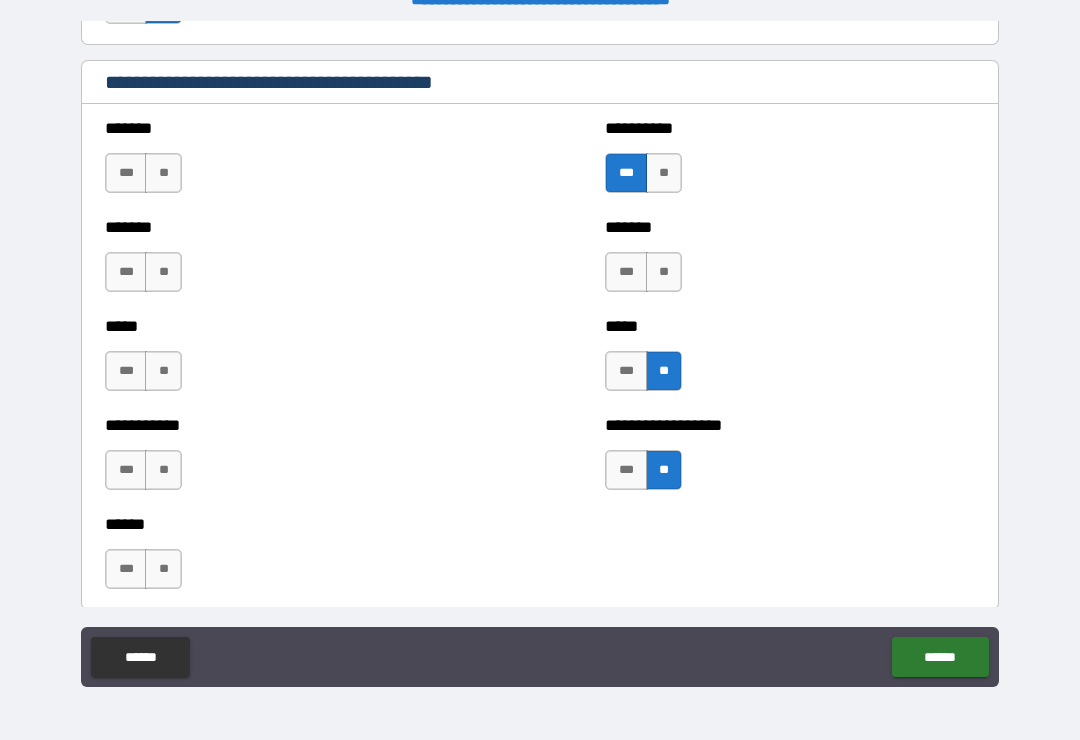 click on "**" at bounding box center [664, 272] 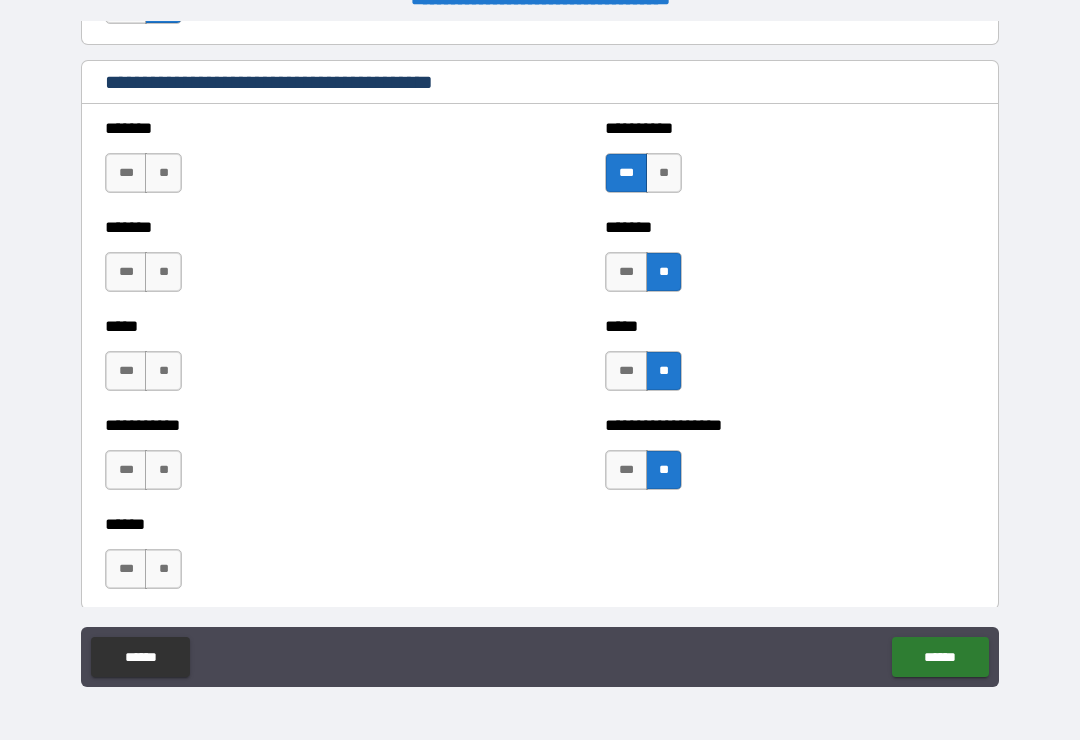click on "**" at bounding box center (163, 173) 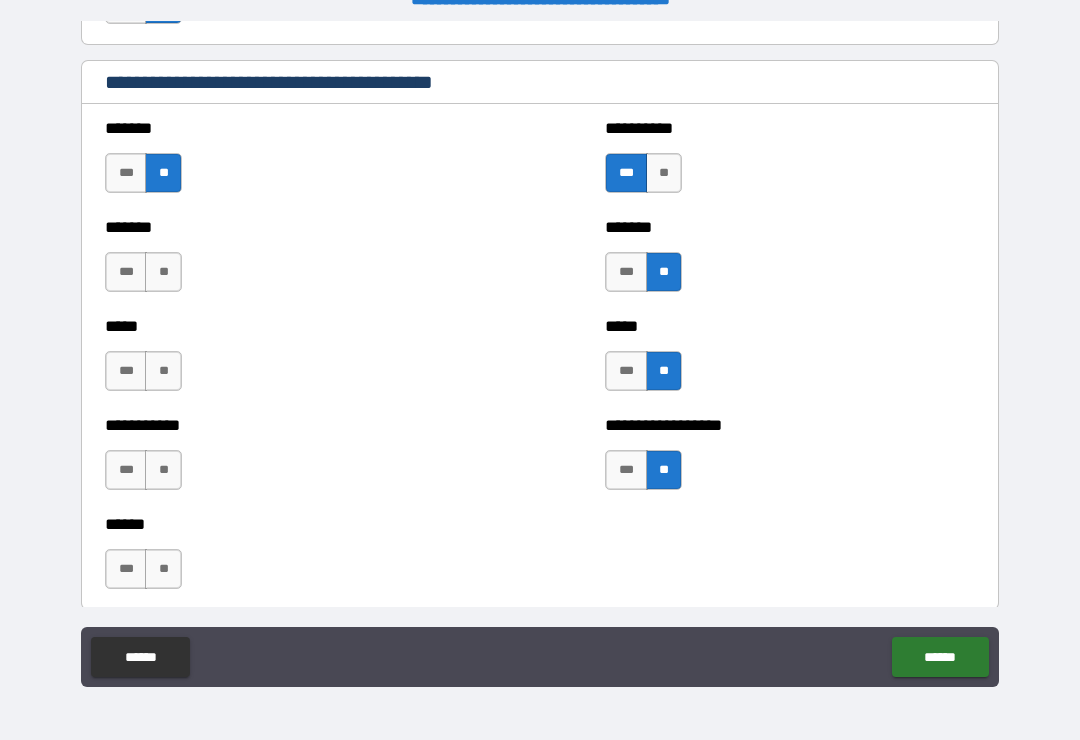 click on "**" at bounding box center (163, 272) 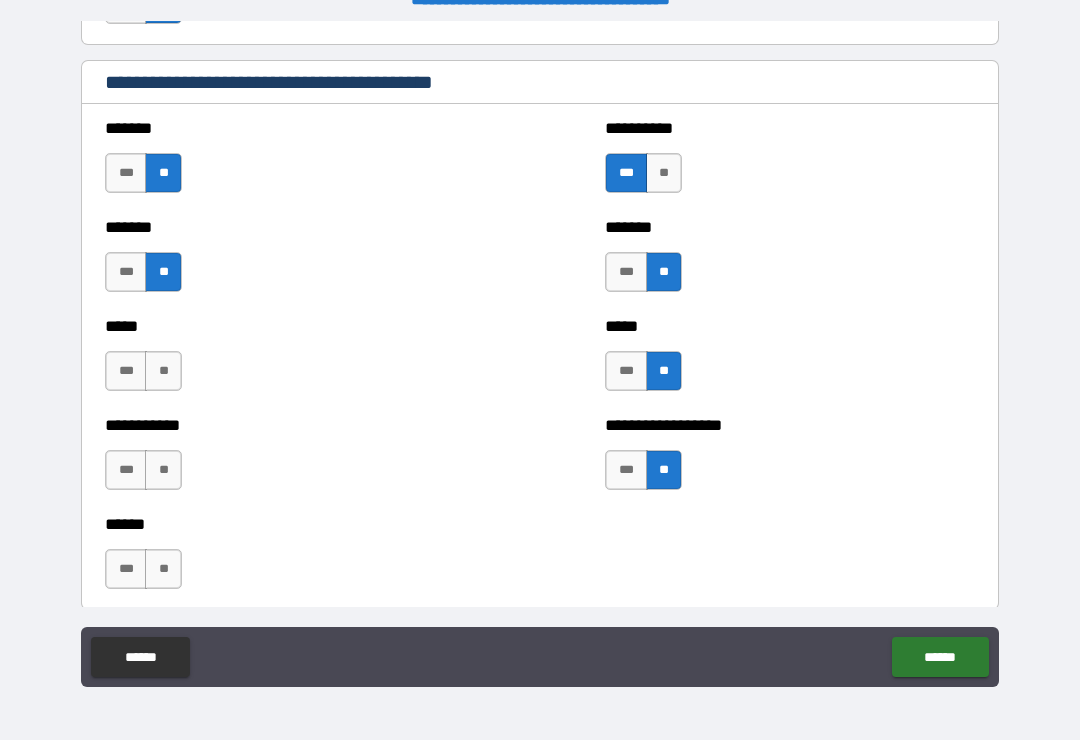 click on "**" at bounding box center [163, 371] 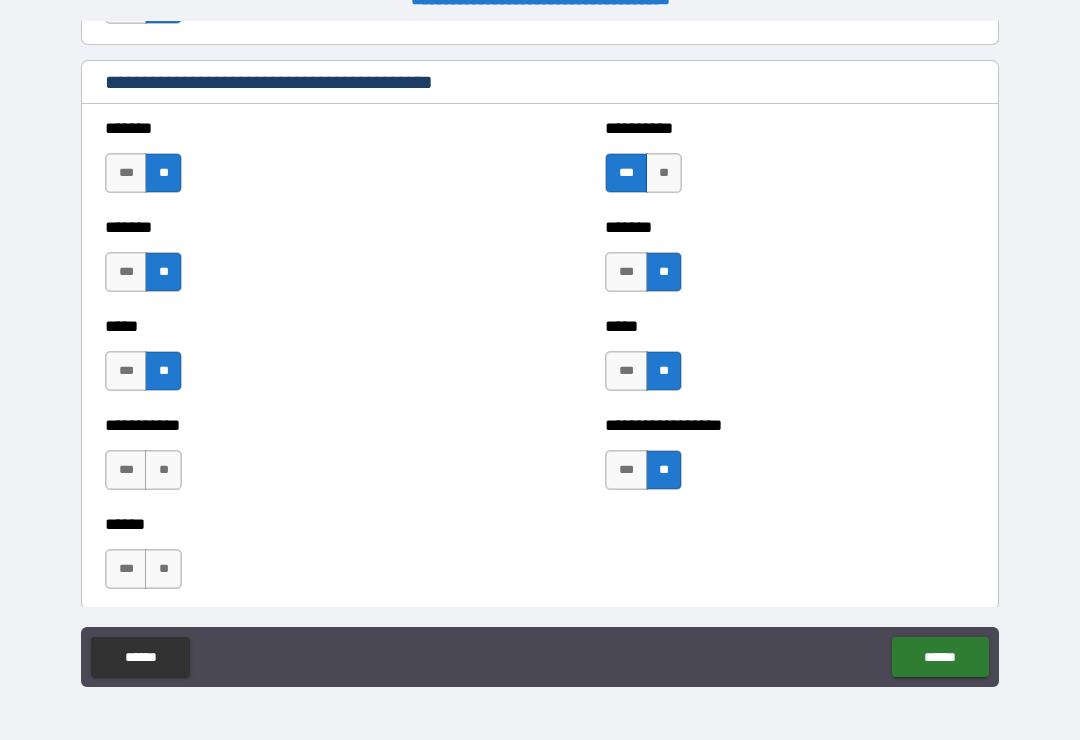 click on "**" at bounding box center (163, 470) 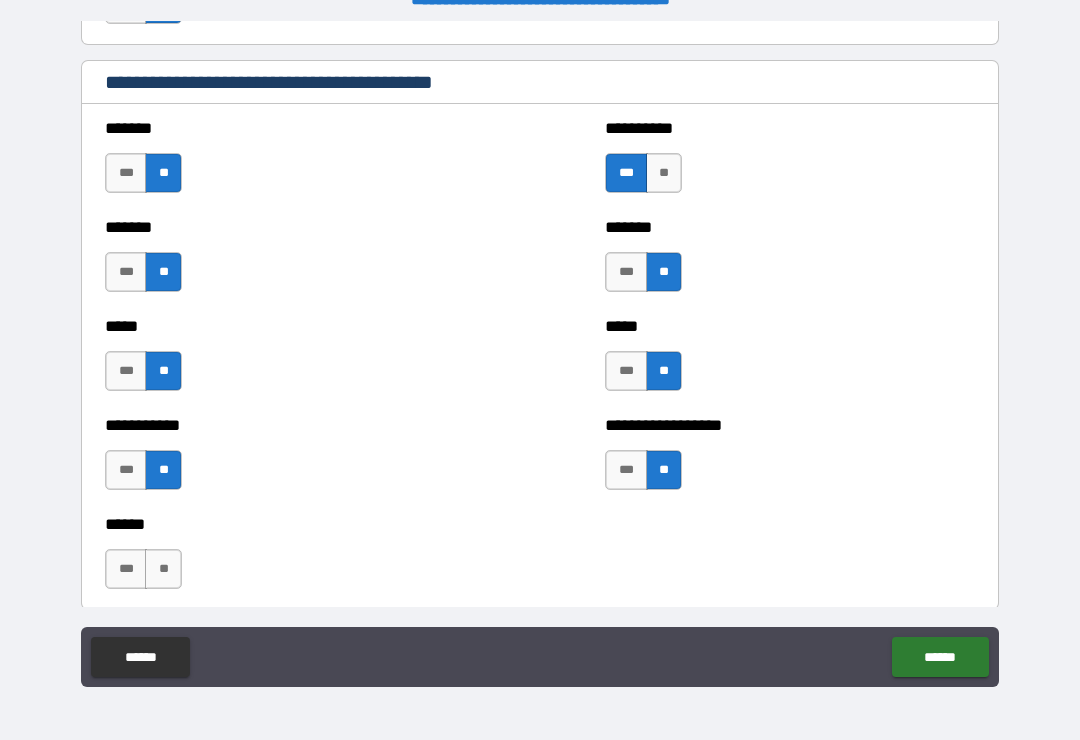 click on "**" at bounding box center [163, 569] 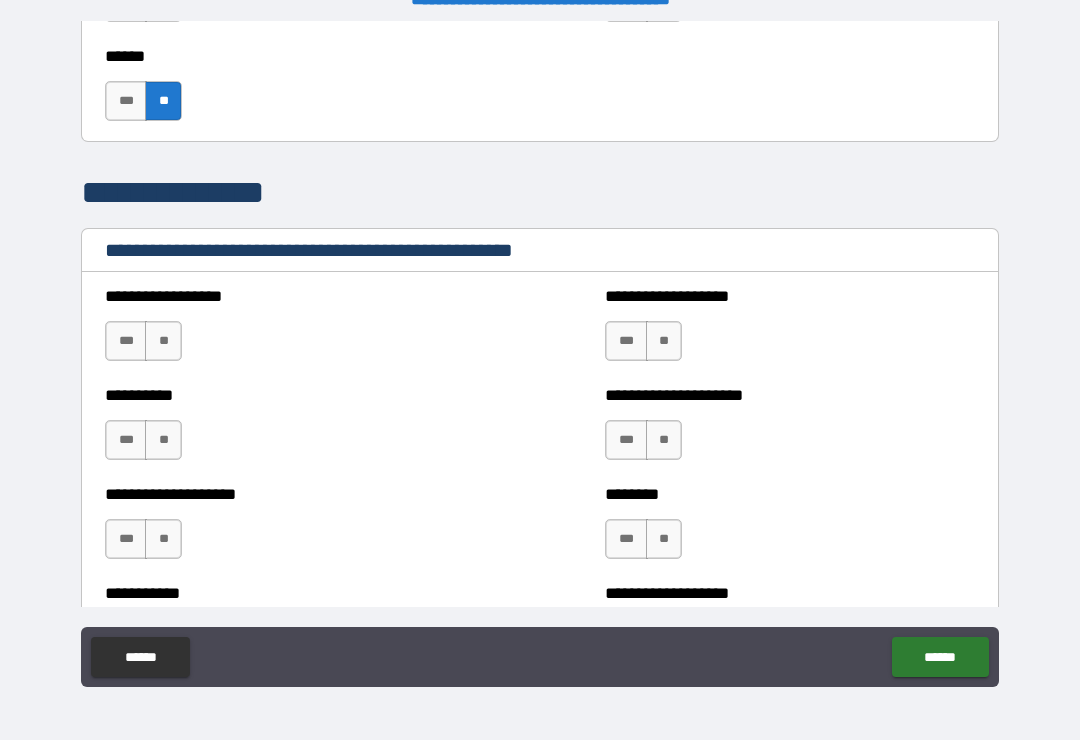 scroll, scrollTop: 2247, scrollLeft: 0, axis: vertical 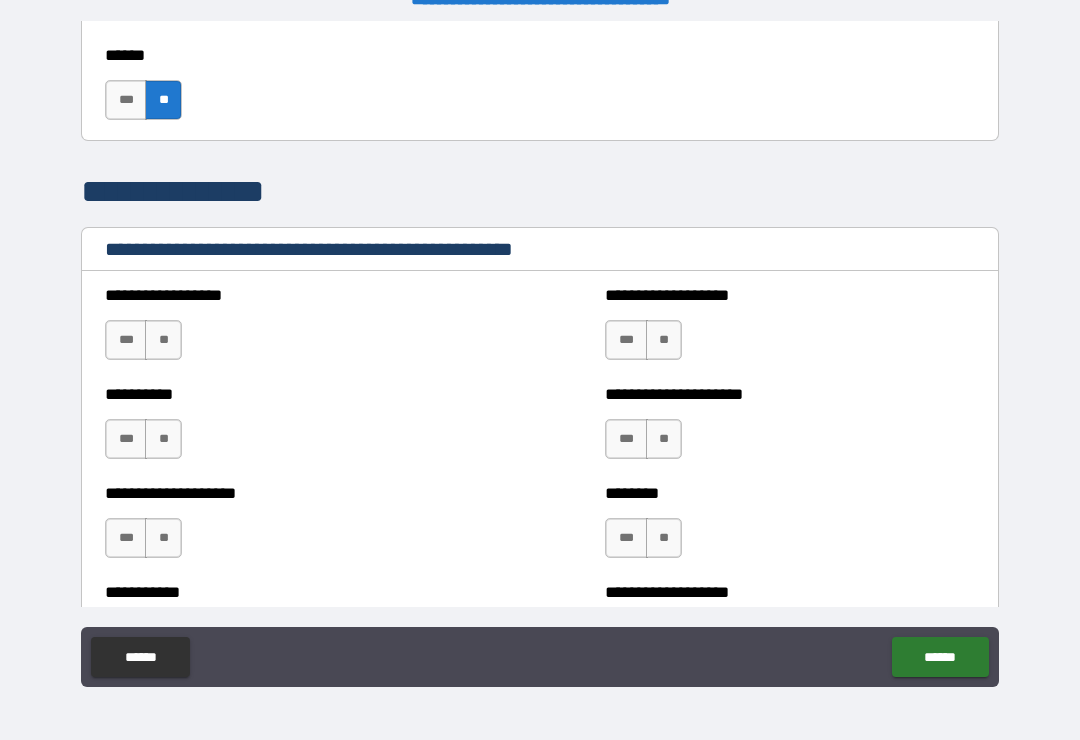 click on "**" at bounding box center (163, 340) 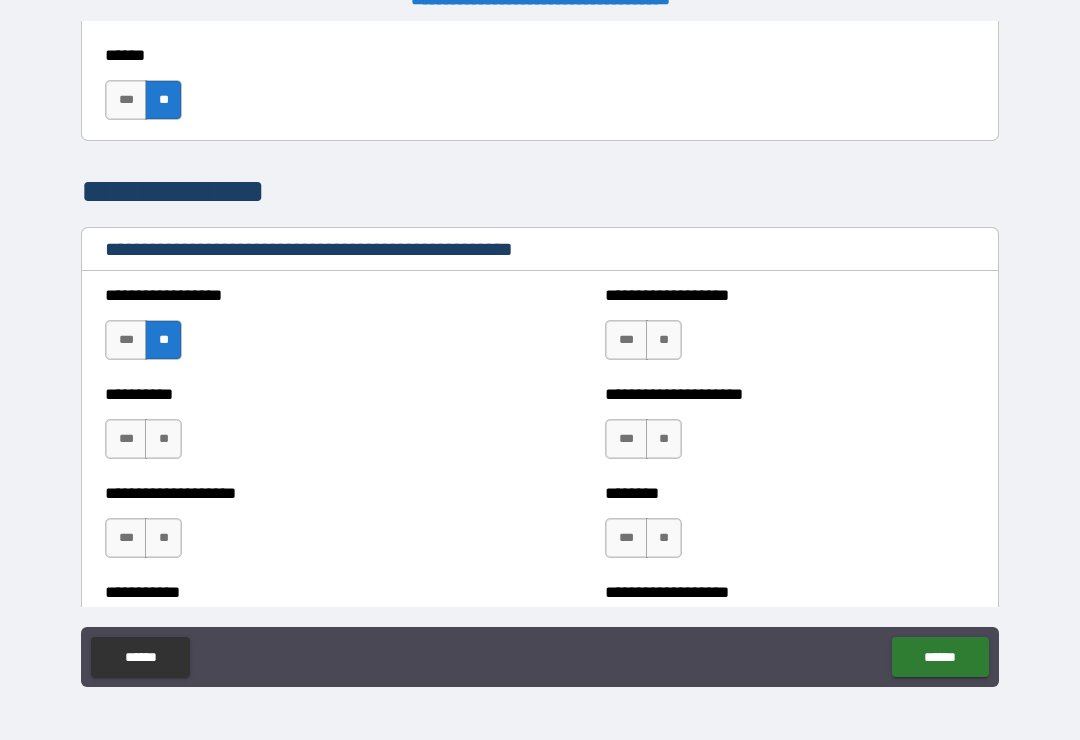 click on "**" at bounding box center (163, 439) 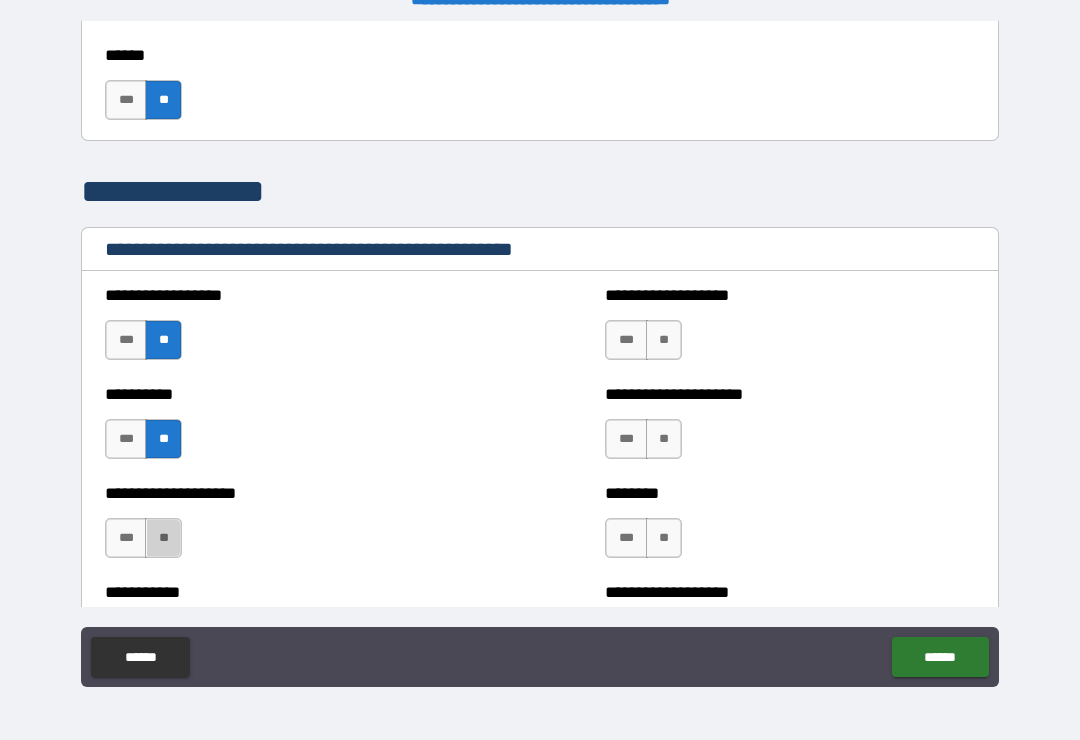 click on "**" at bounding box center (163, 538) 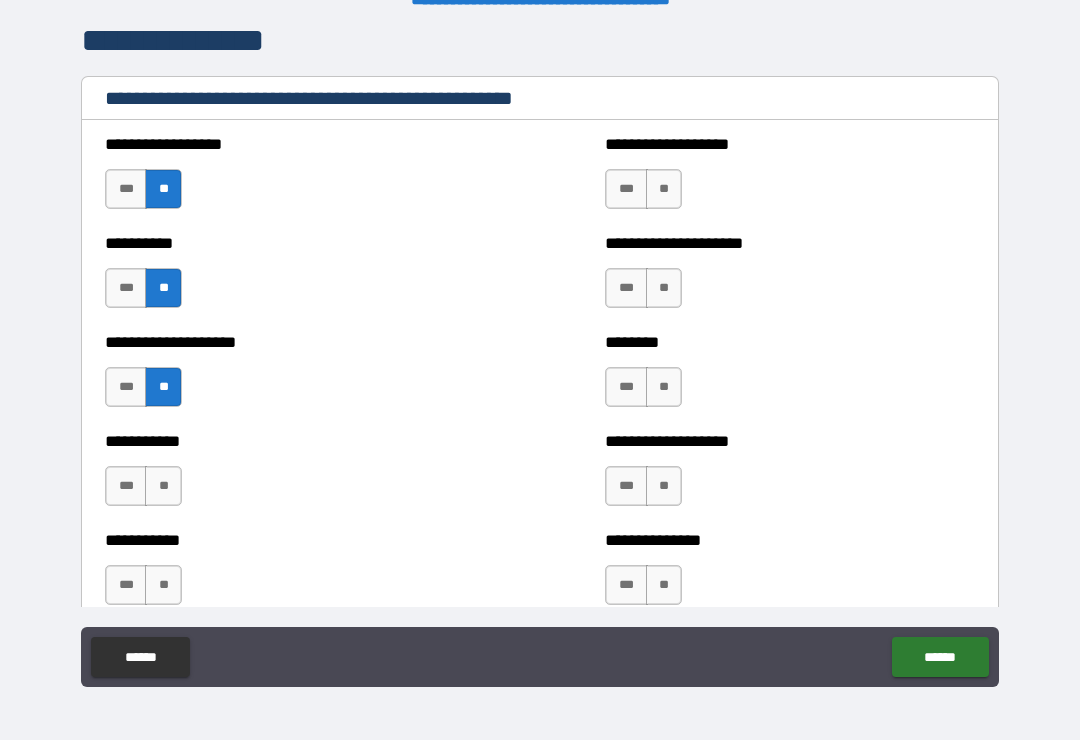 click on "**" at bounding box center (163, 486) 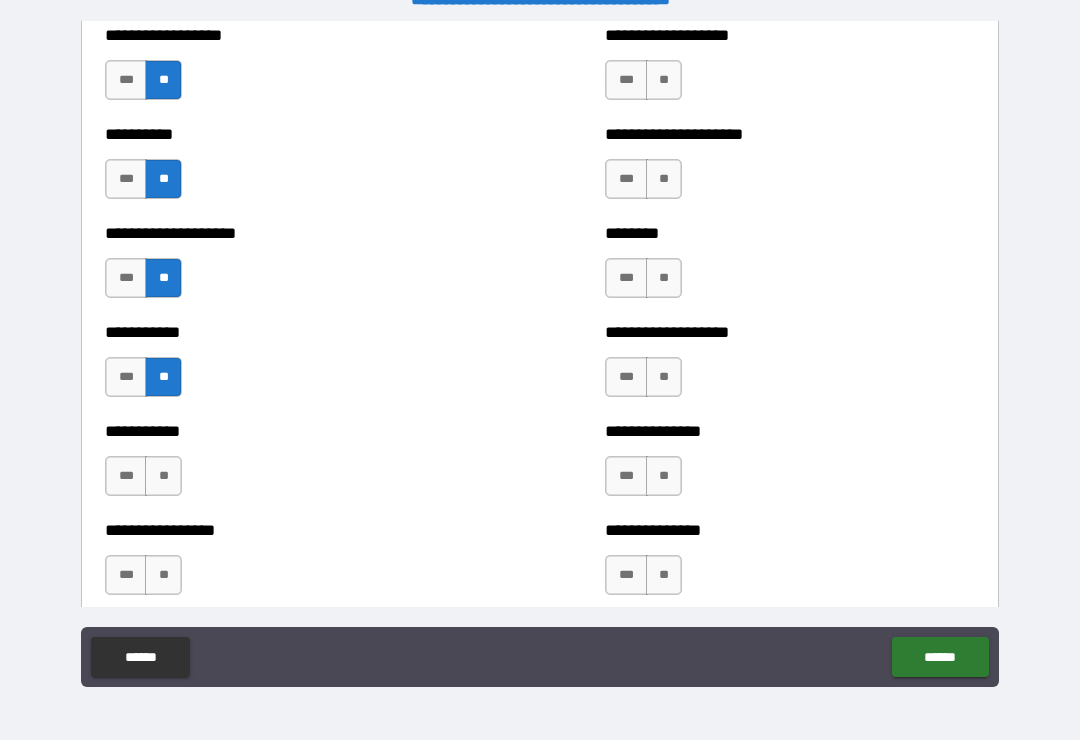 scroll, scrollTop: 2529, scrollLeft: 0, axis: vertical 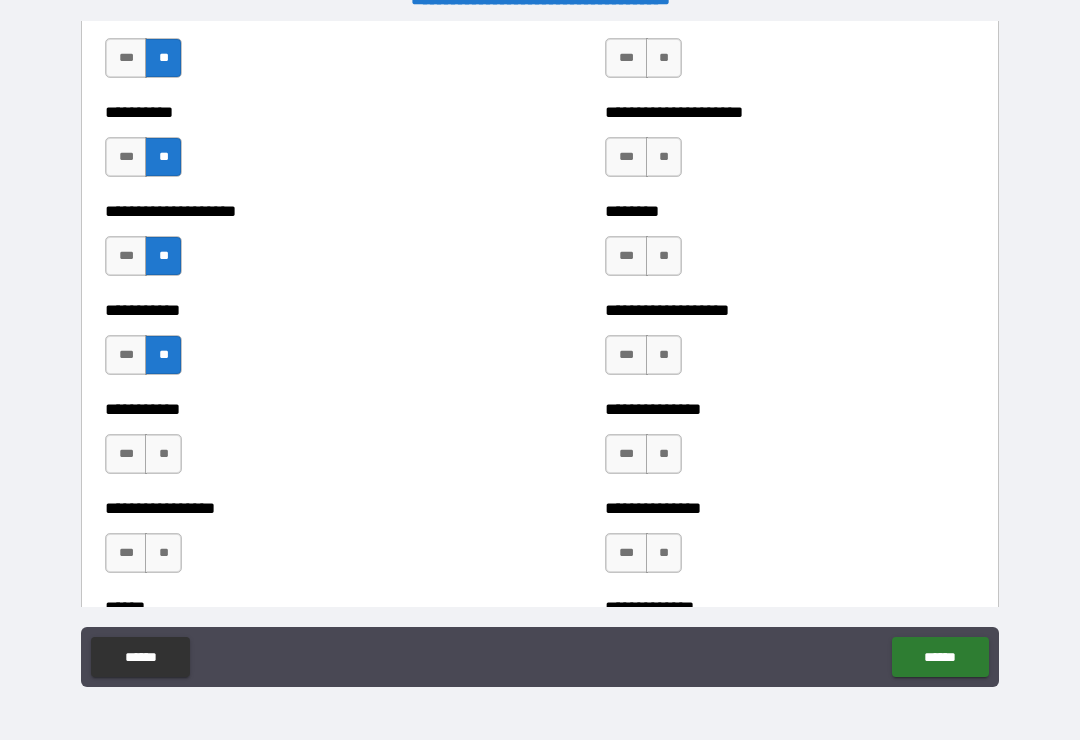 click on "**" at bounding box center [163, 454] 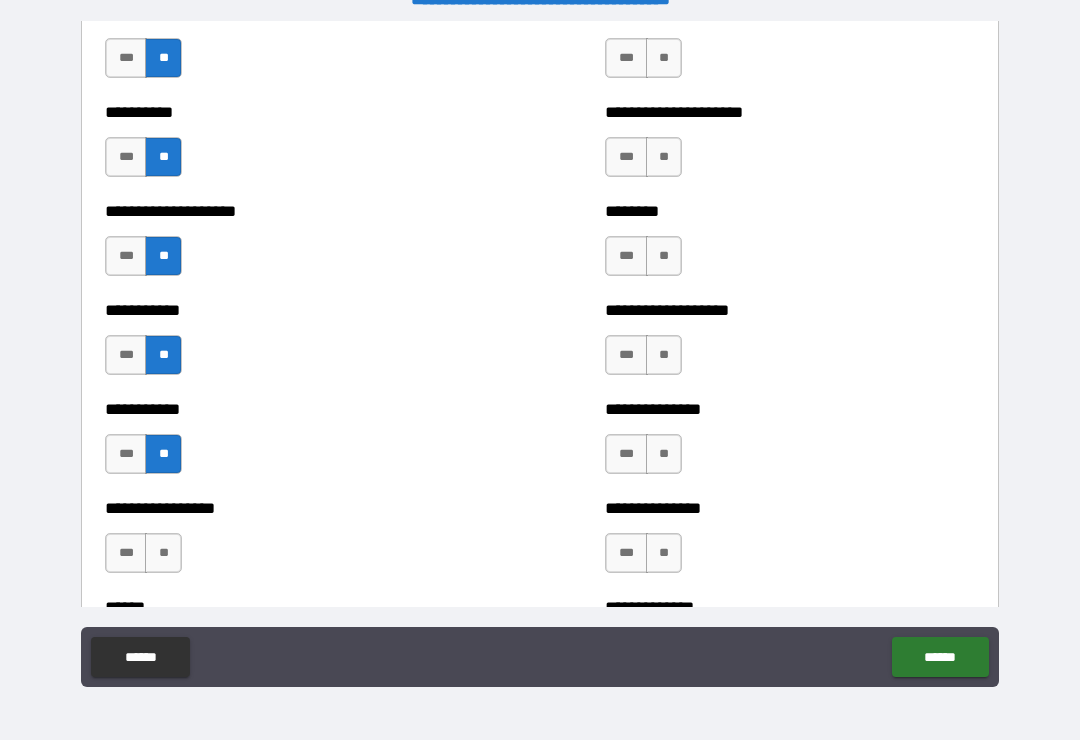click on "**" at bounding box center [163, 553] 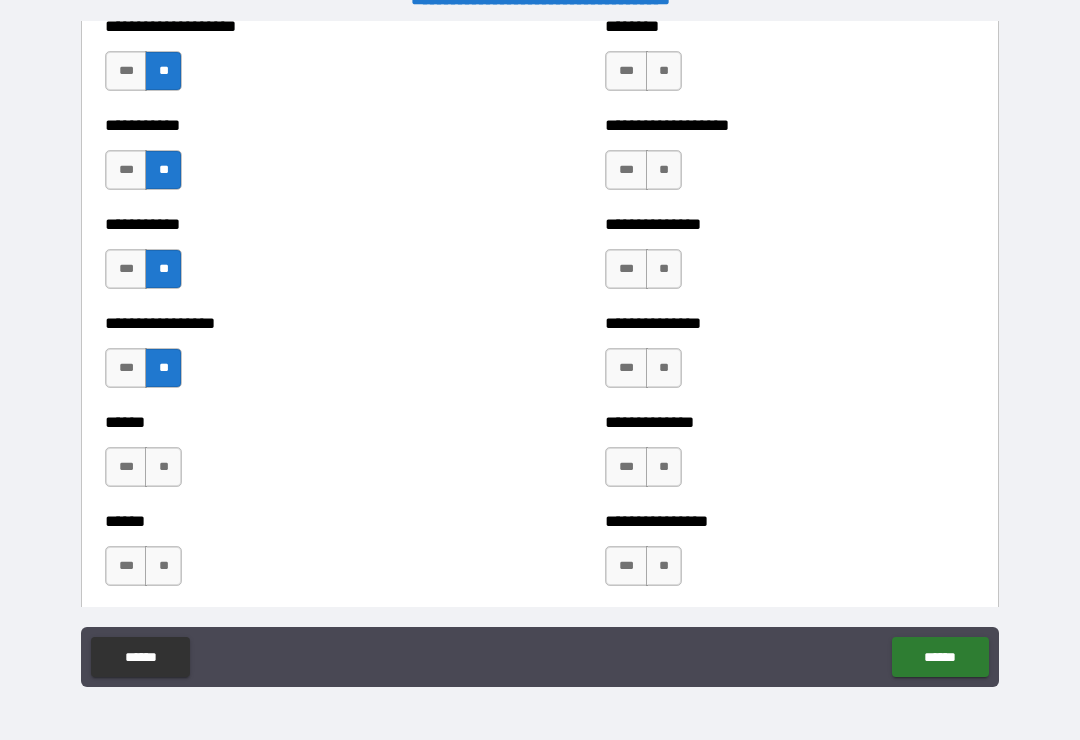 scroll, scrollTop: 2718, scrollLeft: 0, axis: vertical 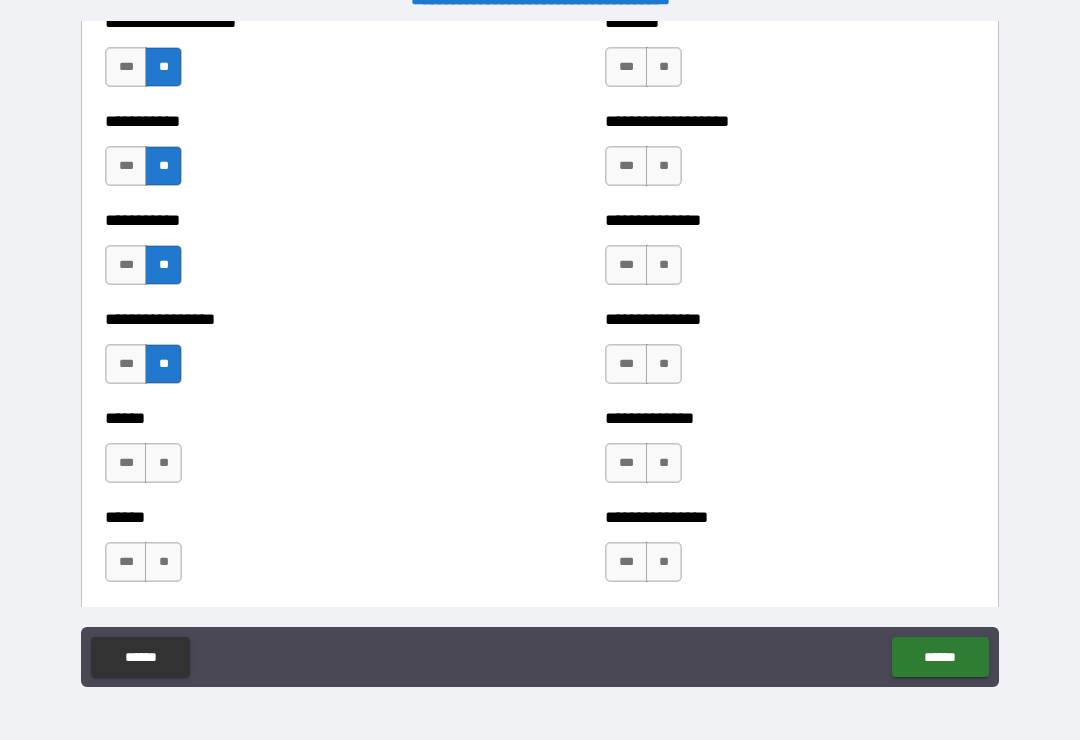 click on "**" at bounding box center [163, 463] 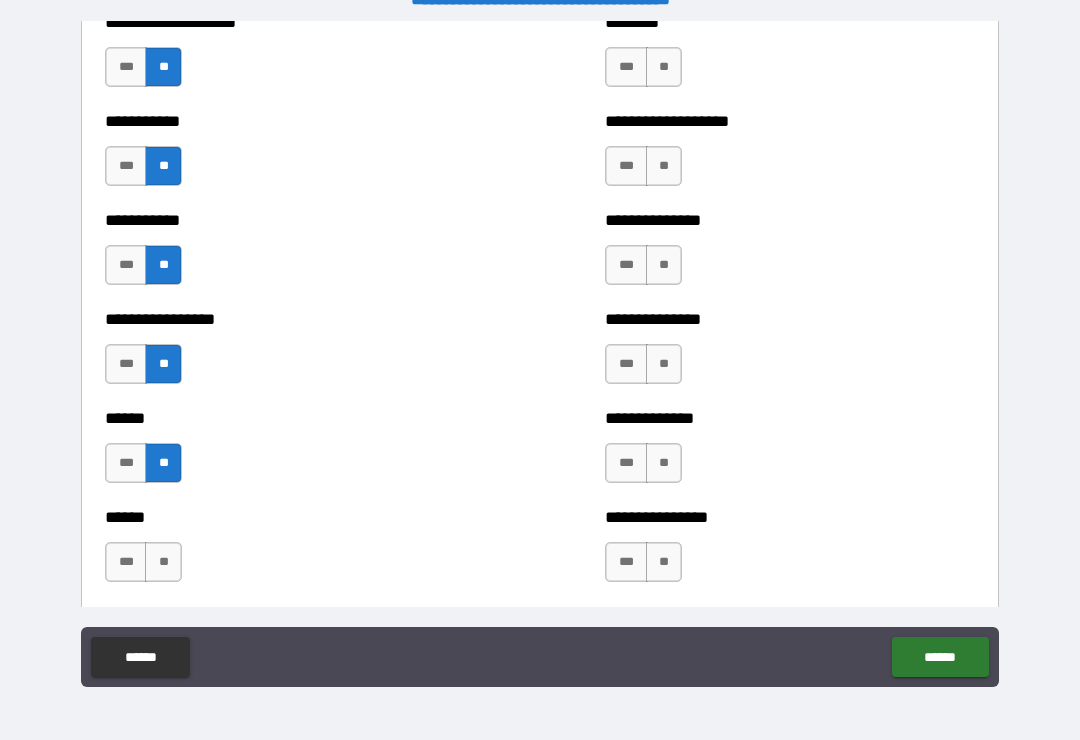 click on "**" at bounding box center [163, 562] 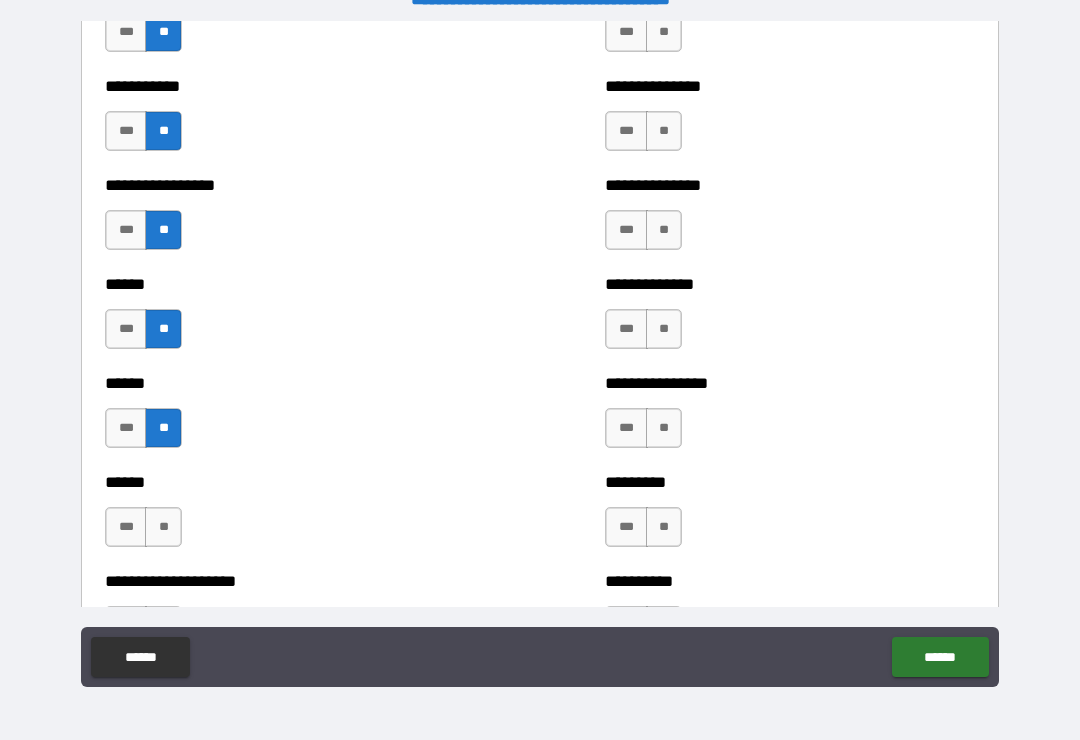 scroll, scrollTop: 2848, scrollLeft: 0, axis: vertical 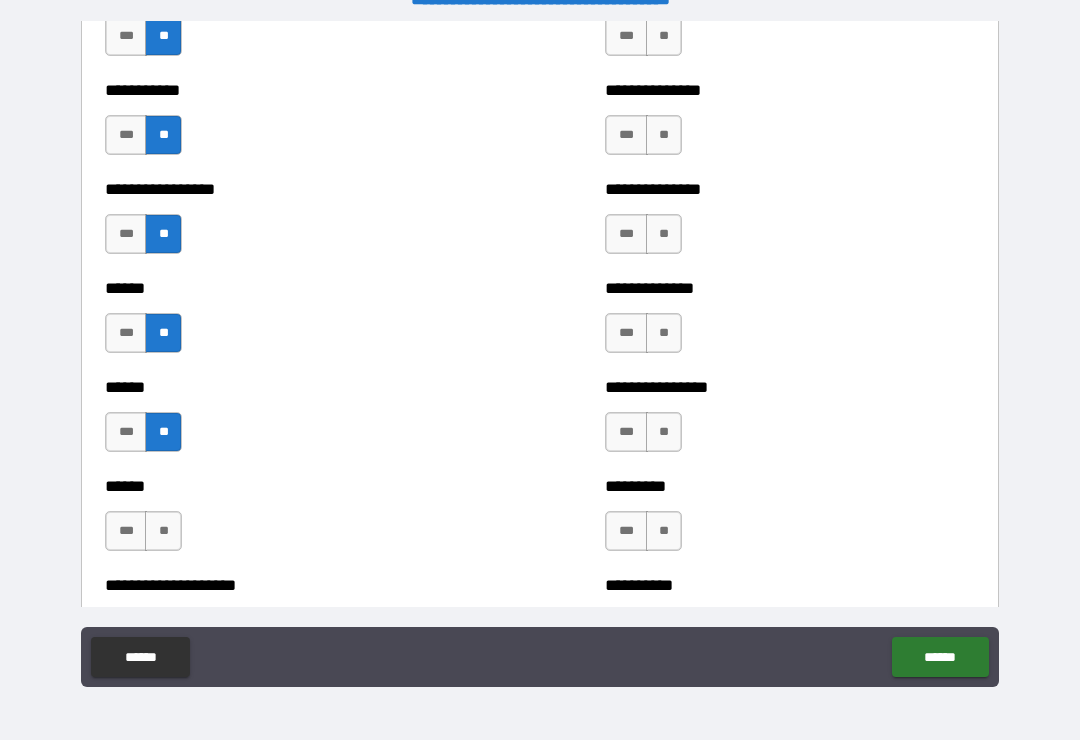 click on "**" at bounding box center (163, 531) 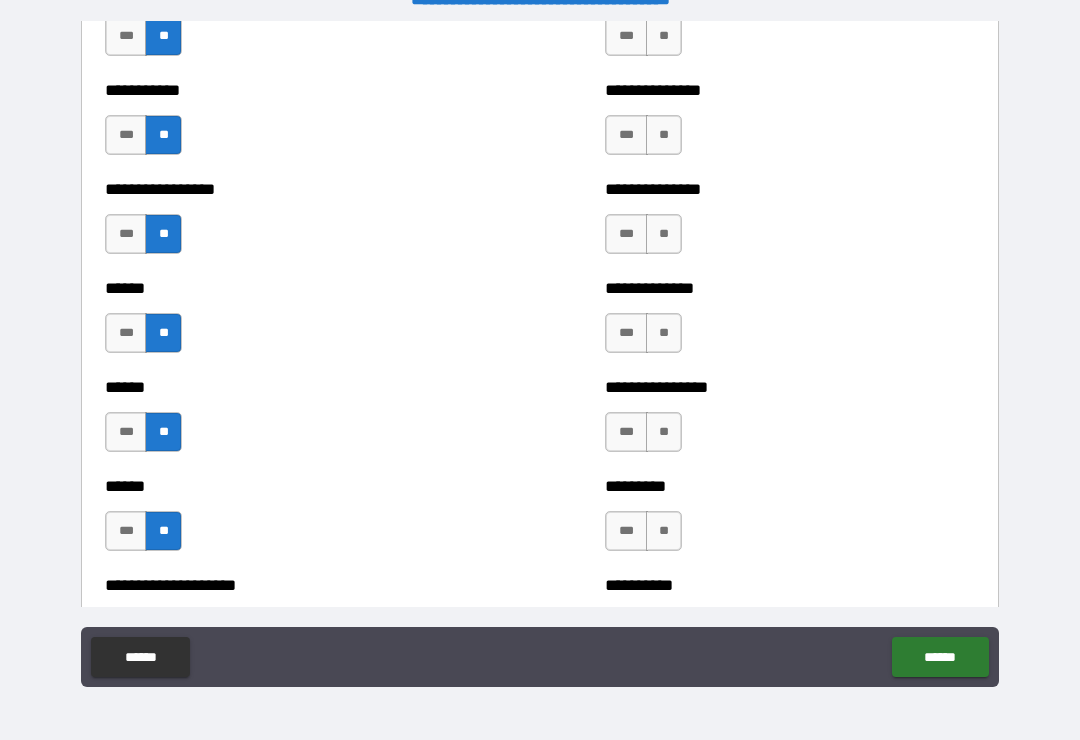 click on "**" at bounding box center (664, 531) 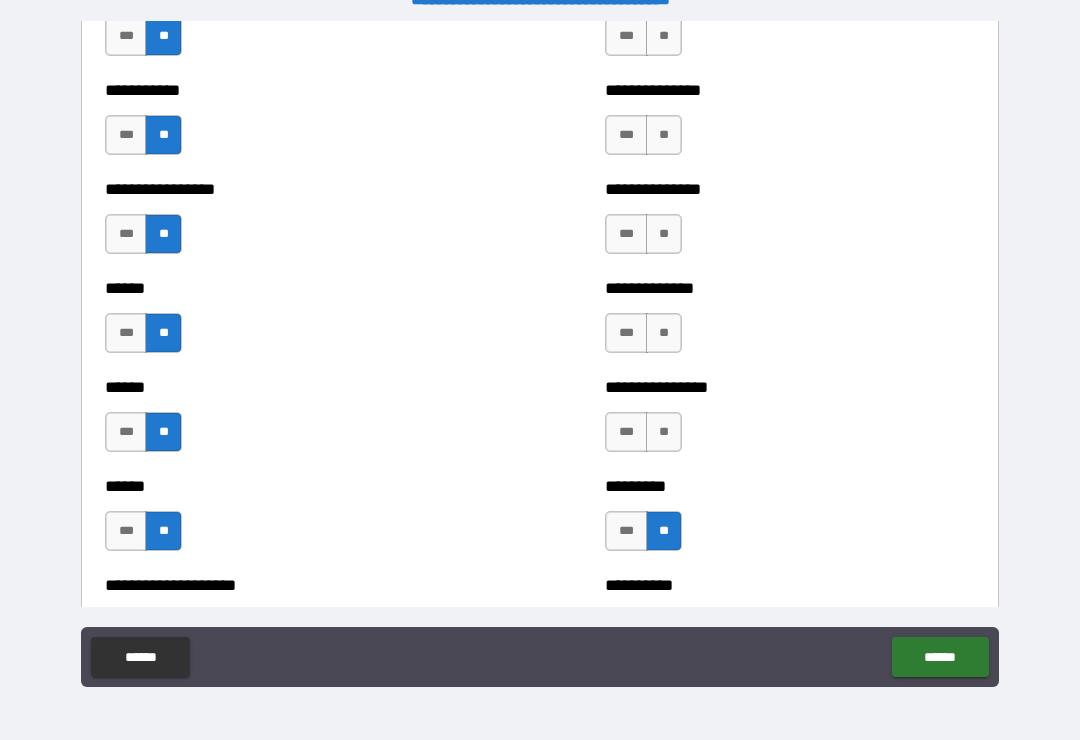 click on "**" at bounding box center [664, 432] 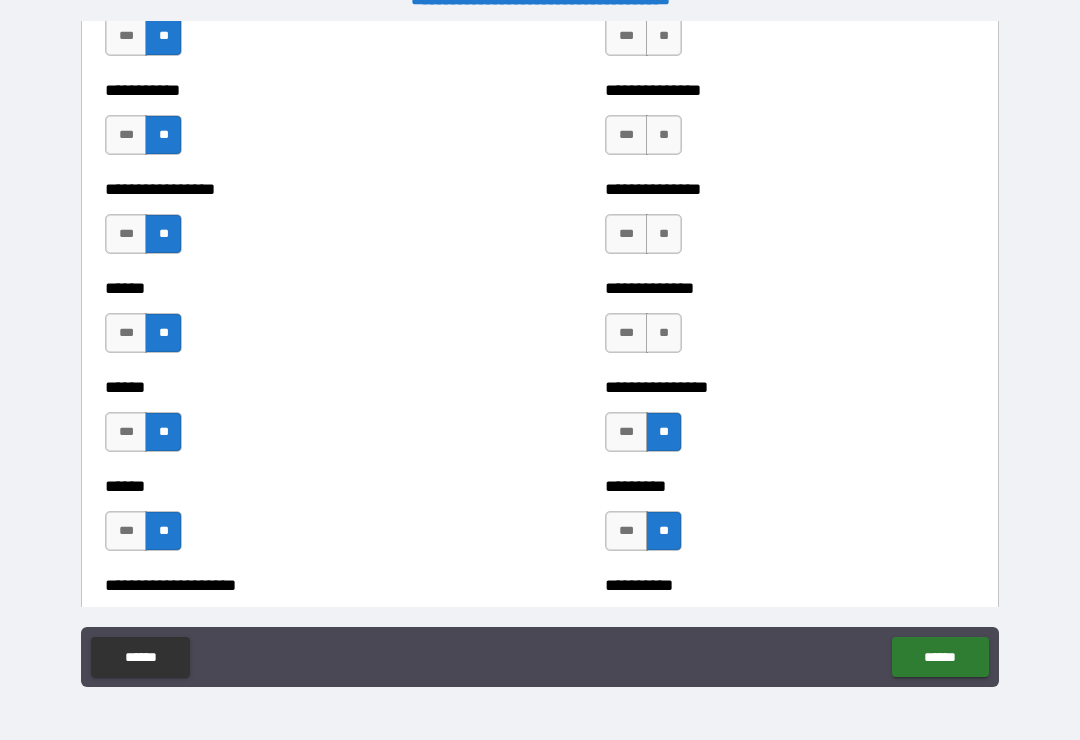 click on "**" at bounding box center [664, 333] 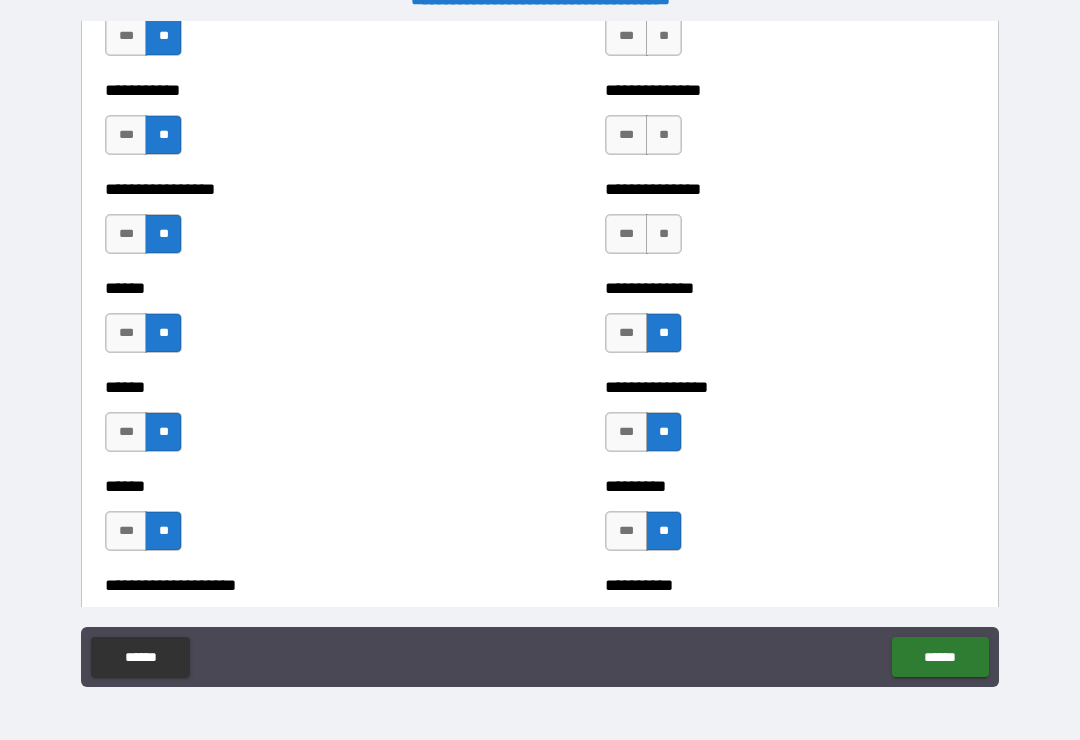 click on "**" at bounding box center [664, 234] 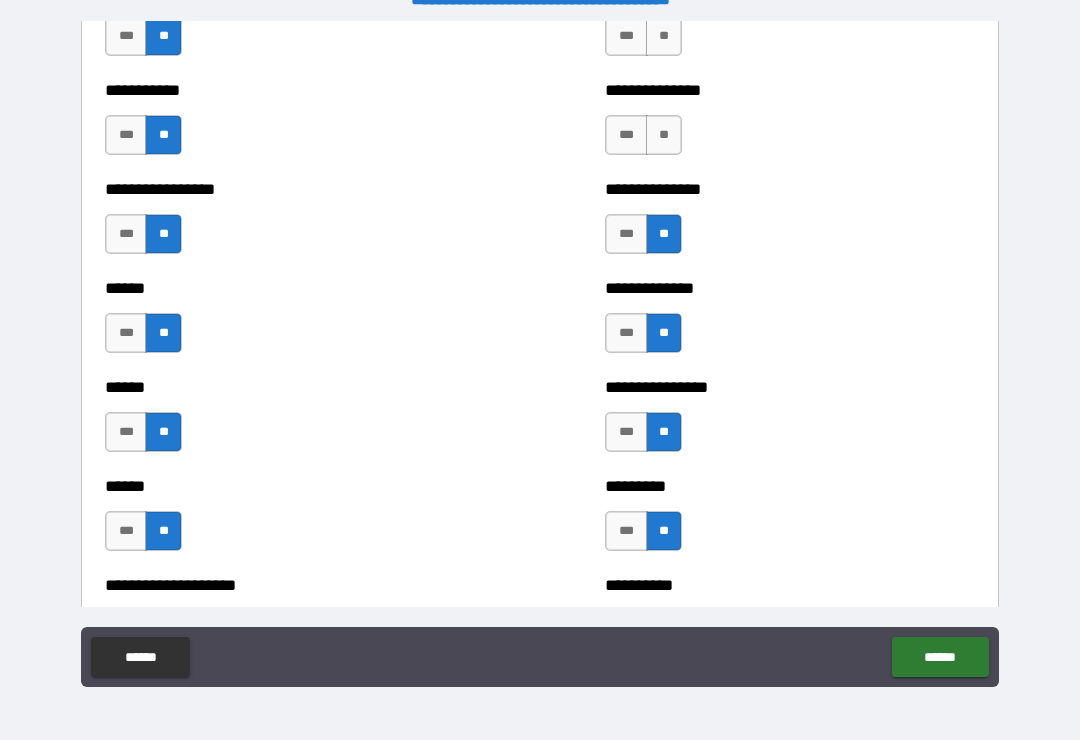 click on "**" at bounding box center (664, 135) 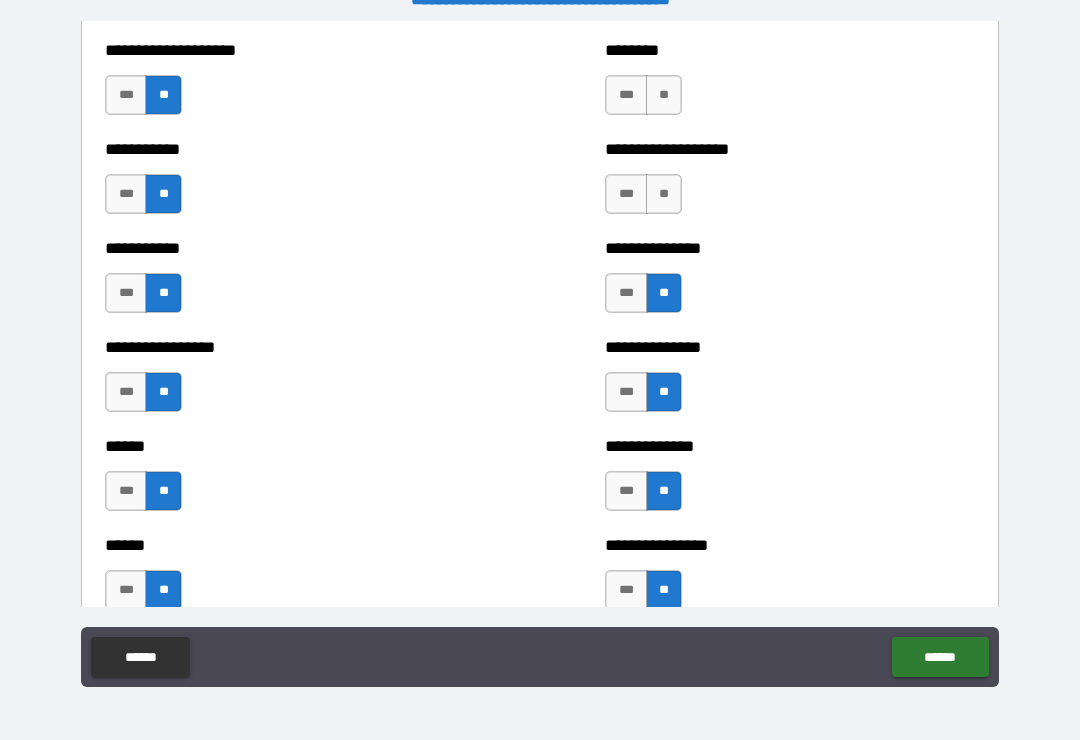 click on "**" at bounding box center (664, 194) 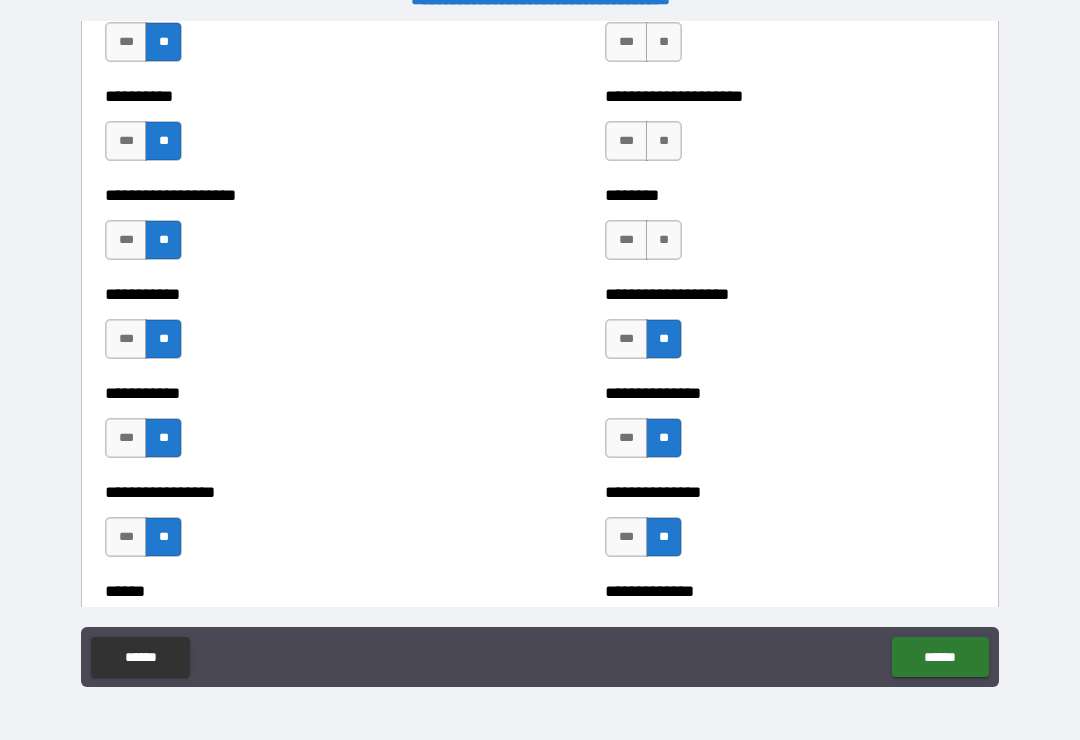 scroll, scrollTop: 2529, scrollLeft: 0, axis: vertical 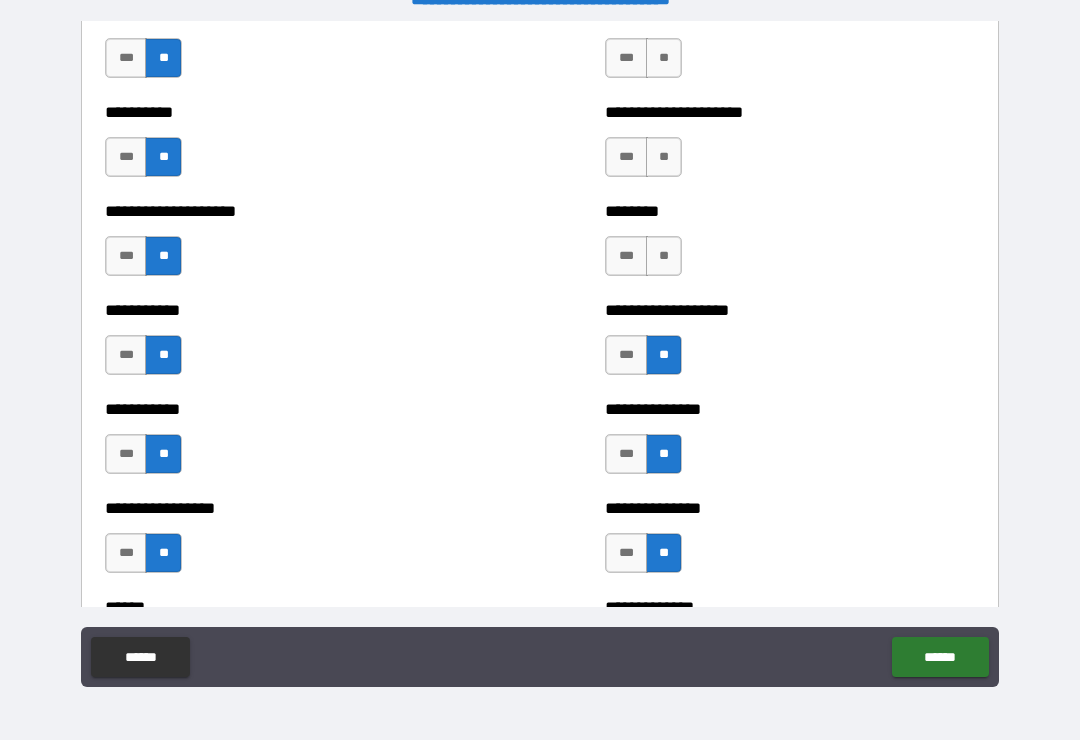 click on "**" at bounding box center [664, 256] 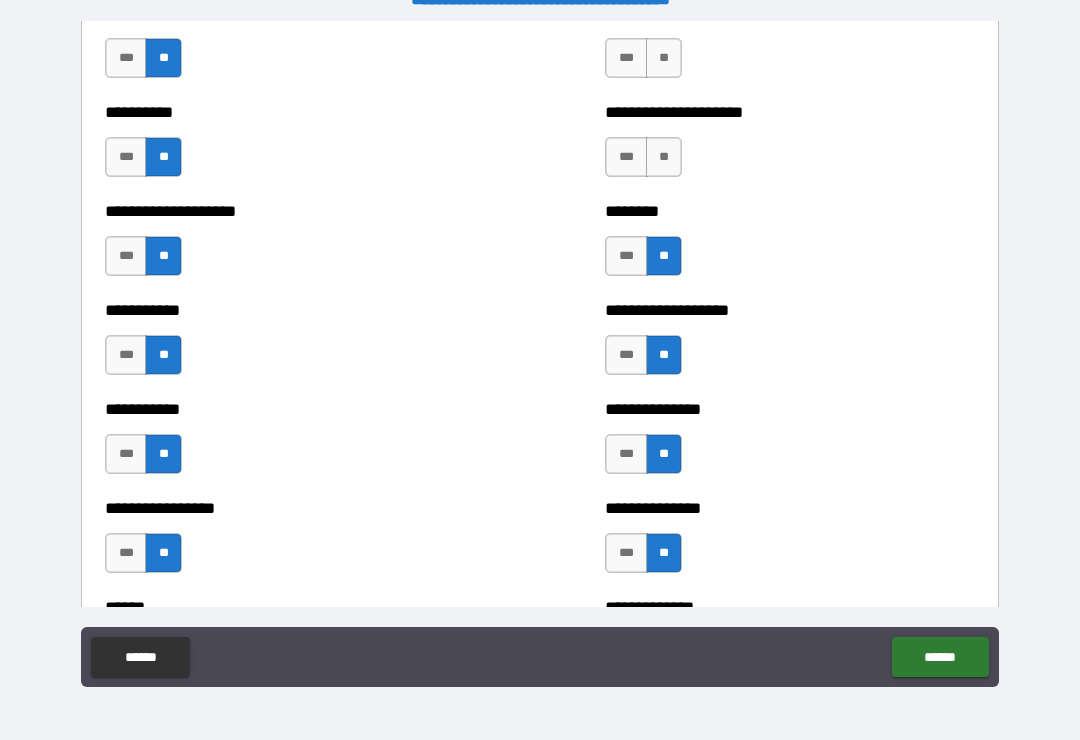 click on "**" at bounding box center (664, 157) 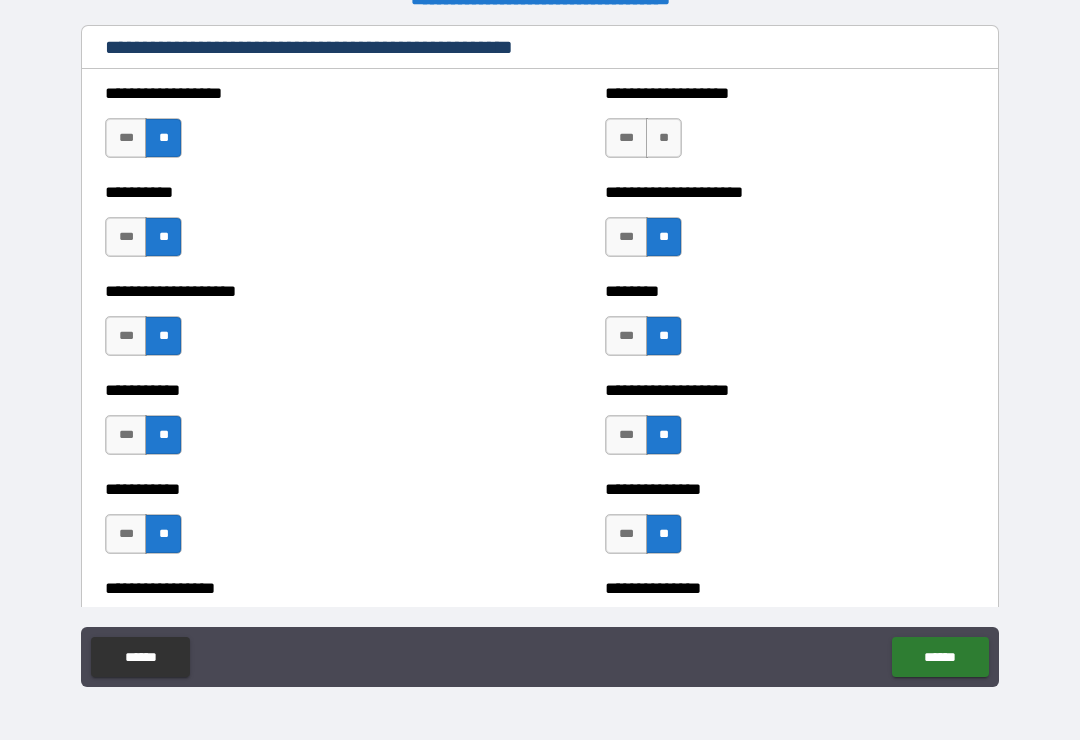 scroll, scrollTop: 2349, scrollLeft: 0, axis: vertical 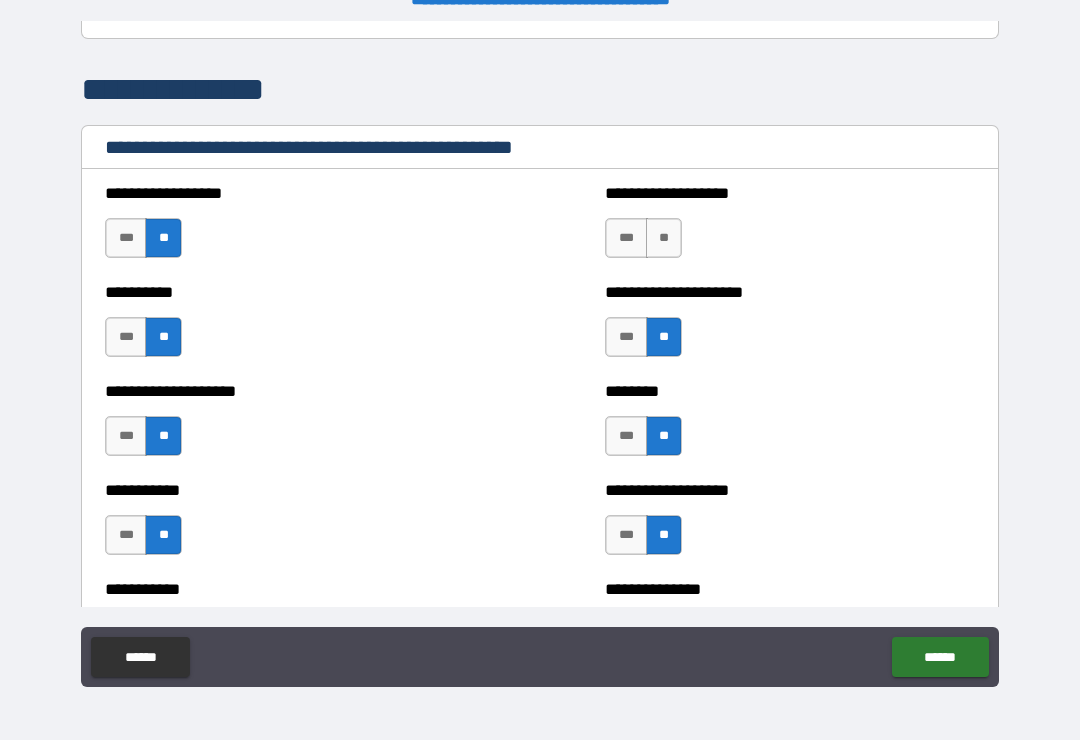 click on "**" at bounding box center [664, 238] 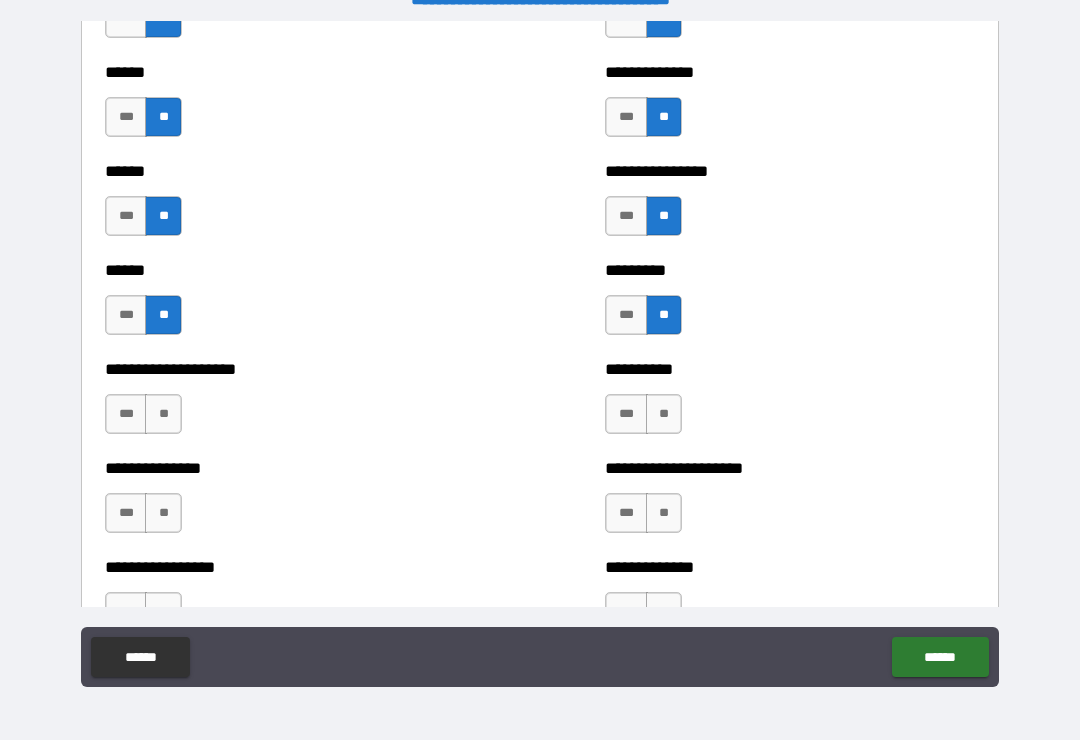 scroll, scrollTop: 3104, scrollLeft: 0, axis: vertical 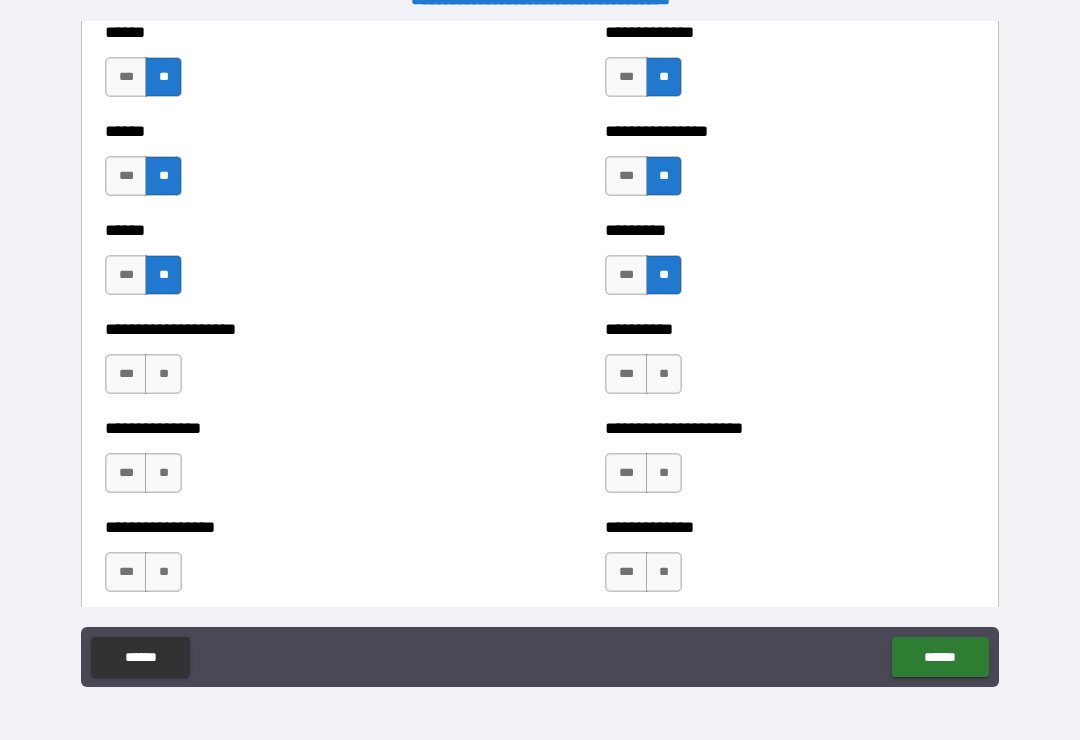 click on "**" at bounding box center [664, 374] 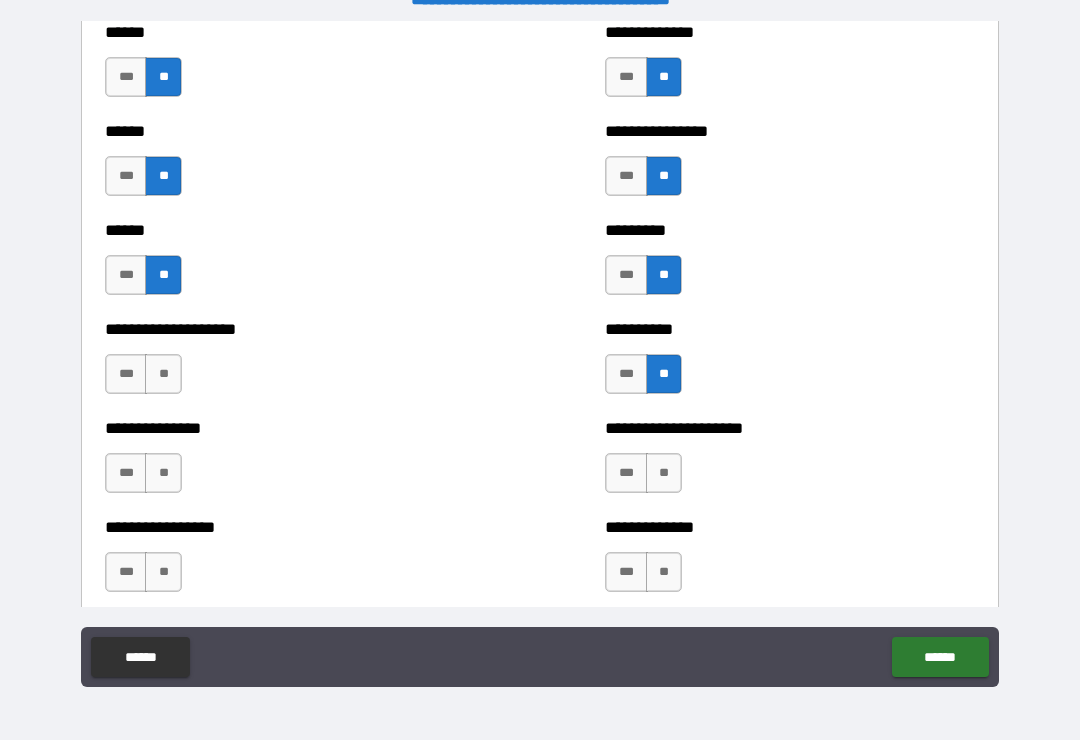 click on "**" at bounding box center (664, 473) 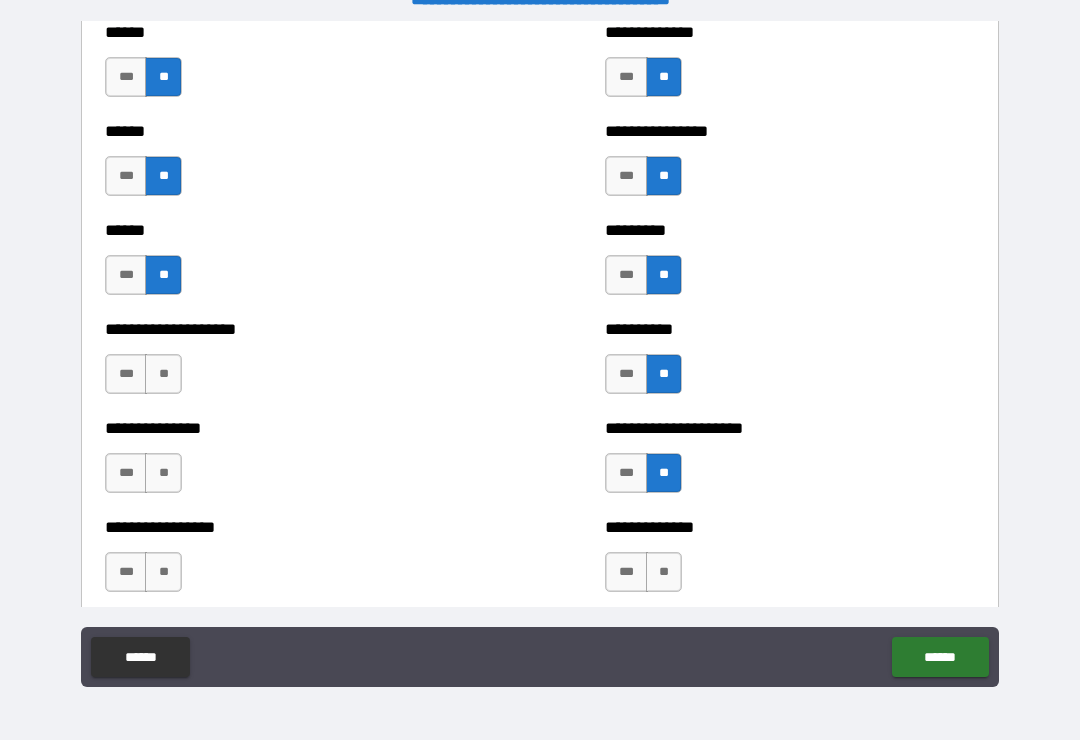 click on "**" at bounding box center (664, 572) 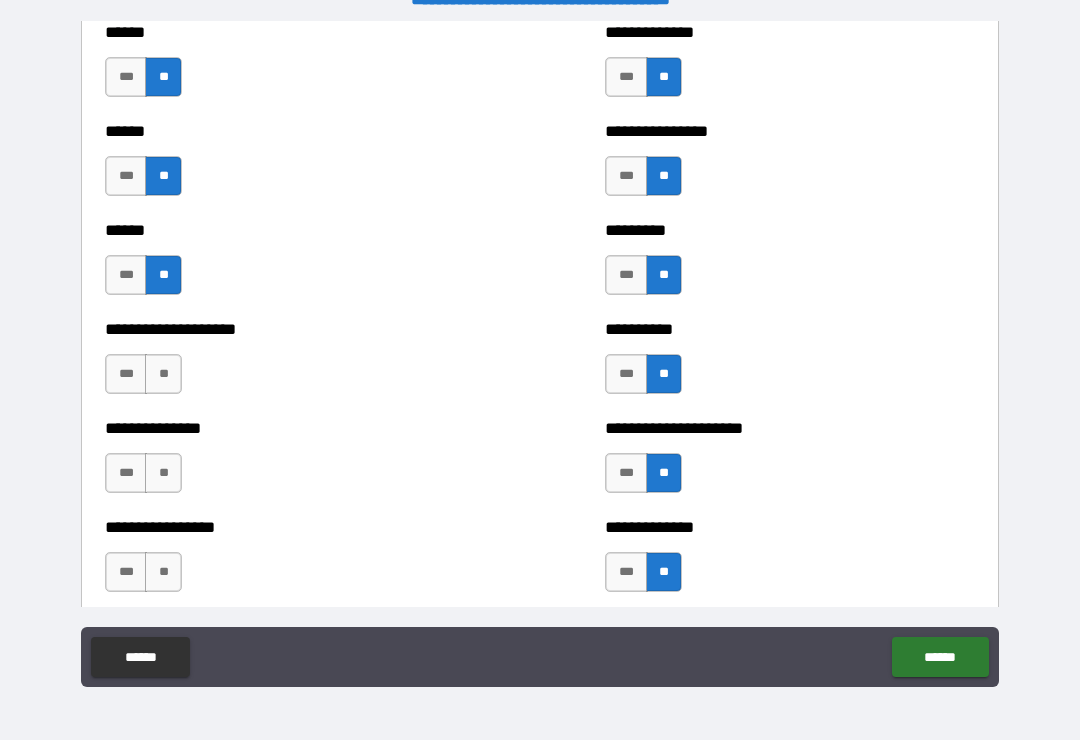 click on "**" at bounding box center (163, 374) 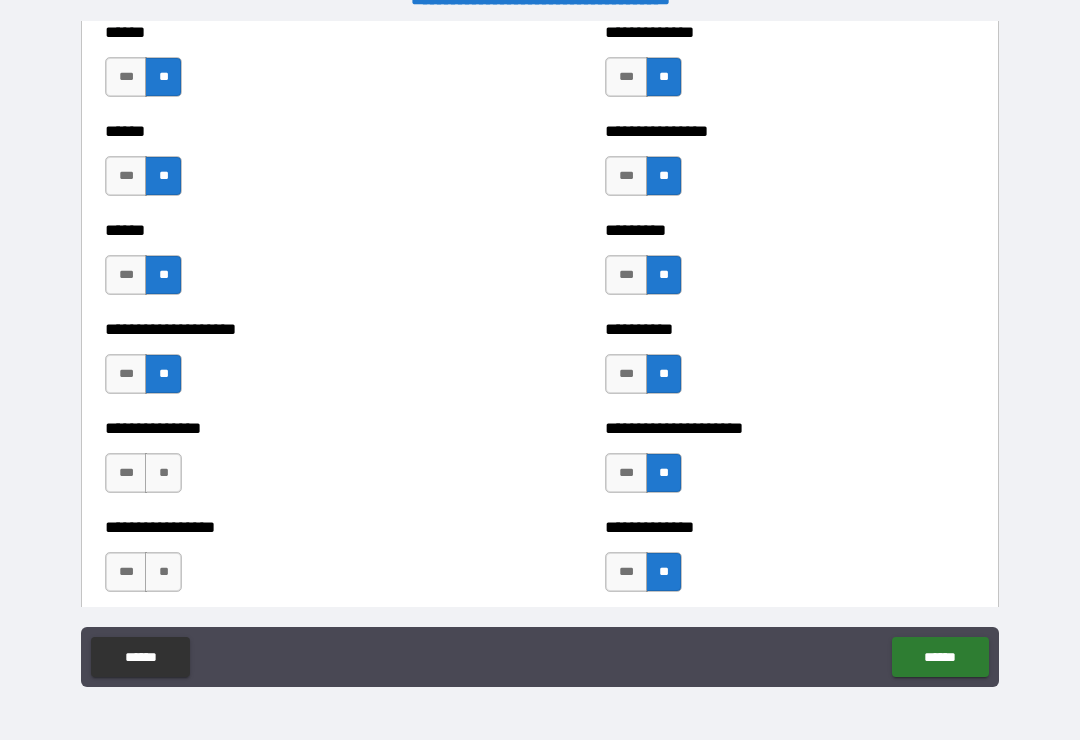 click on "**" at bounding box center [163, 473] 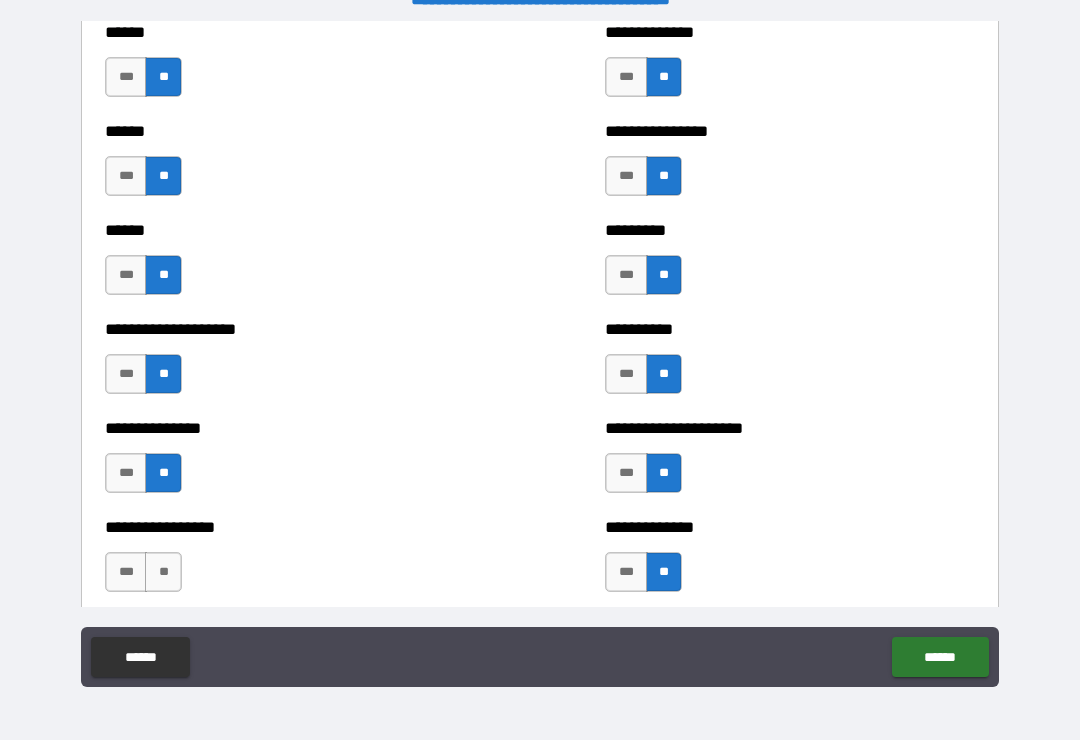 click on "**" at bounding box center (163, 572) 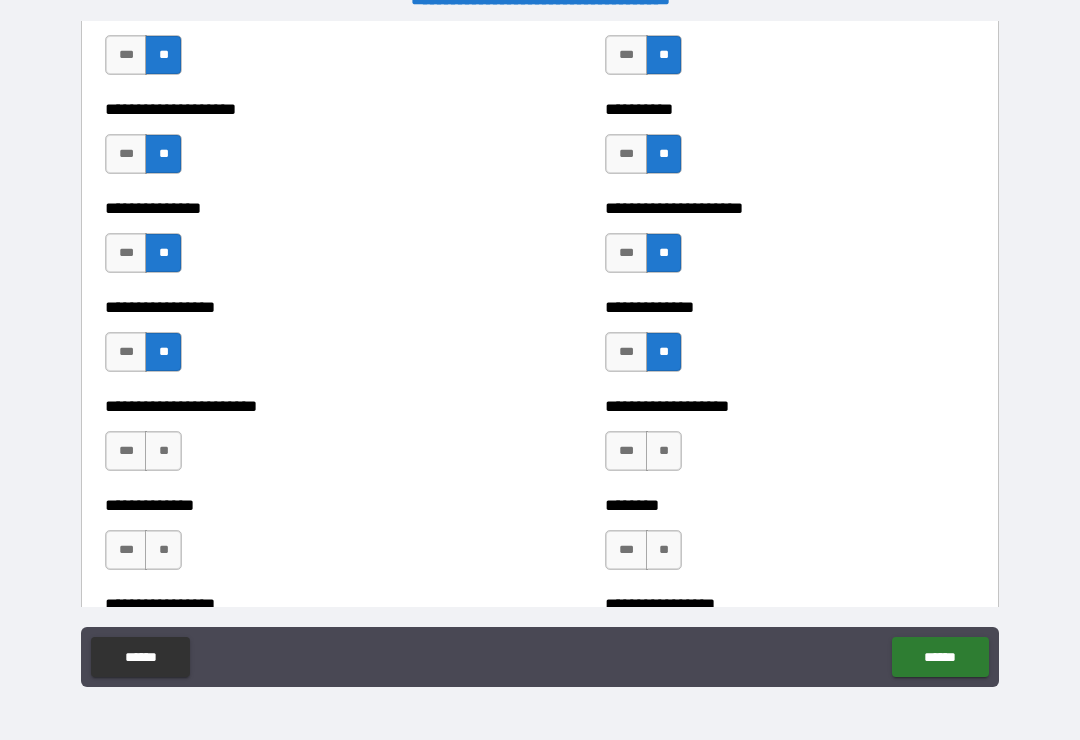scroll, scrollTop: 3327, scrollLeft: 0, axis: vertical 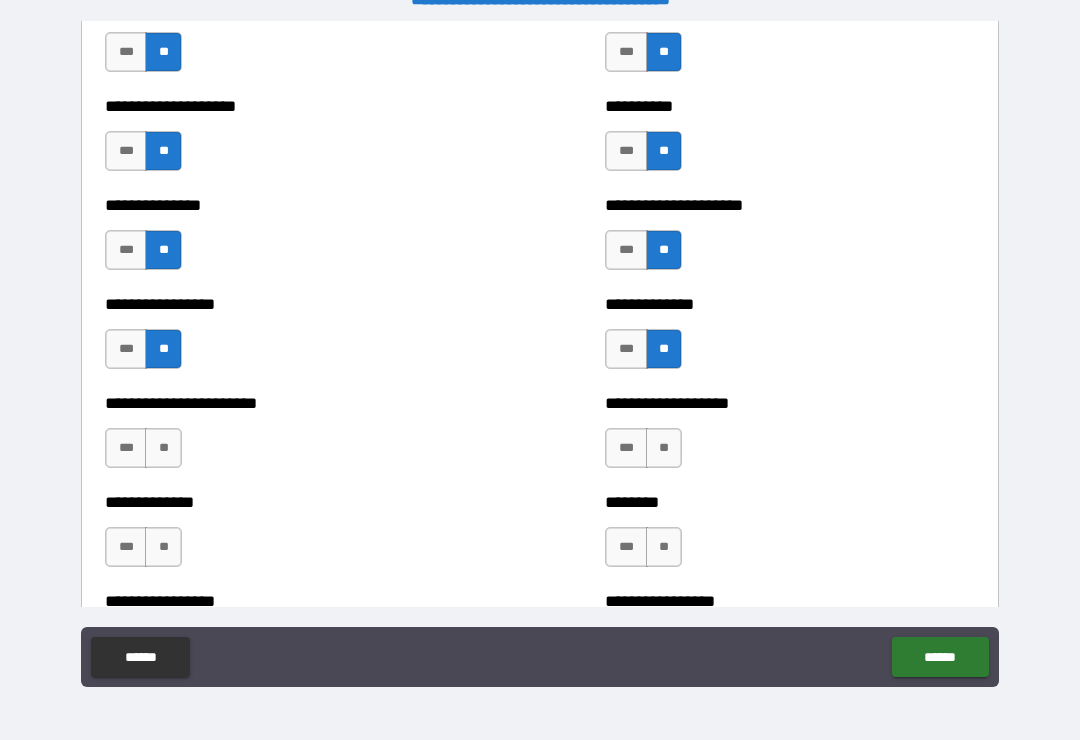 click on "**" at bounding box center (163, 448) 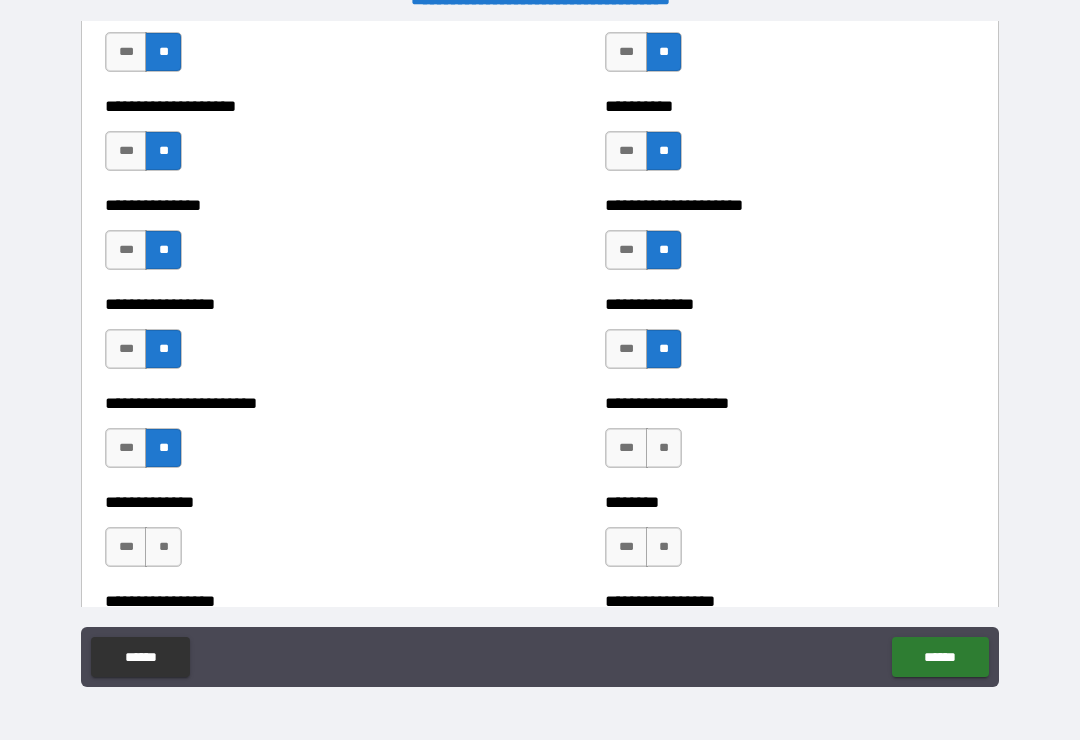 click on "**" at bounding box center [664, 448] 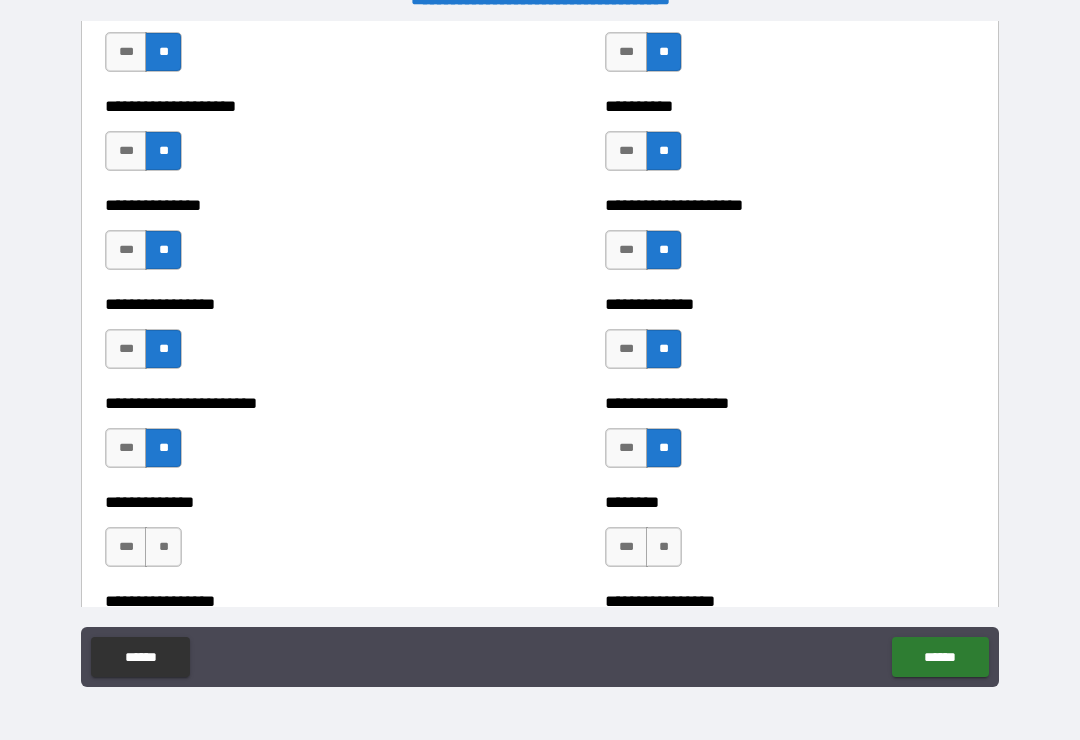 click on "**" at bounding box center (163, 547) 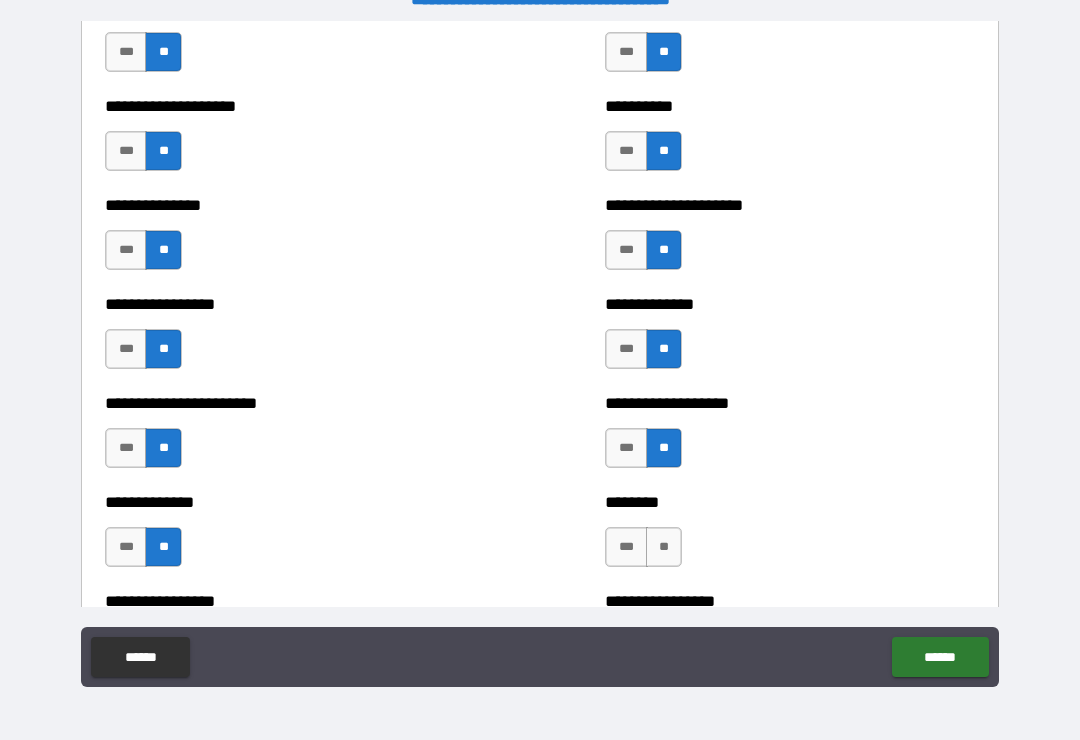 click on "**" at bounding box center [664, 547] 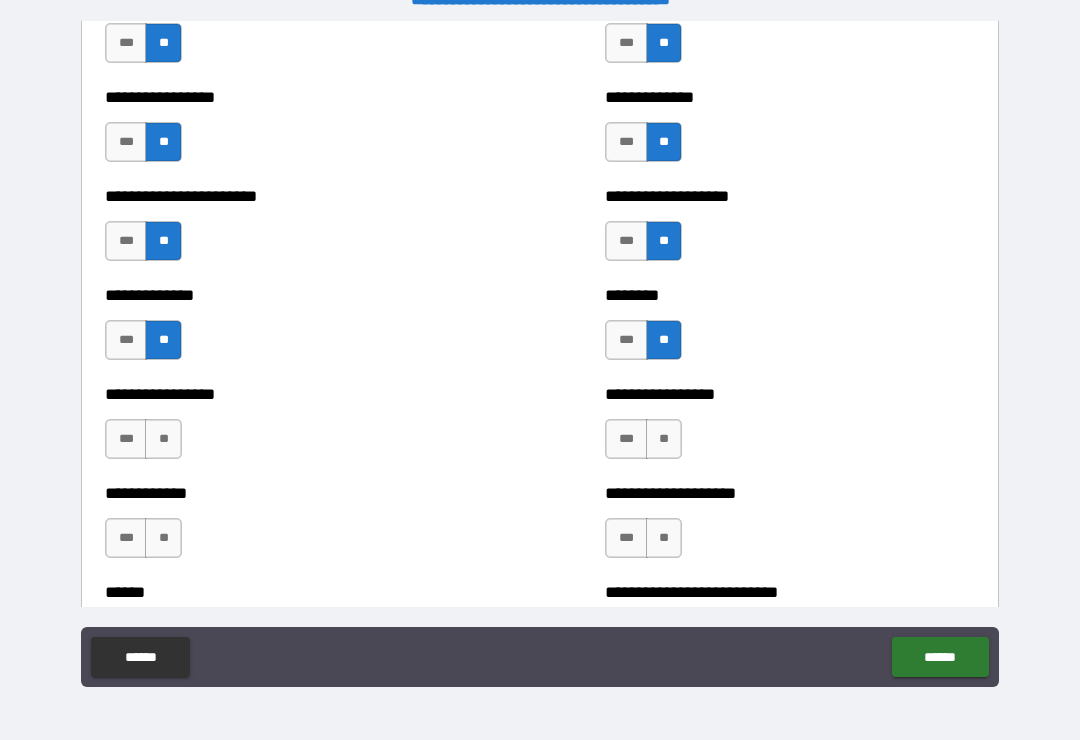 scroll, scrollTop: 3543, scrollLeft: 0, axis: vertical 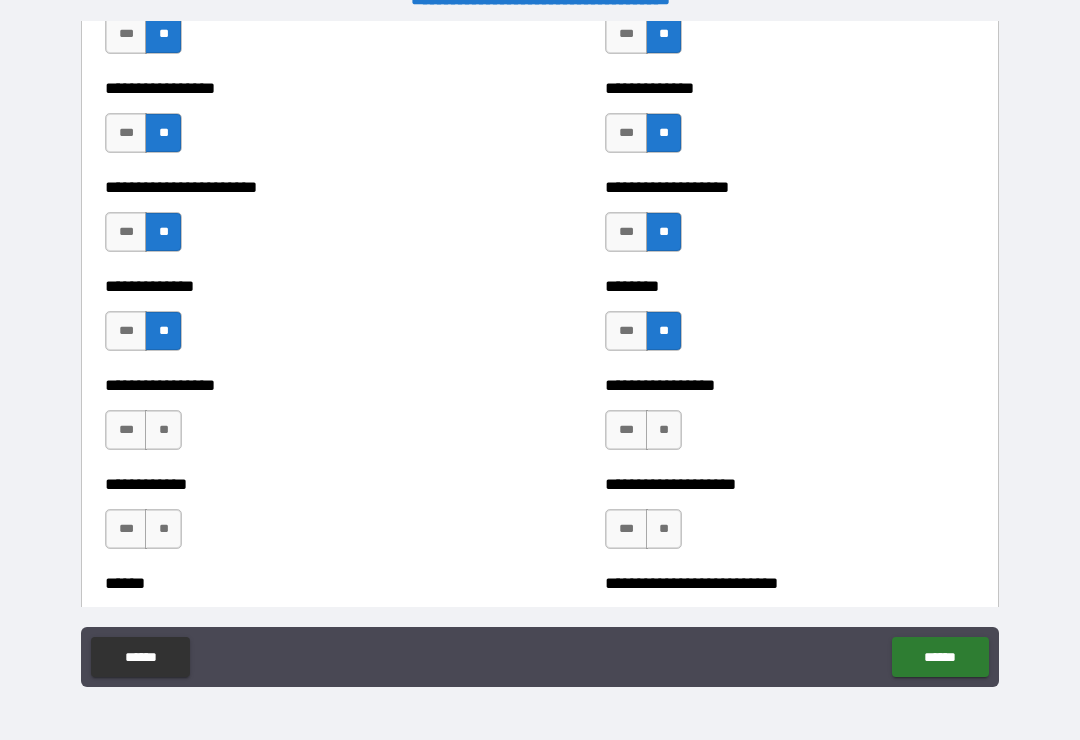 click on "**" at bounding box center (163, 430) 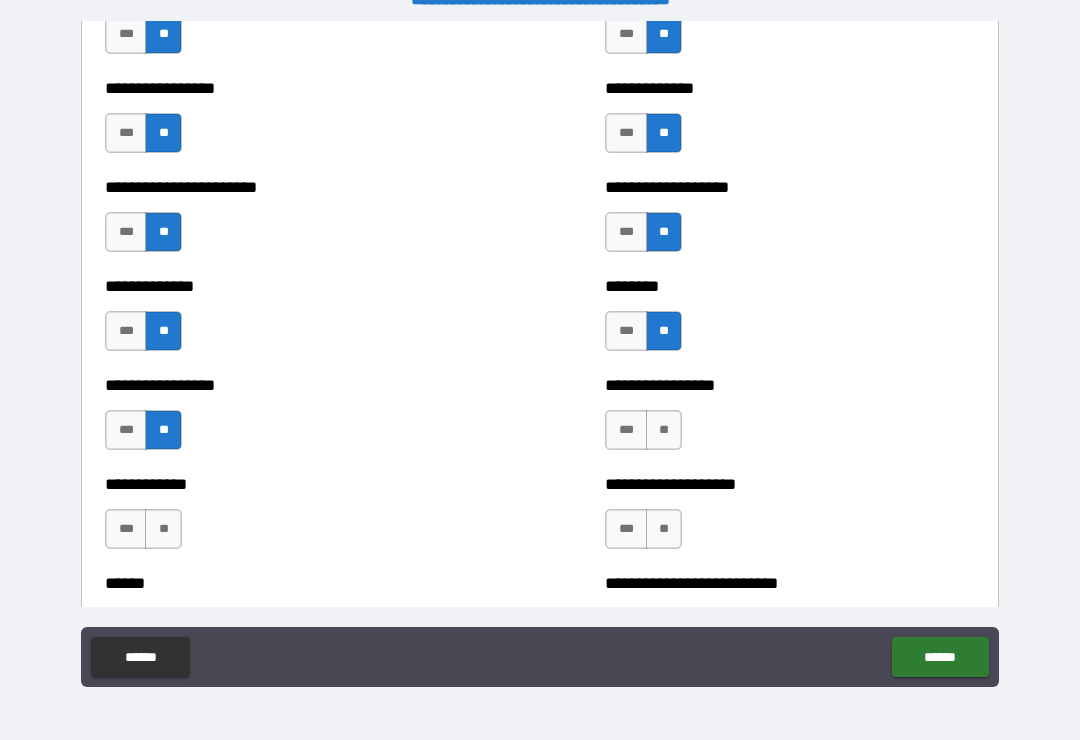 click on "**" at bounding box center (664, 430) 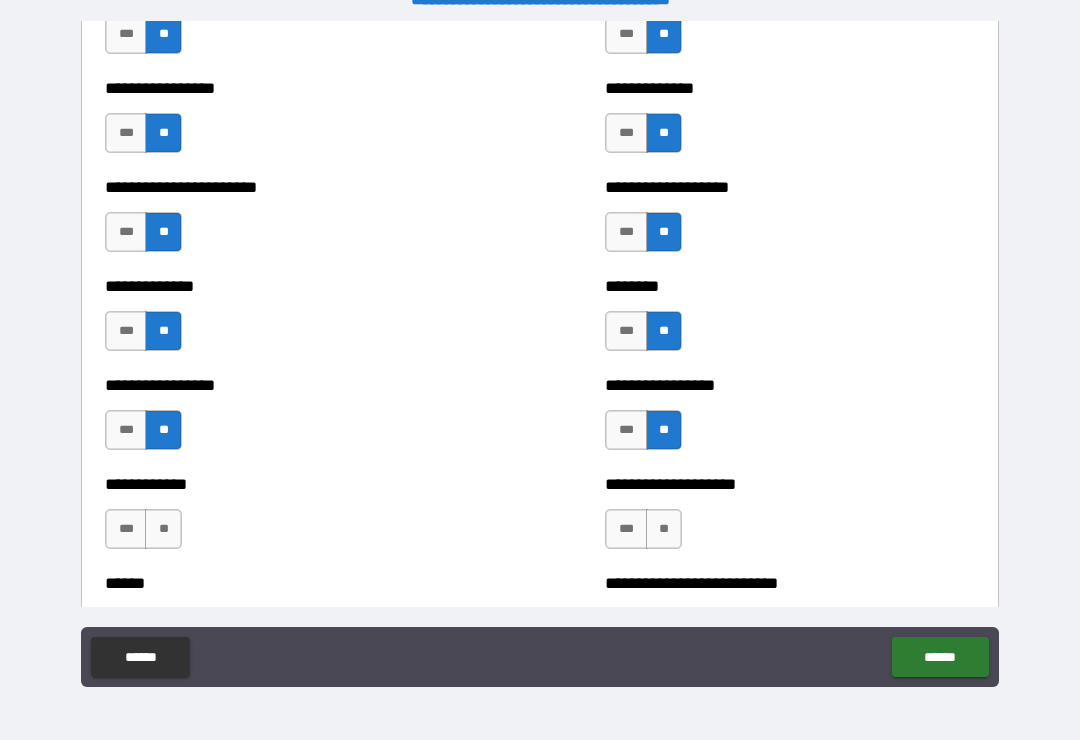 click on "**" at bounding box center [163, 529] 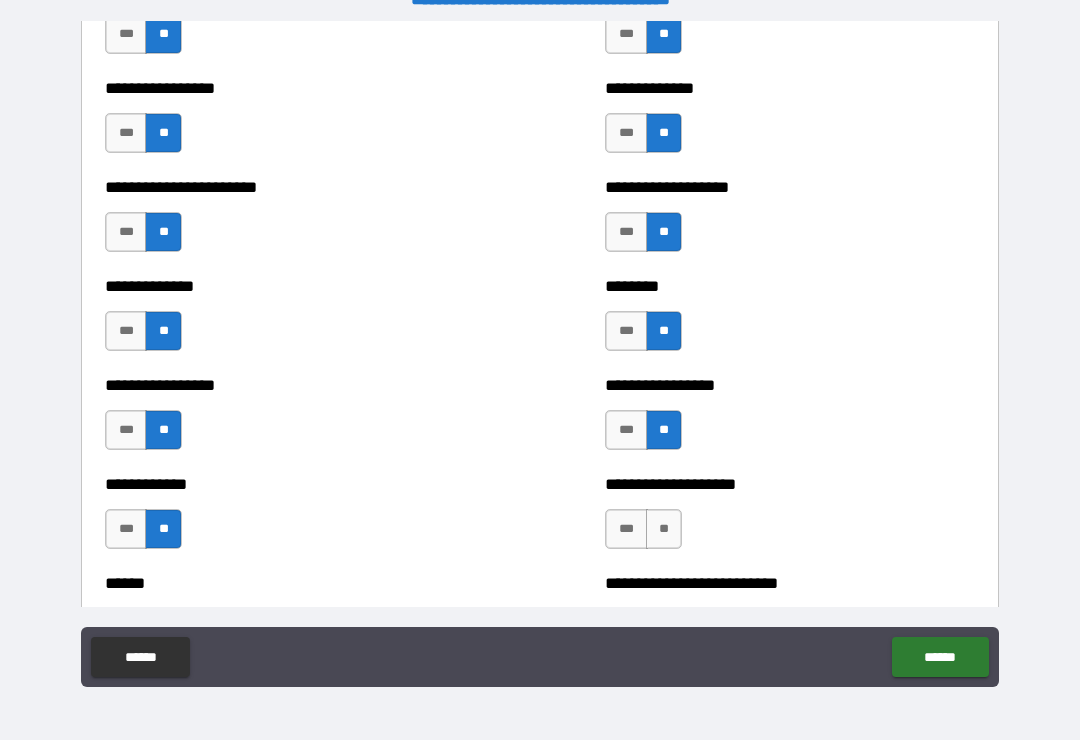 click on "**" at bounding box center [664, 529] 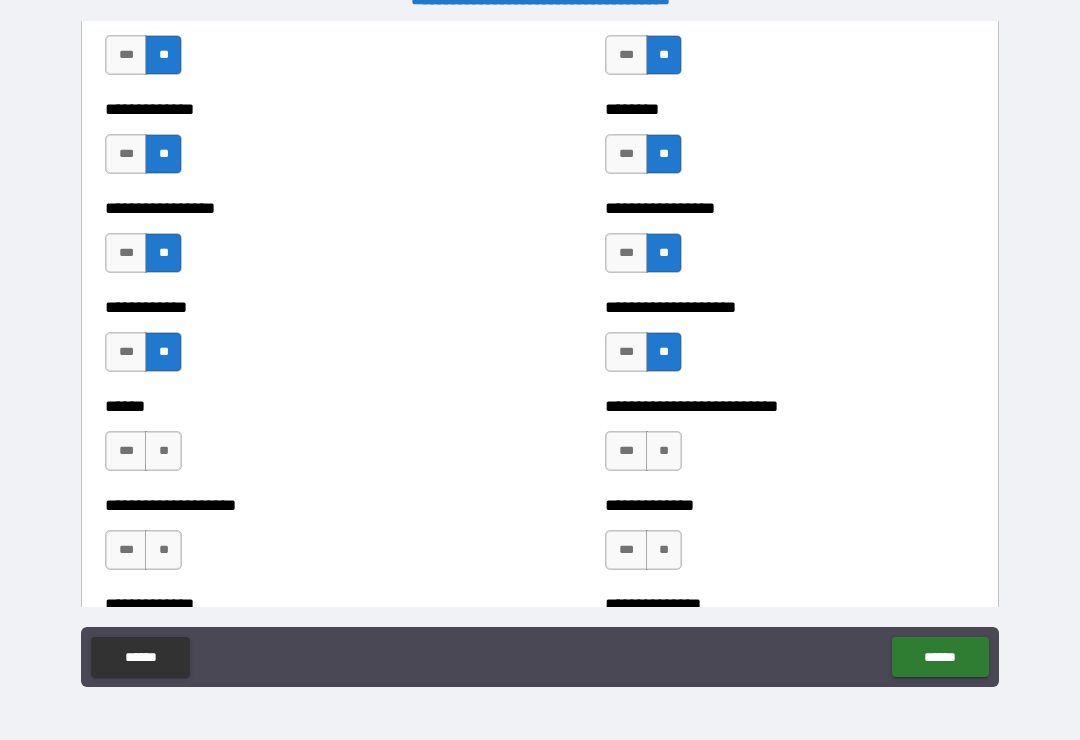 scroll, scrollTop: 3725, scrollLeft: 0, axis: vertical 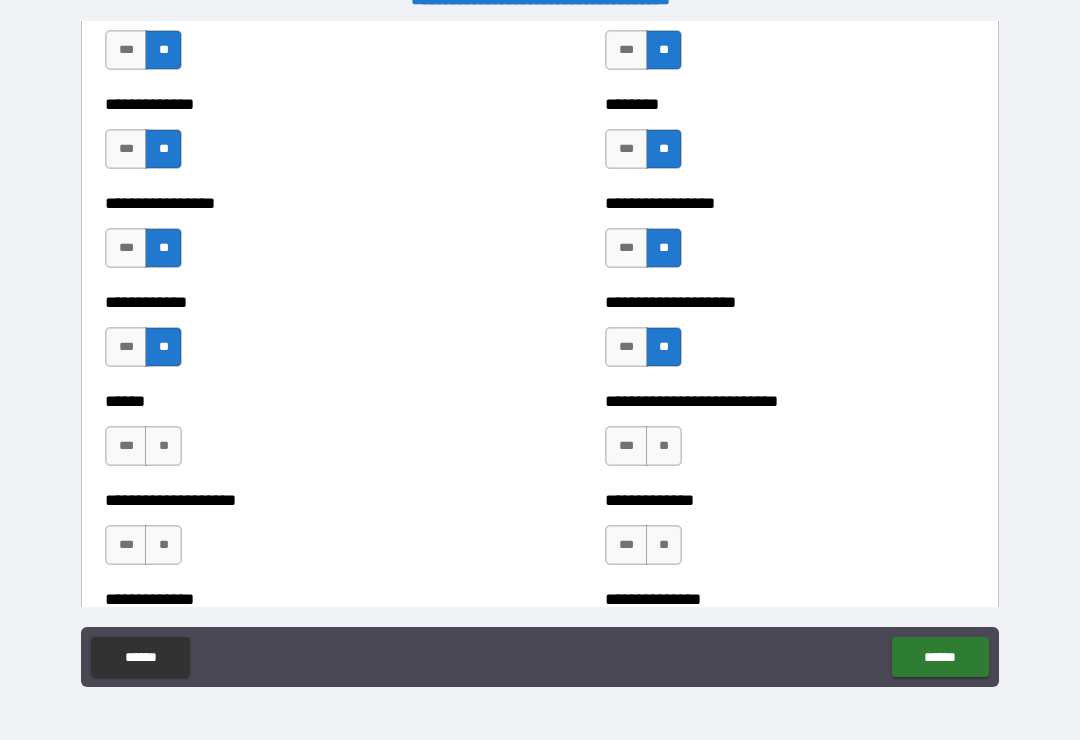 click on "**" at bounding box center [163, 446] 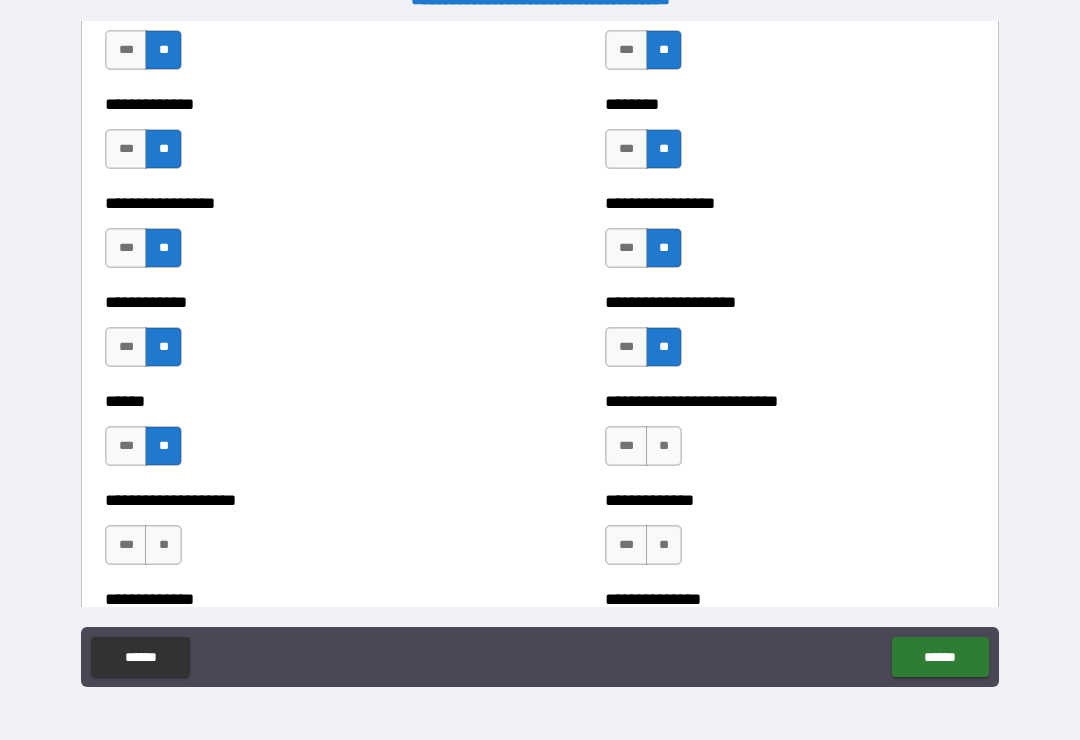 click on "**" at bounding box center (664, 446) 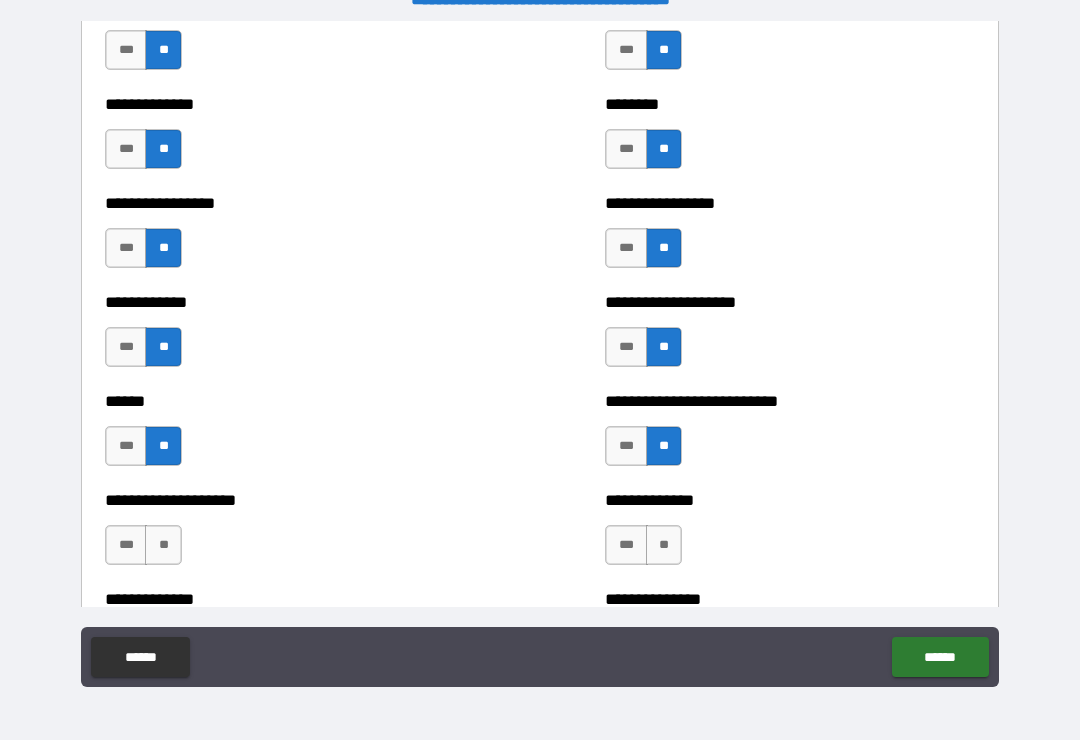 click on "**" at bounding box center (163, 545) 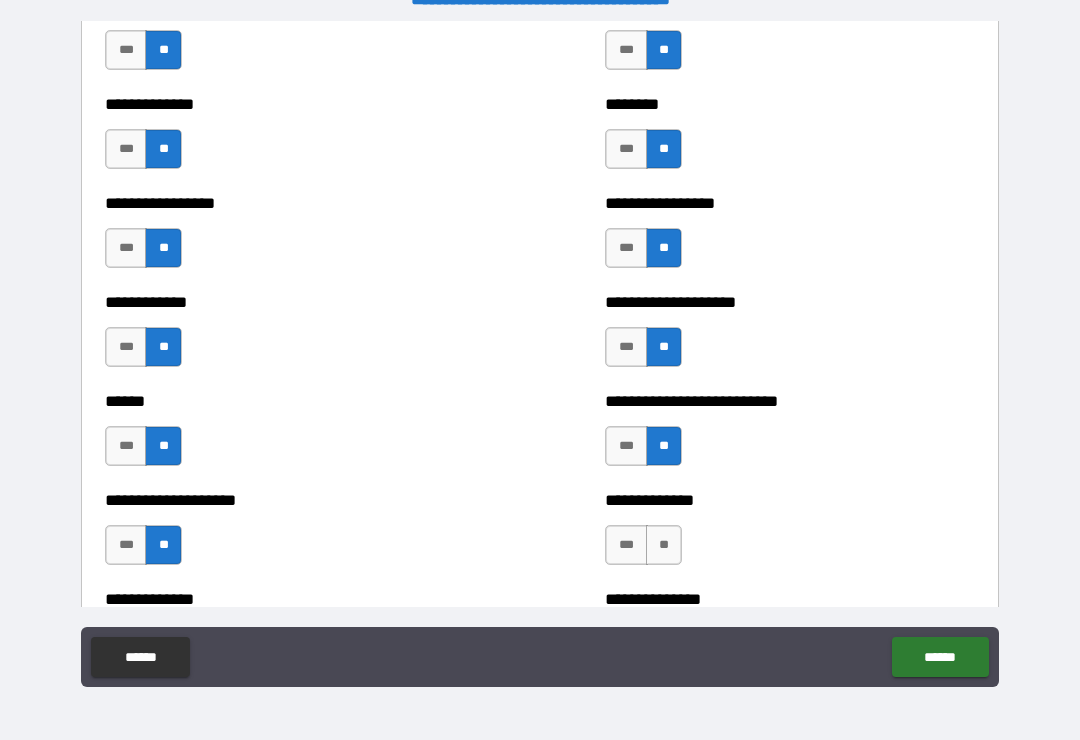 click on "**" at bounding box center [664, 545] 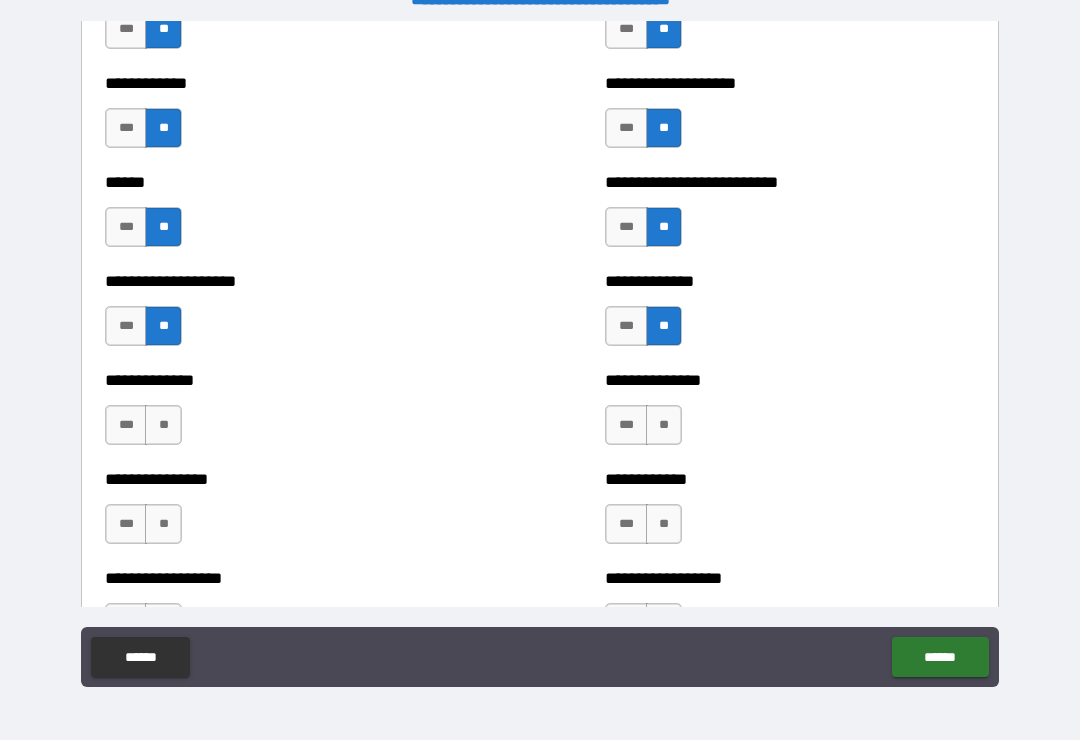 scroll, scrollTop: 3945, scrollLeft: 0, axis: vertical 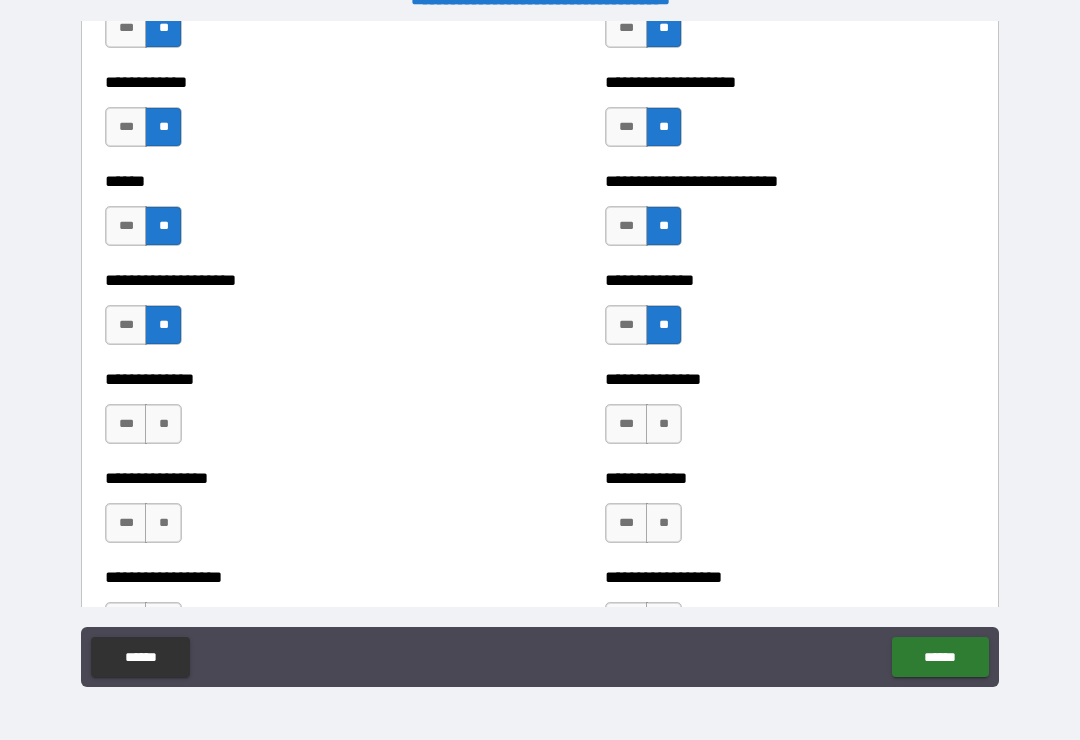 click on "**" at bounding box center [163, 424] 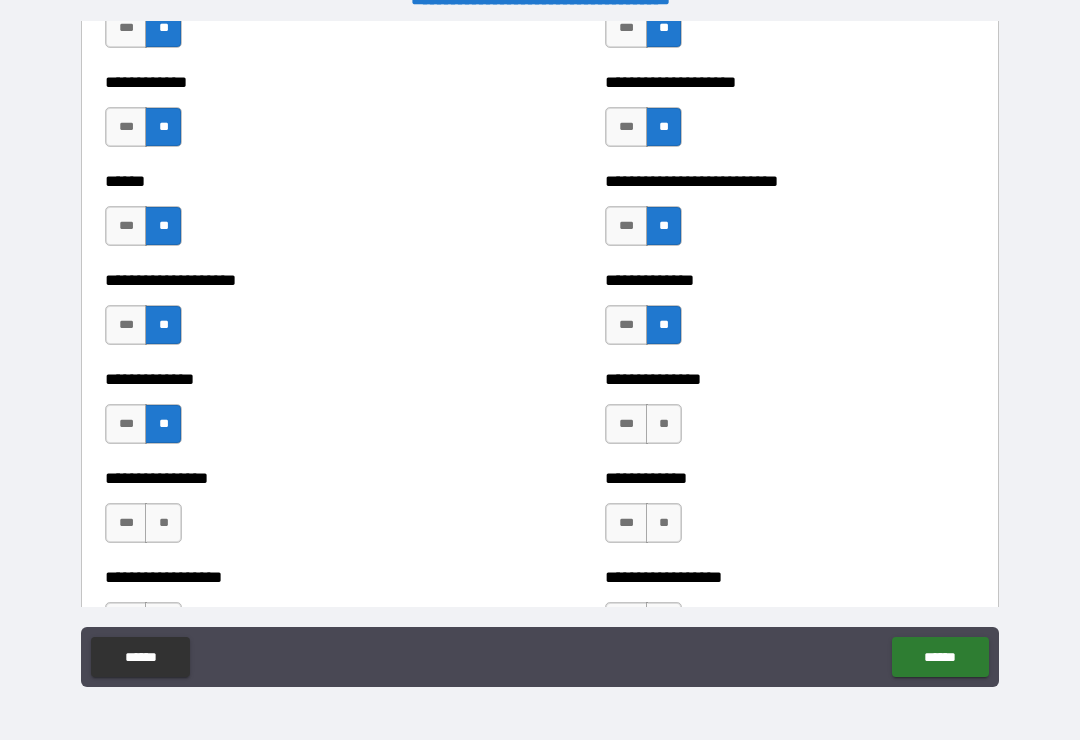 click on "**" at bounding box center (163, 523) 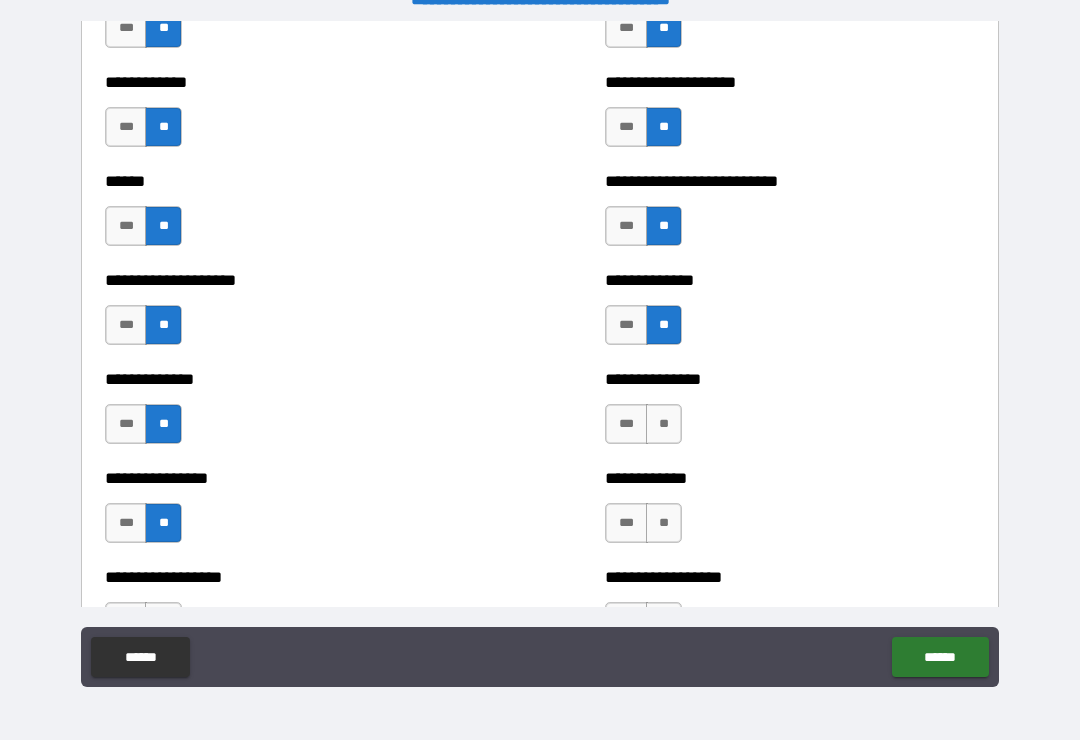click on "**" at bounding box center (664, 523) 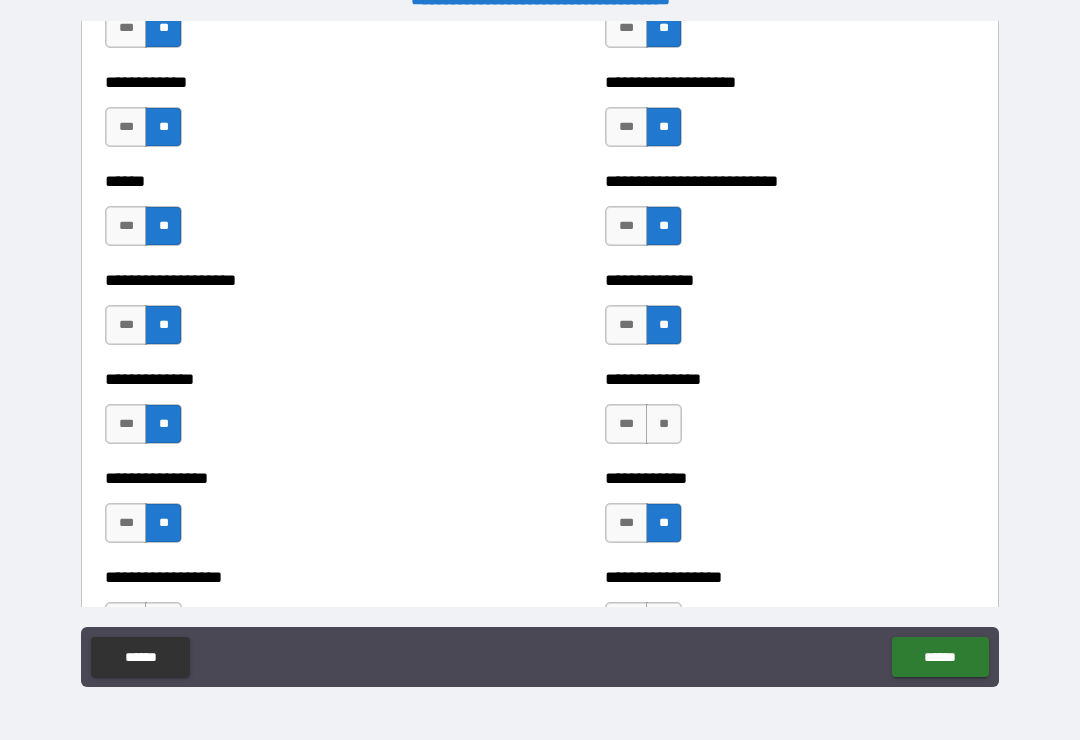 click on "**" at bounding box center (664, 424) 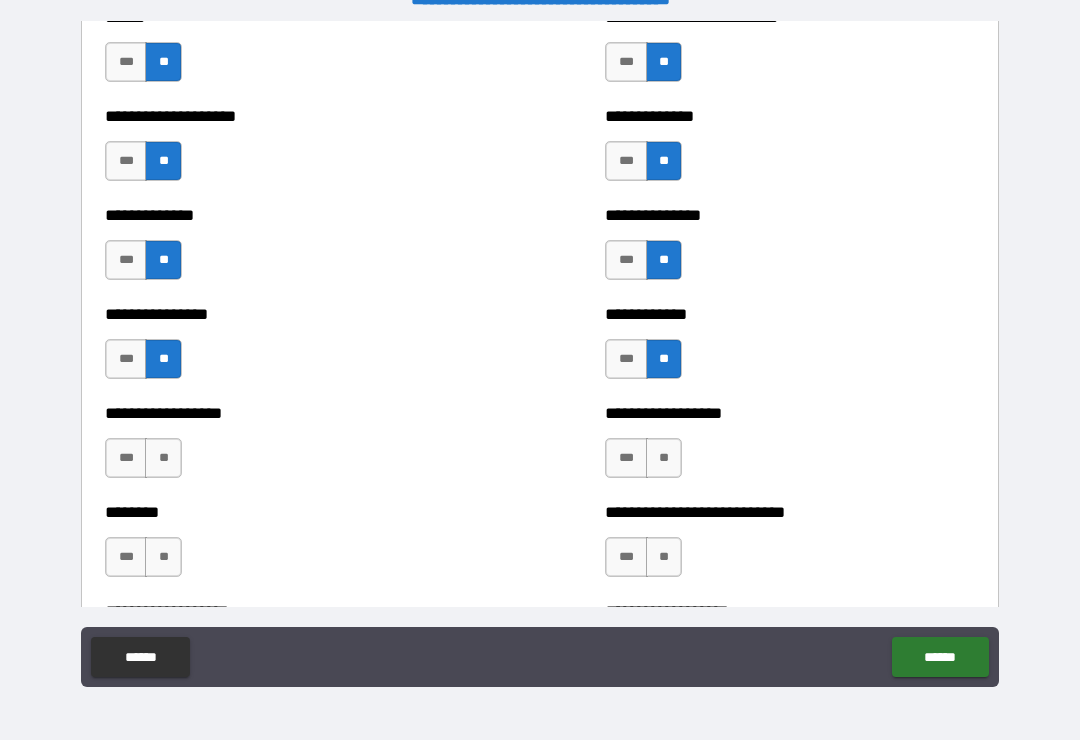 scroll, scrollTop: 4110, scrollLeft: 0, axis: vertical 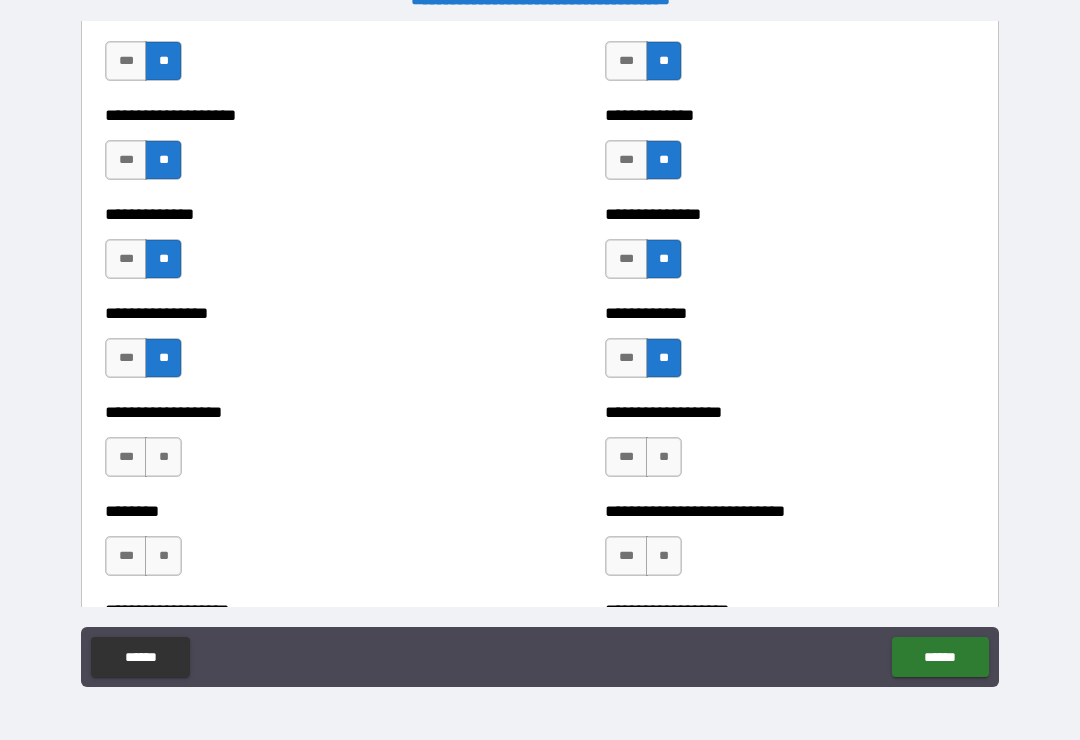 click on "**" at bounding box center [664, 457] 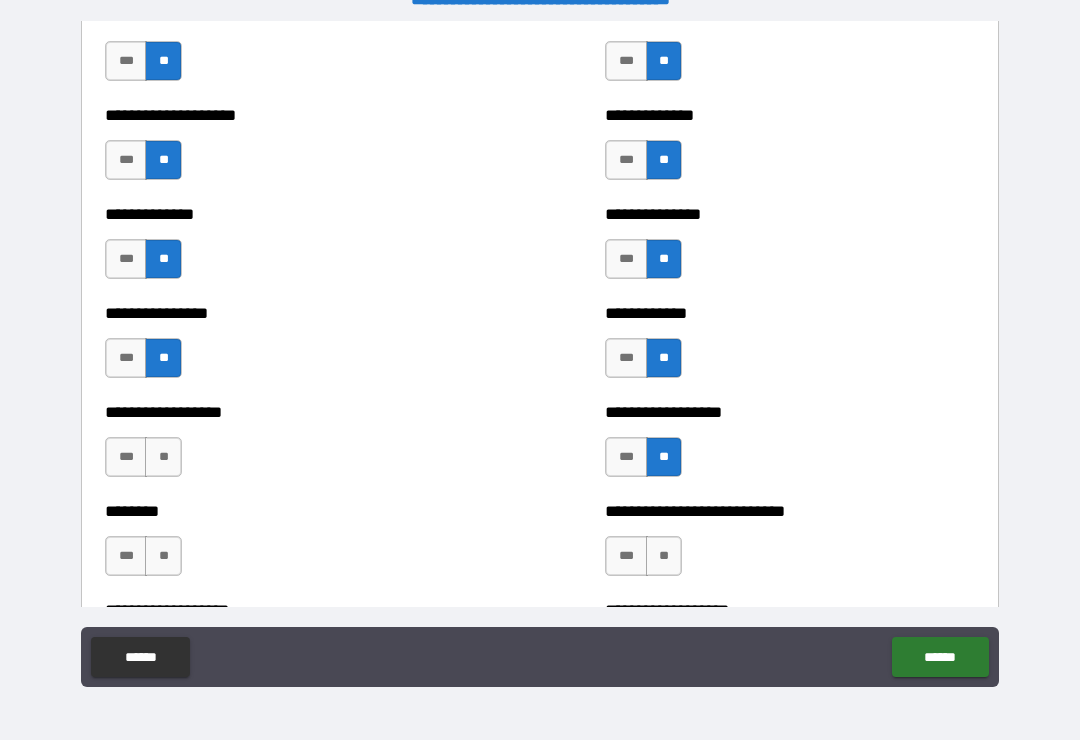click on "**" at bounding box center (163, 457) 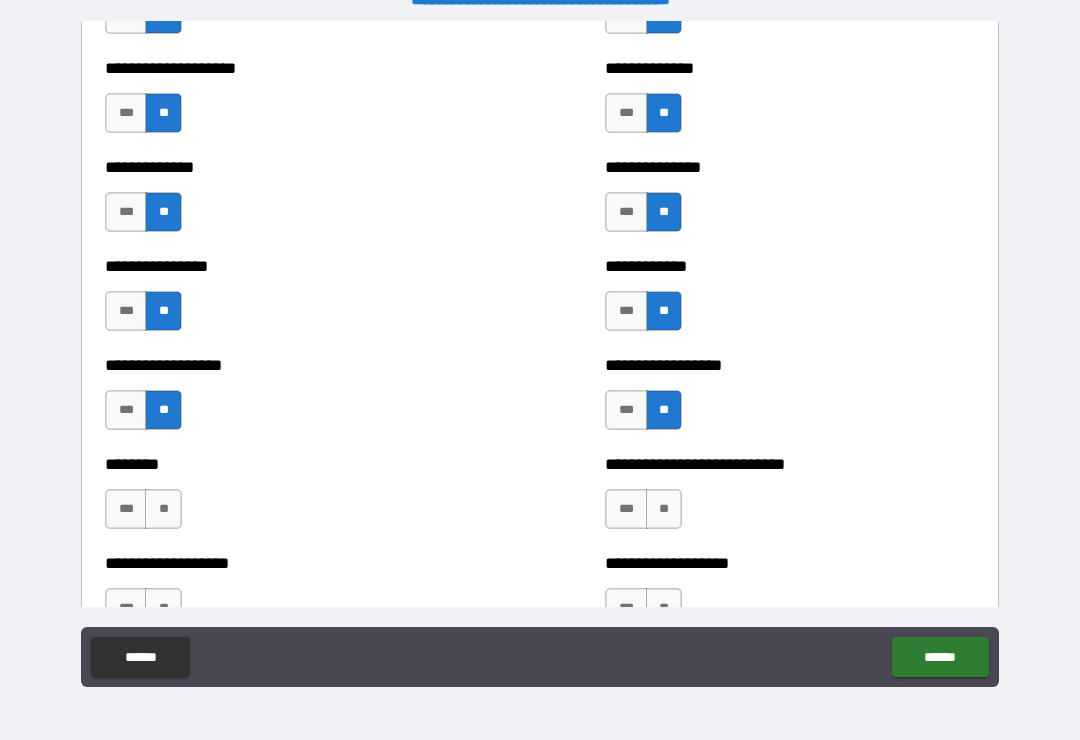 scroll, scrollTop: 4226, scrollLeft: 0, axis: vertical 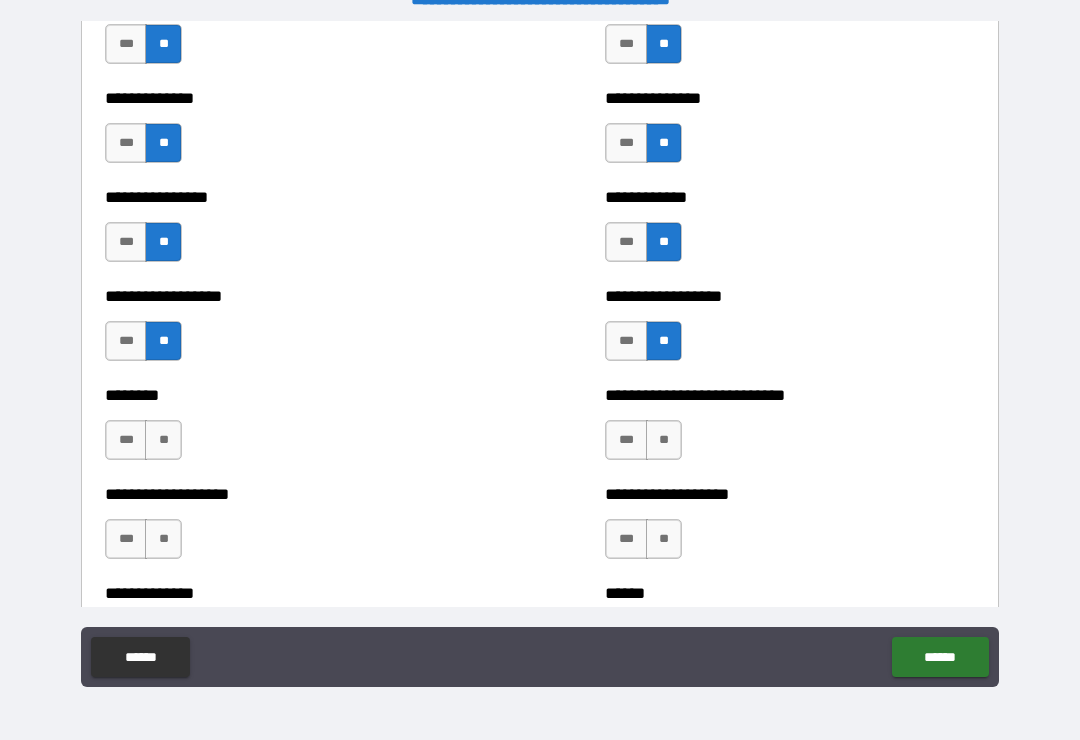 click on "**" at bounding box center [163, 440] 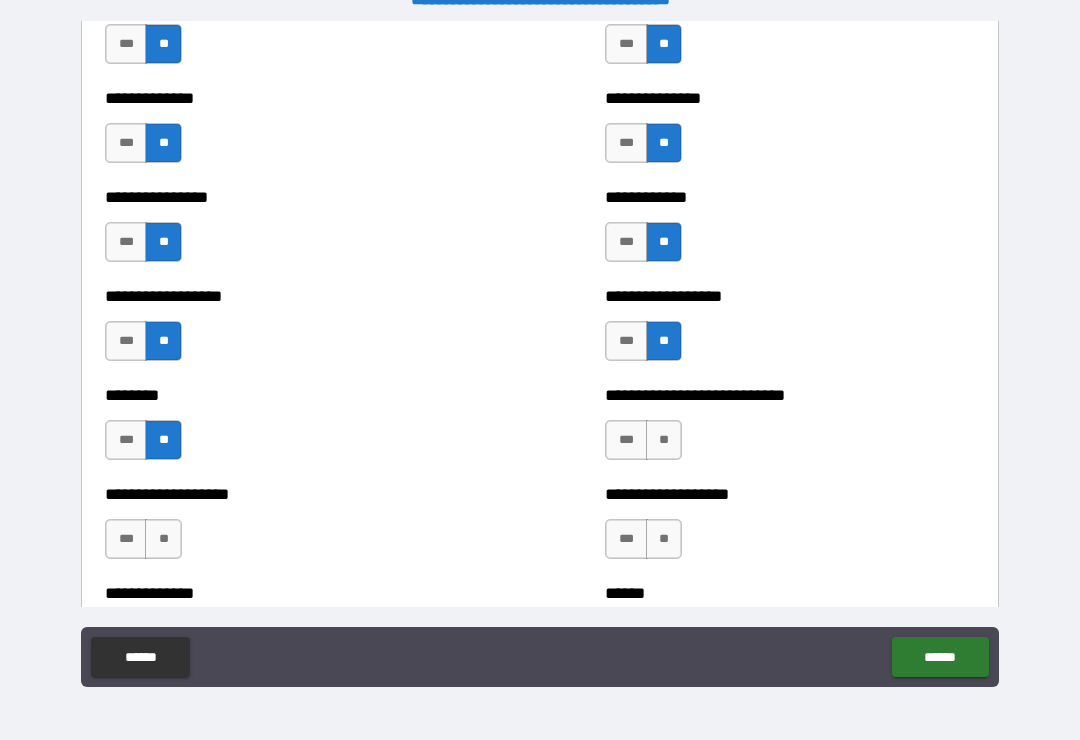 click on "**" at bounding box center [664, 440] 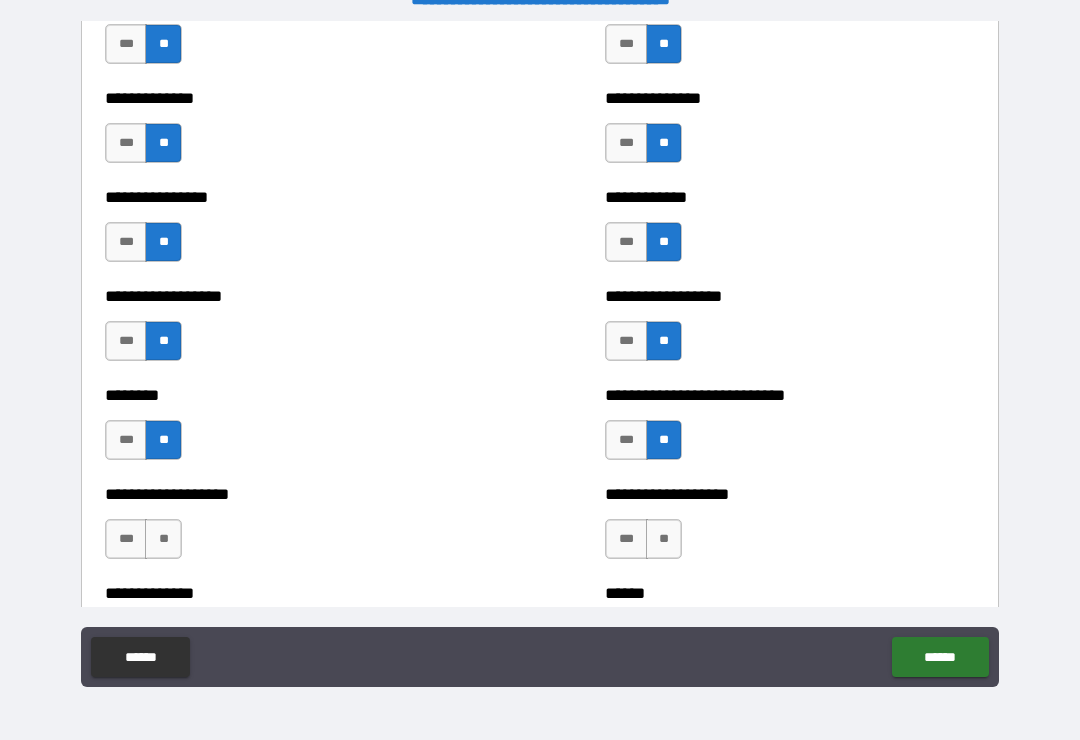 click on "**" at bounding box center (664, 539) 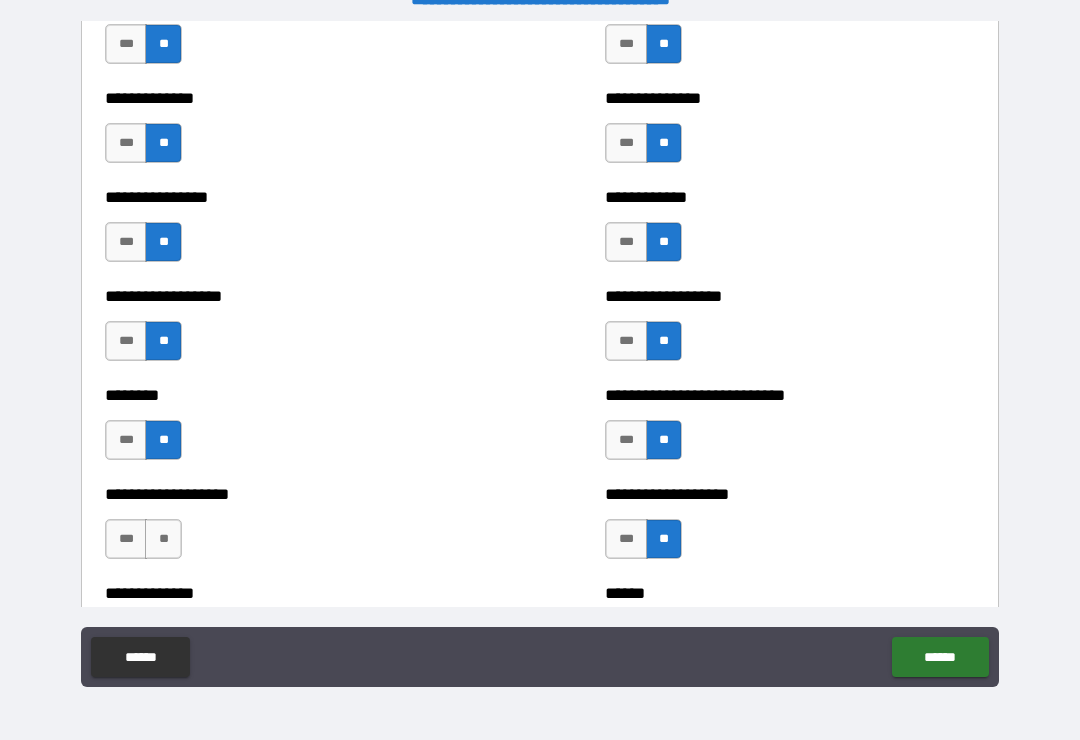 click on "**" at bounding box center [163, 539] 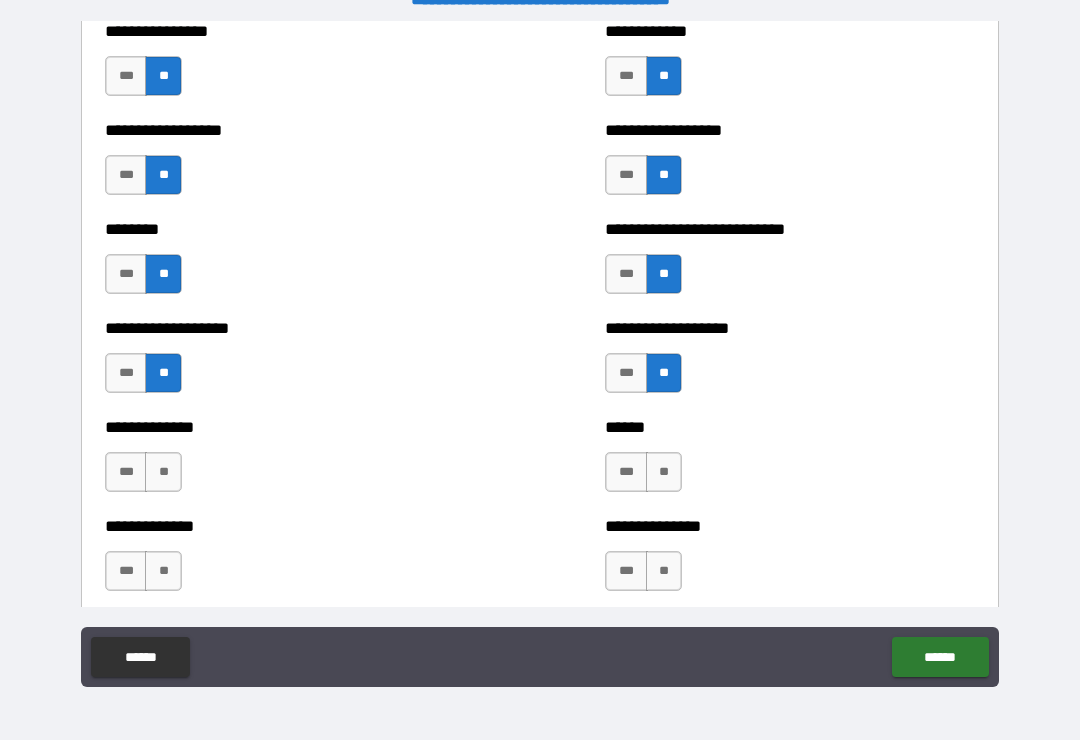 scroll, scrollTop: 4418, scrollLeft: 0, axis: vertical 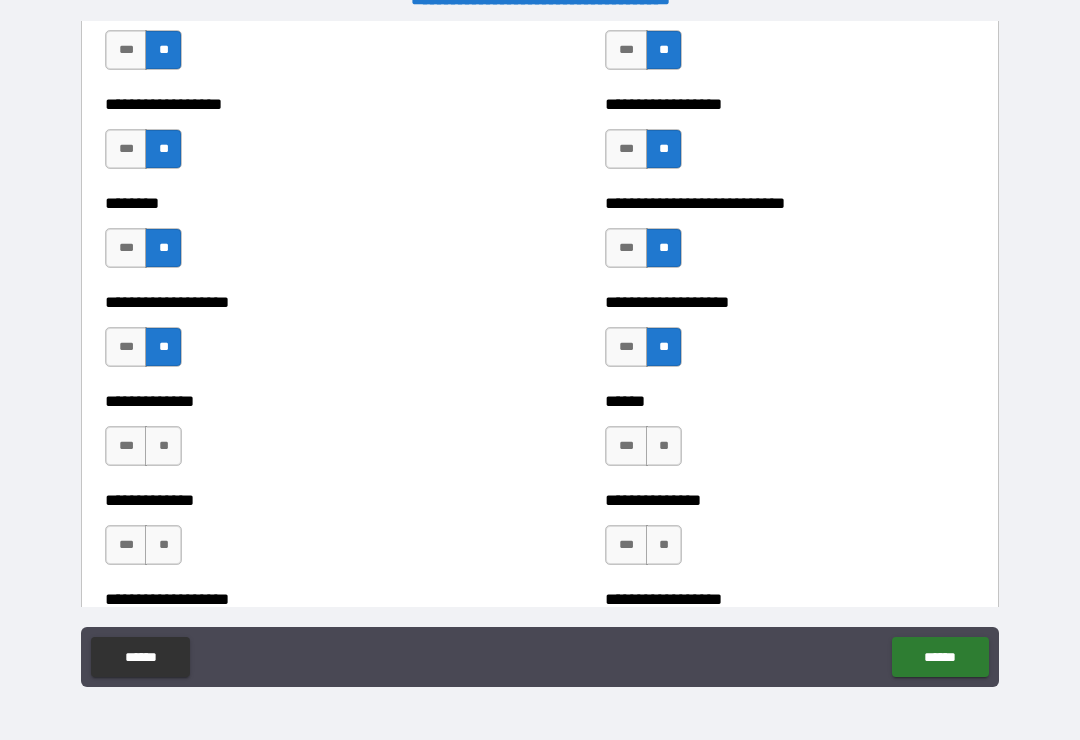 click on "**" at bounding box center (664, 446) 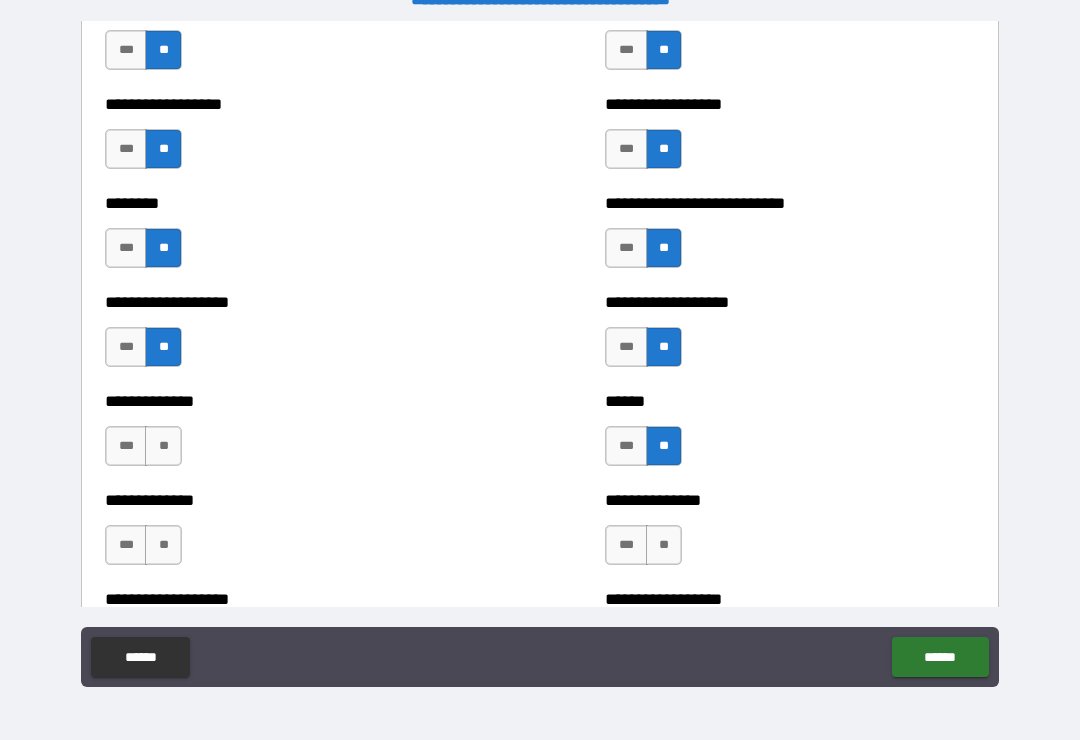 click on "**" at bounding box center [163, 446] 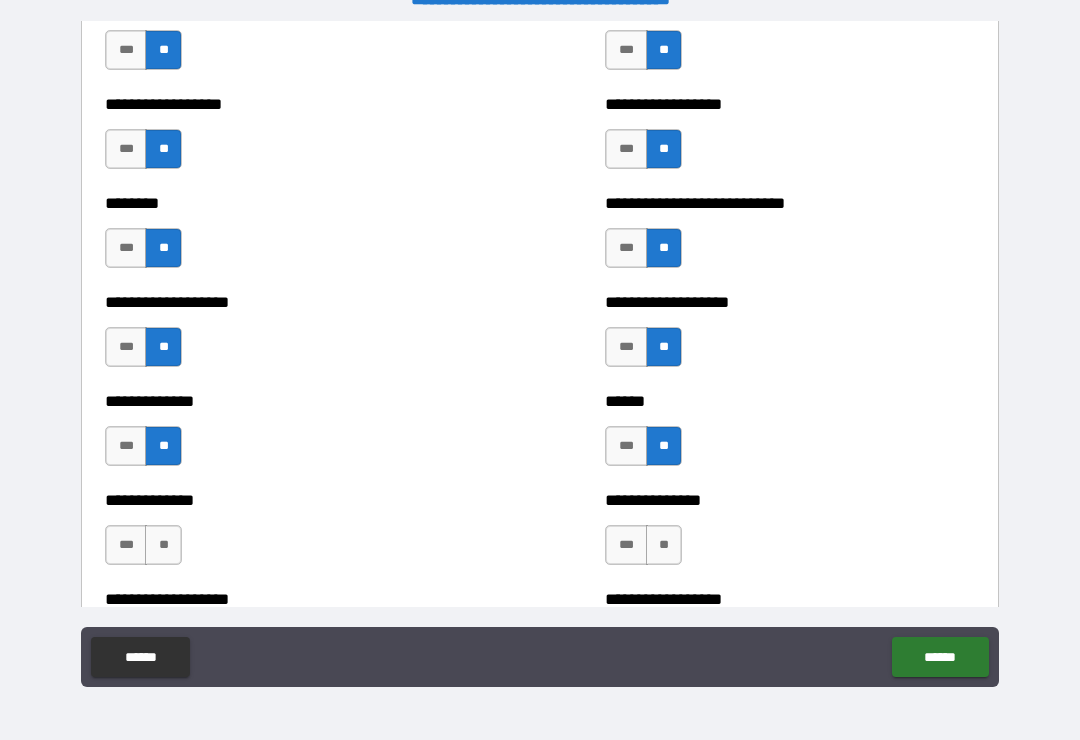 click on "**" at bounding box center [163, 545] 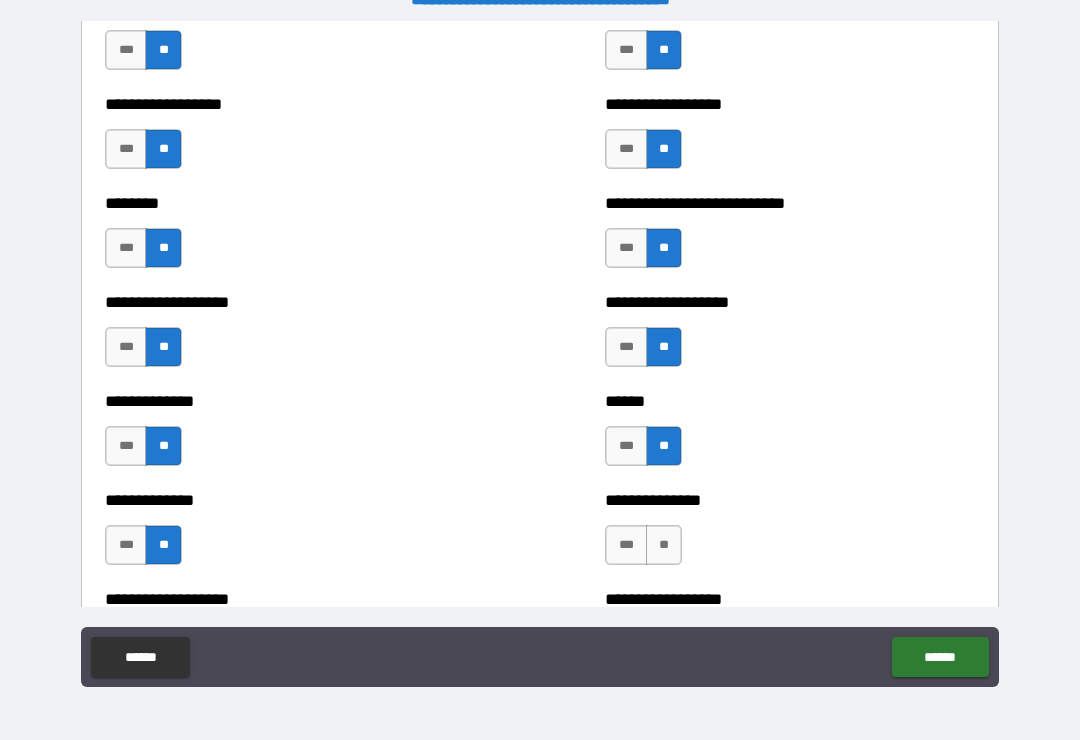 click on "**" at bounding box center (664, 545) 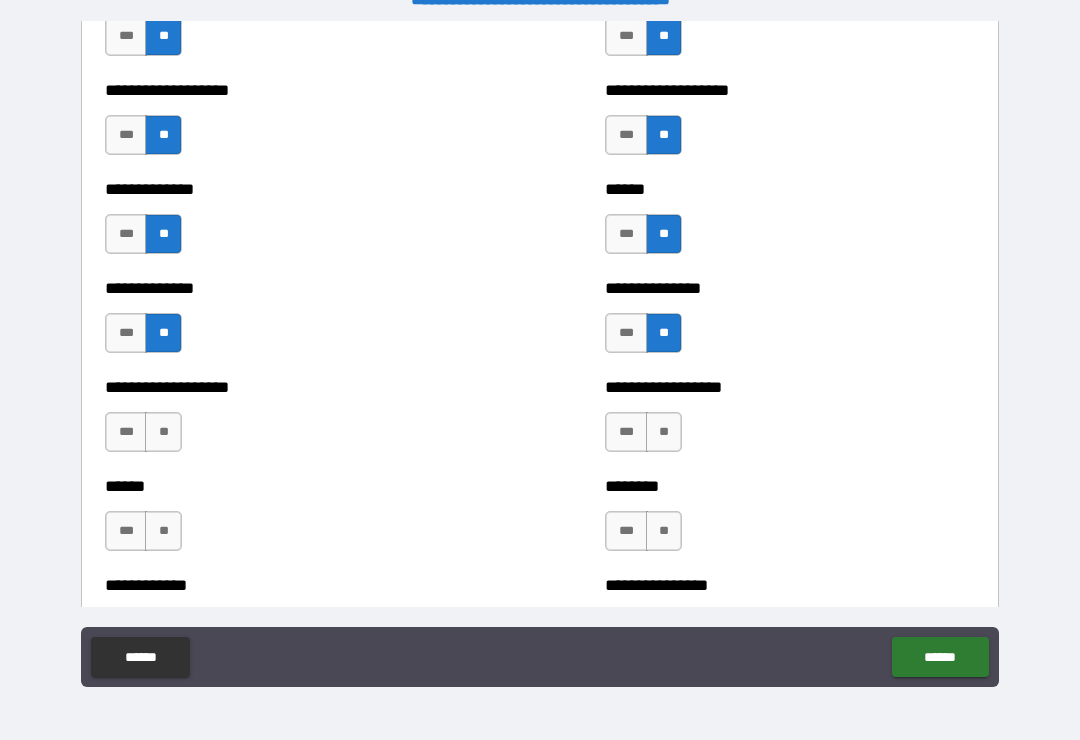 scroll, scrollTop: 4634, scrollLeft: 0, axis: vertical 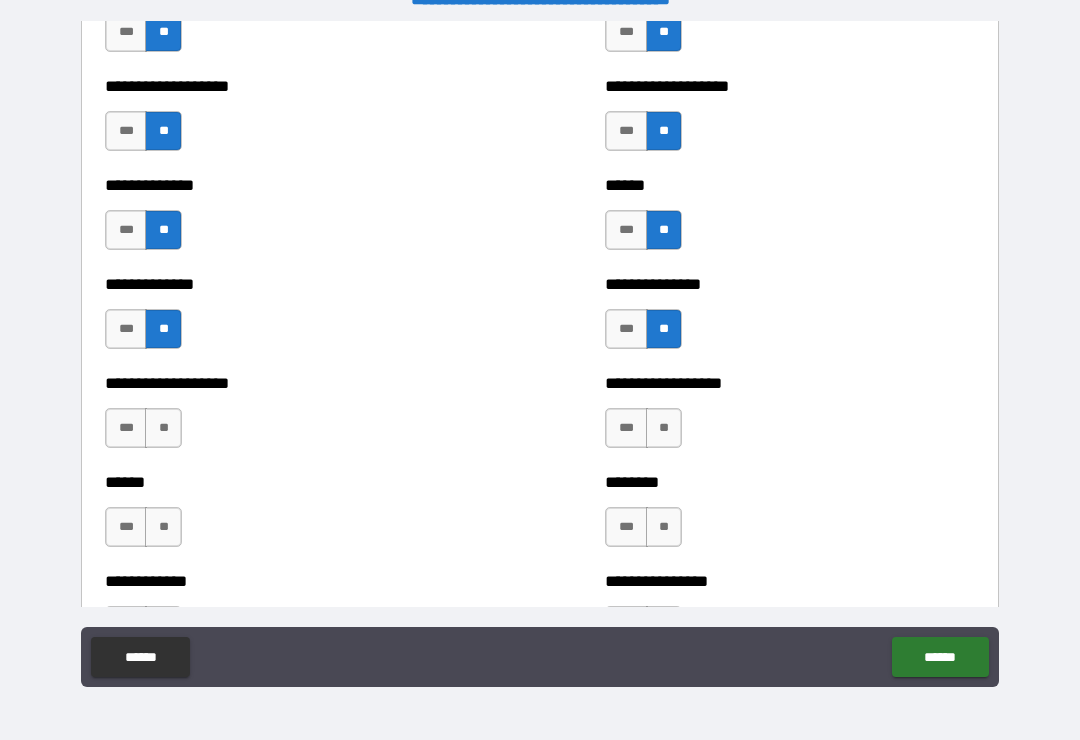 click on "**" at bounding box center (664, 428) 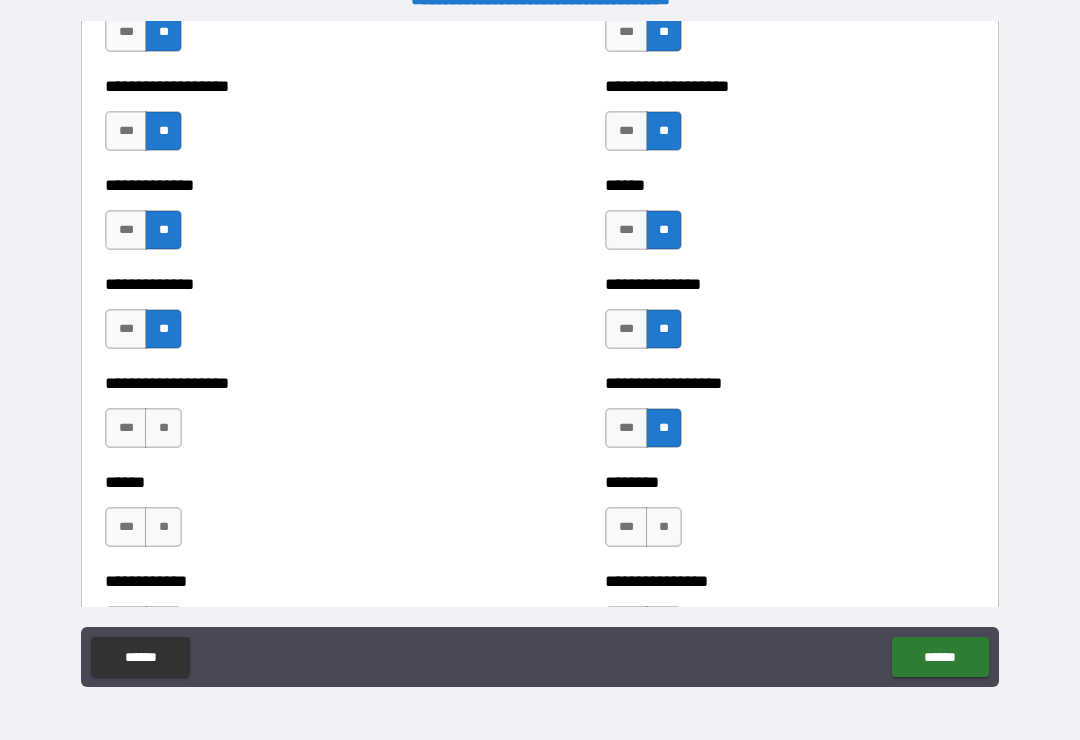 click on "**" at bounding box center (163, 428) 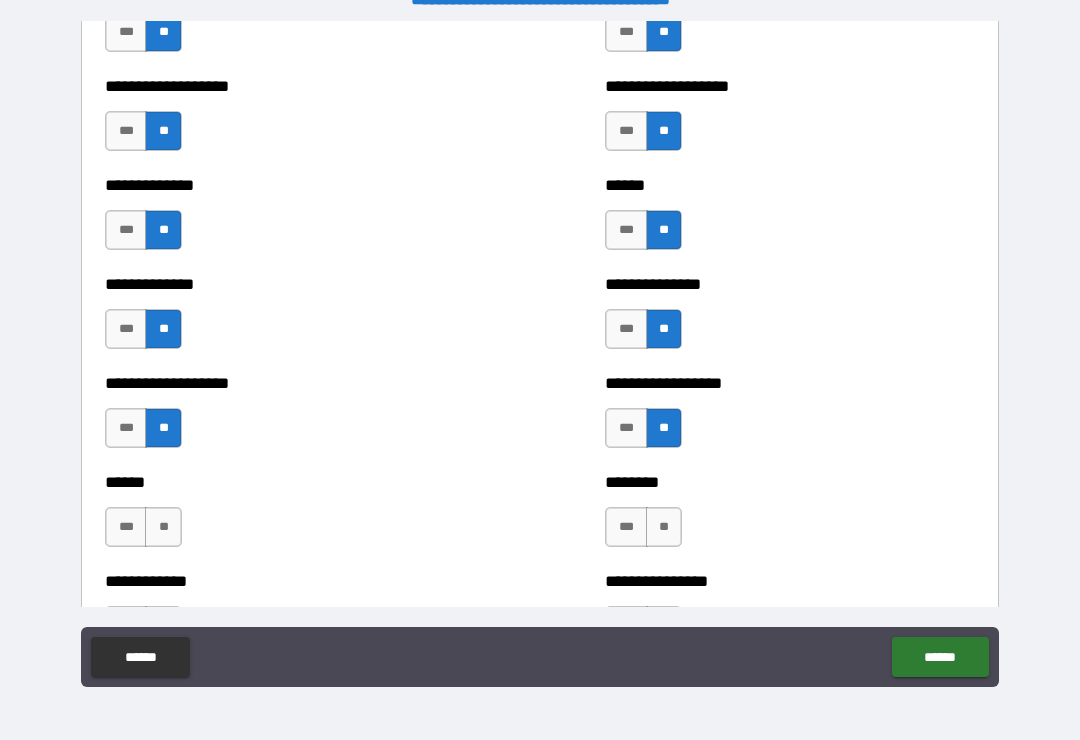 click on "**" at bounding box center (163, 527) 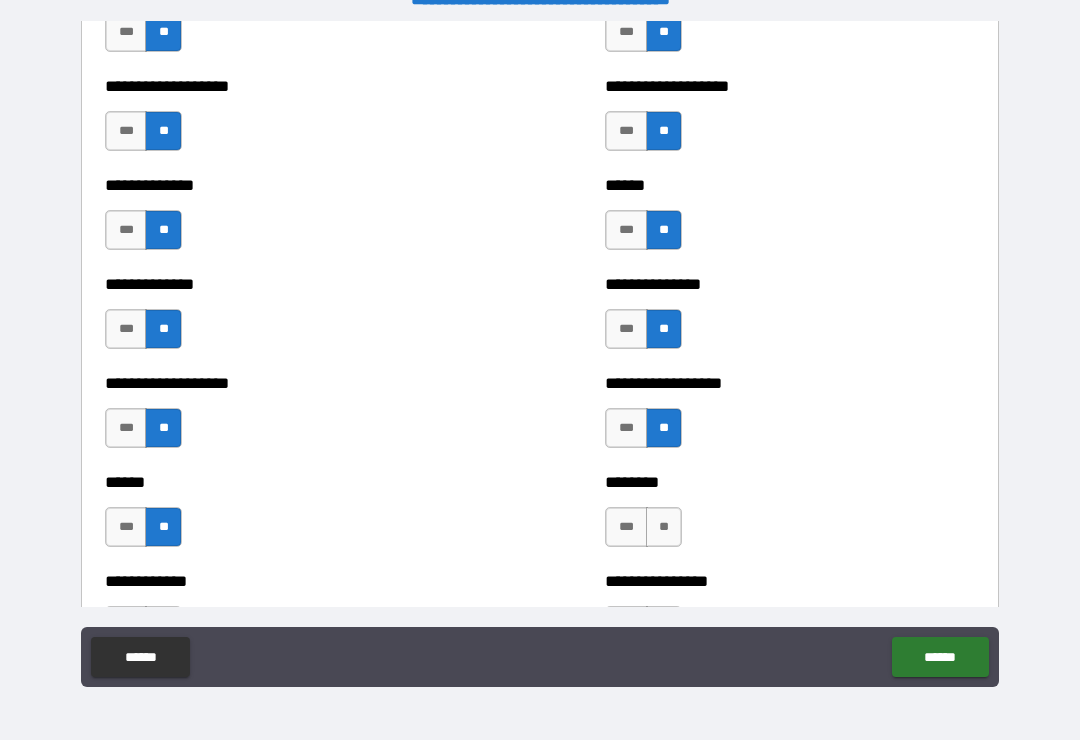click on "**" at bounding box center (664, 527) 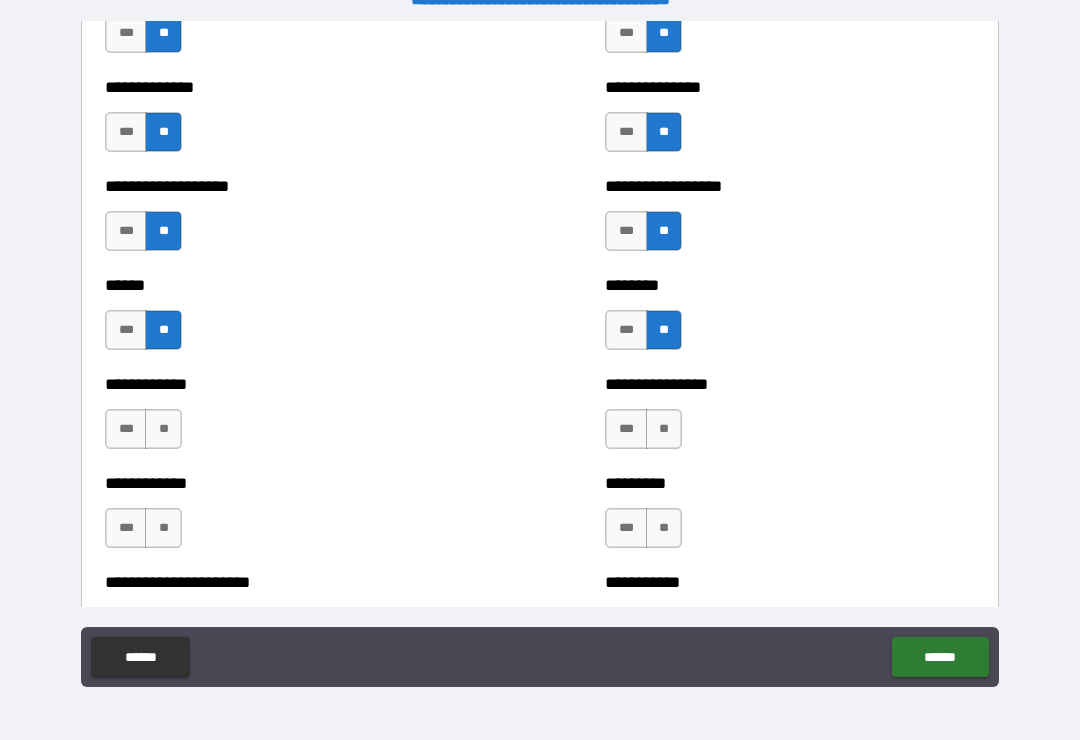 scroll, scrollTop: 4832, scrollLeft: 0, axis: vertical 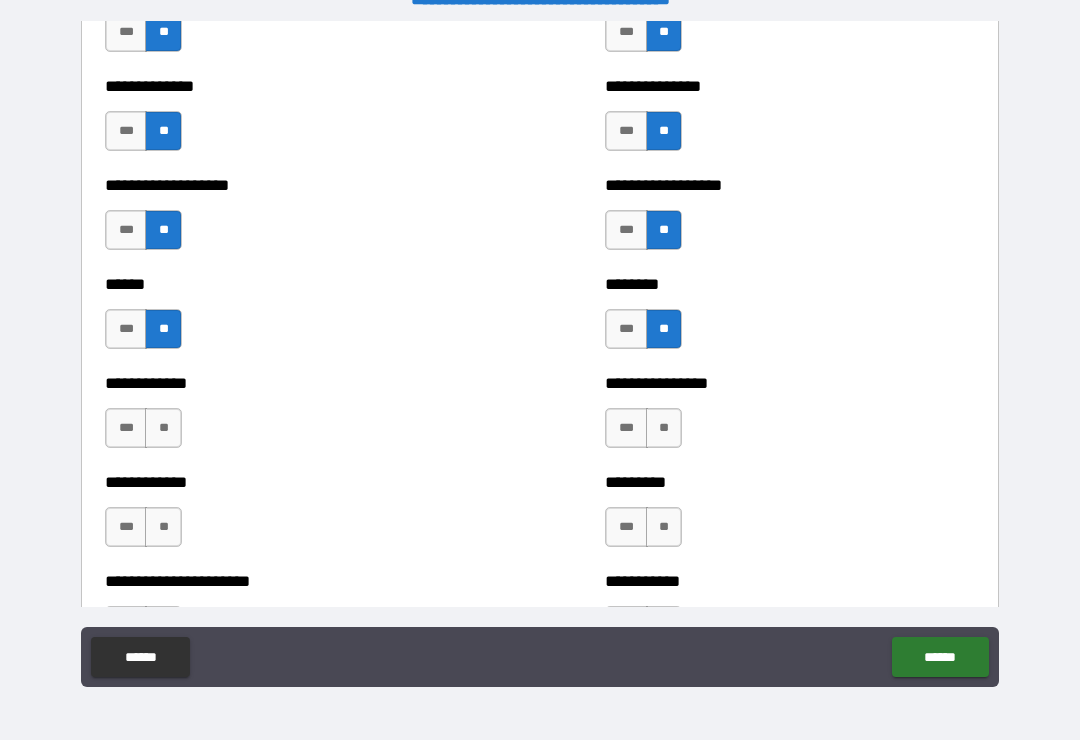 click on "**" at bounding box center (664, 428) 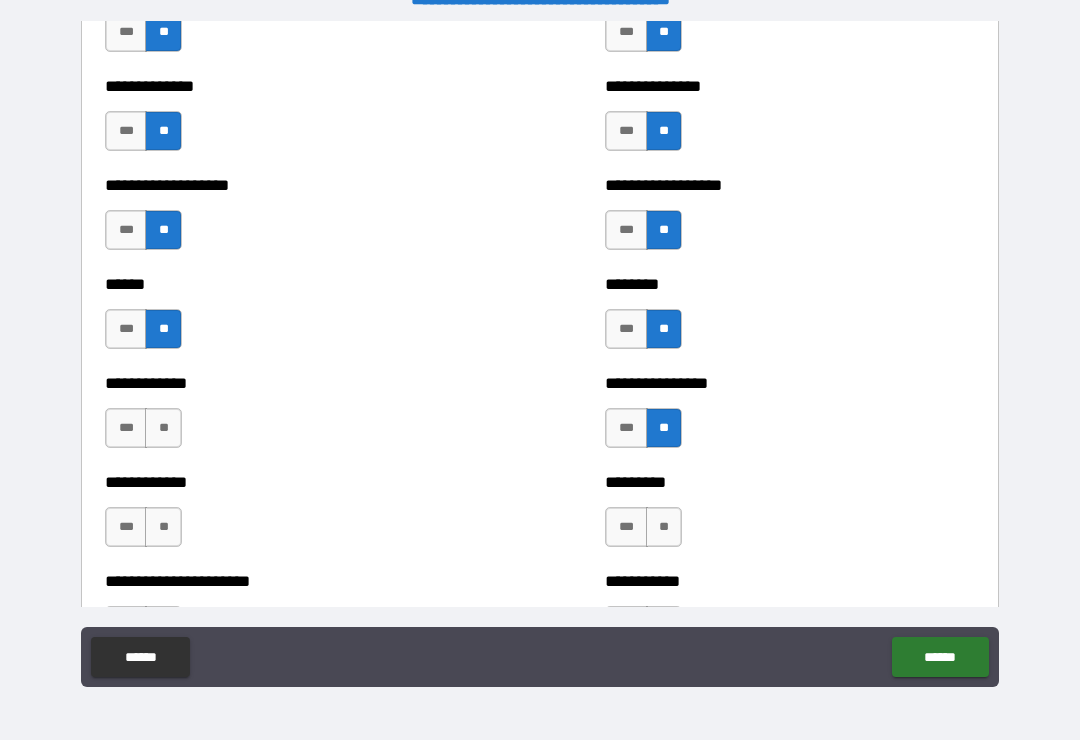 click on "**" at bounding box center [163, 428] 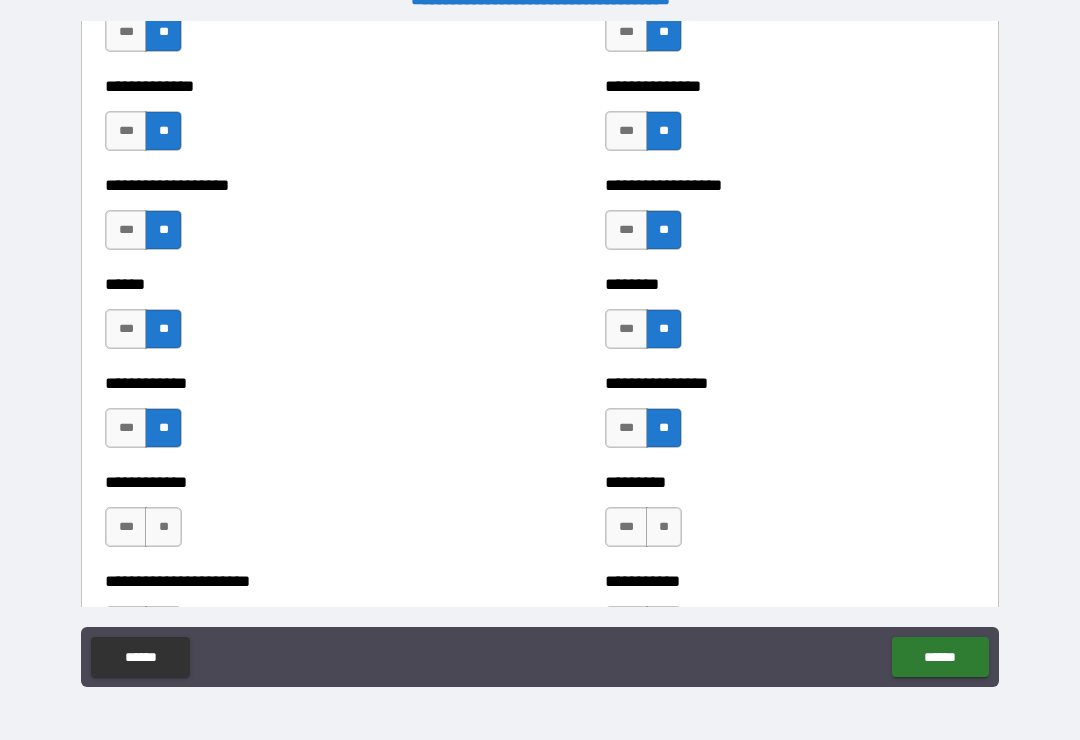 click on "**" at bounding box center (163, 527) 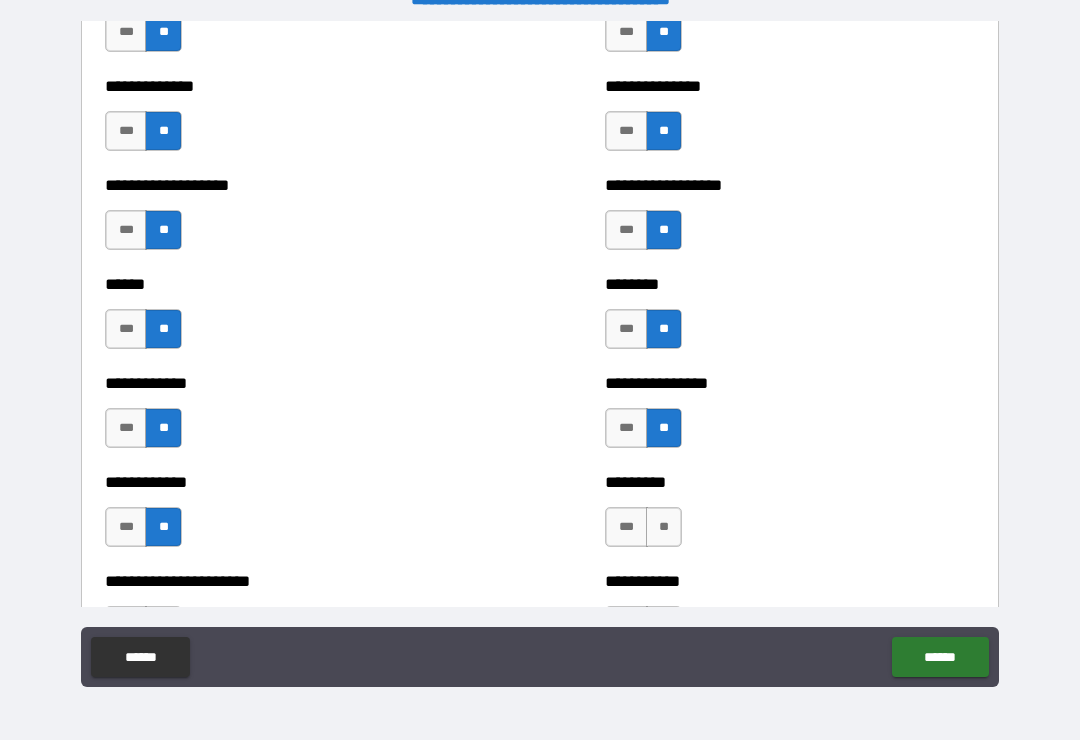 click on "**" at bounding box center [664, 527] 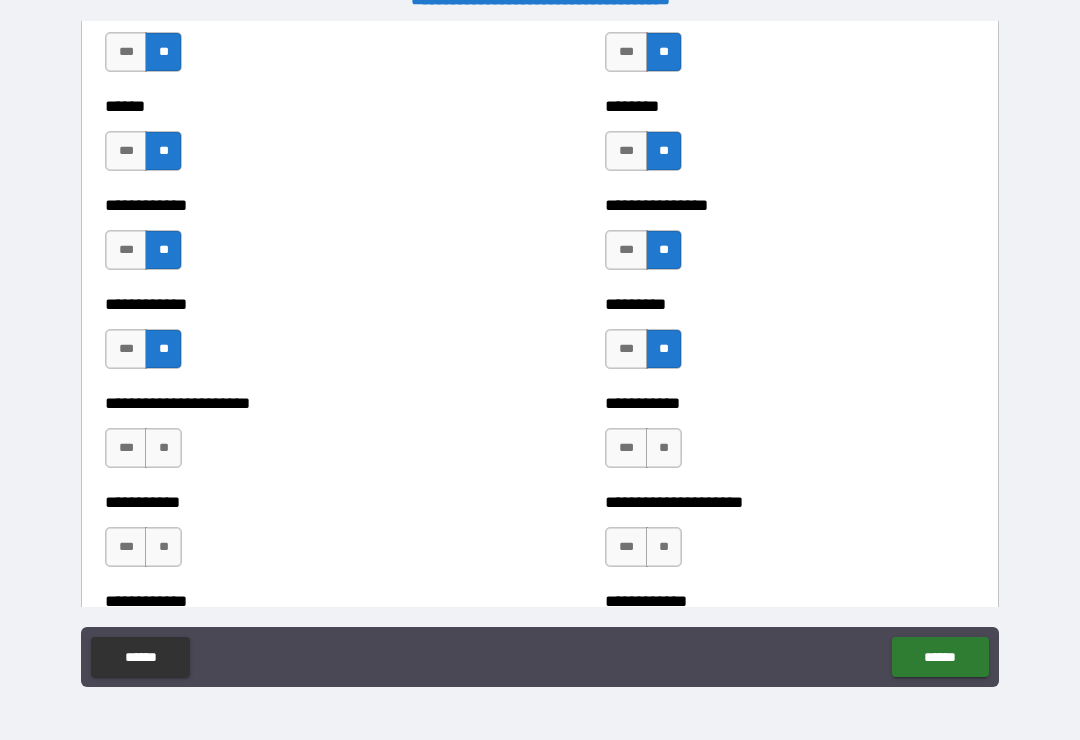 scroll, scrollTop: 5011, scrollLeft: 0, axis: vertical 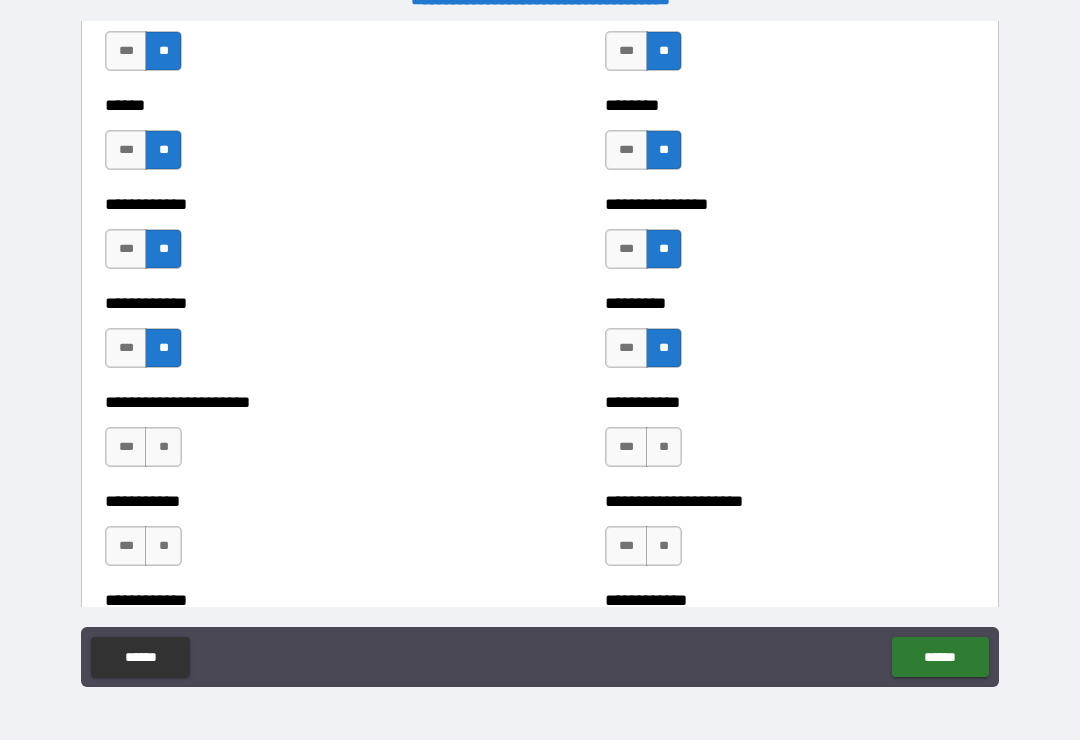 click on "**" at bounding box center [664, 447] 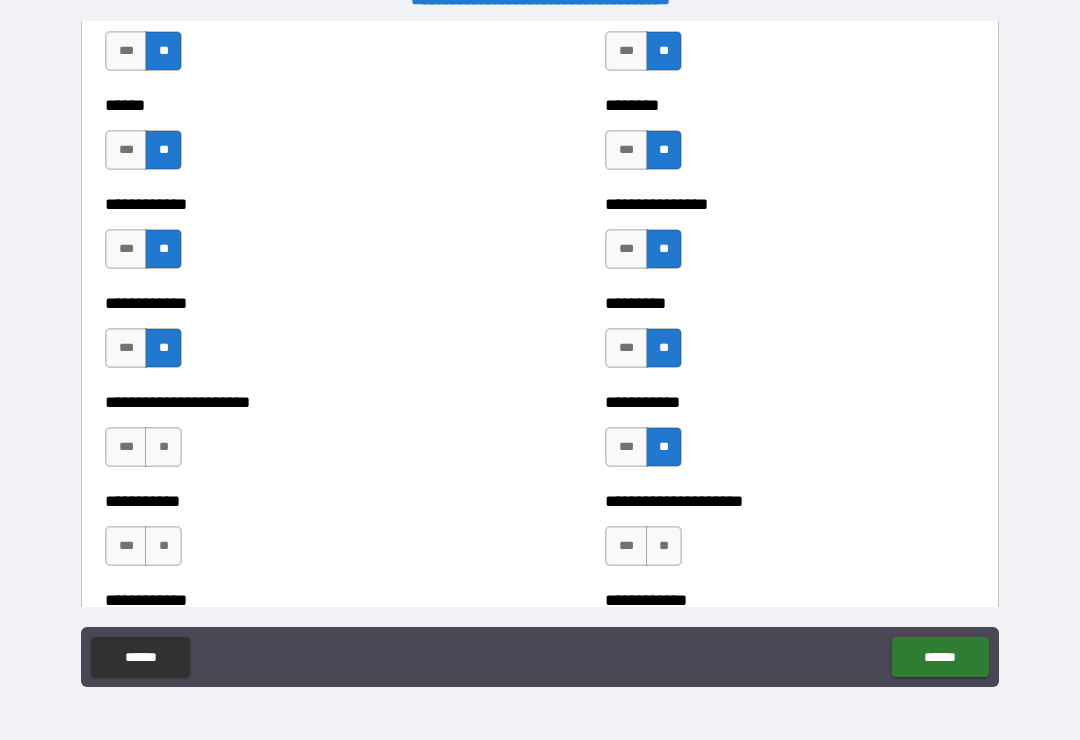 click on "**" at bounding box center (163, 447) 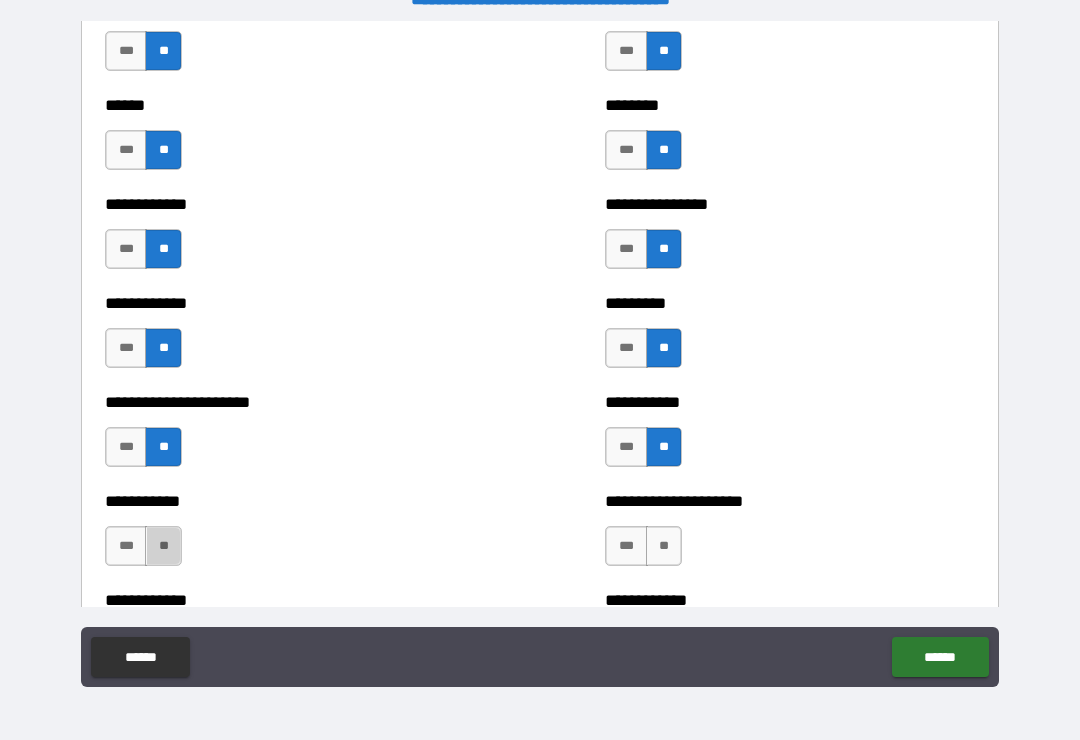 click on "**" at bounding box center (163, 546) 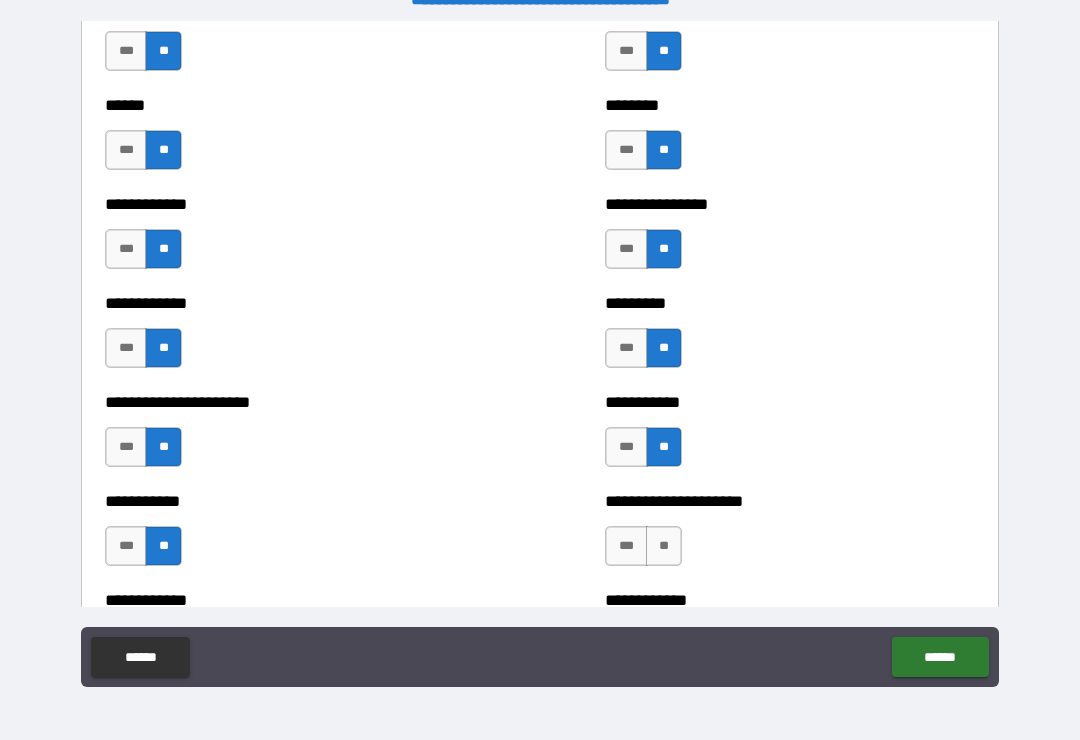 click on "**********" at bounding box center (790, 536) 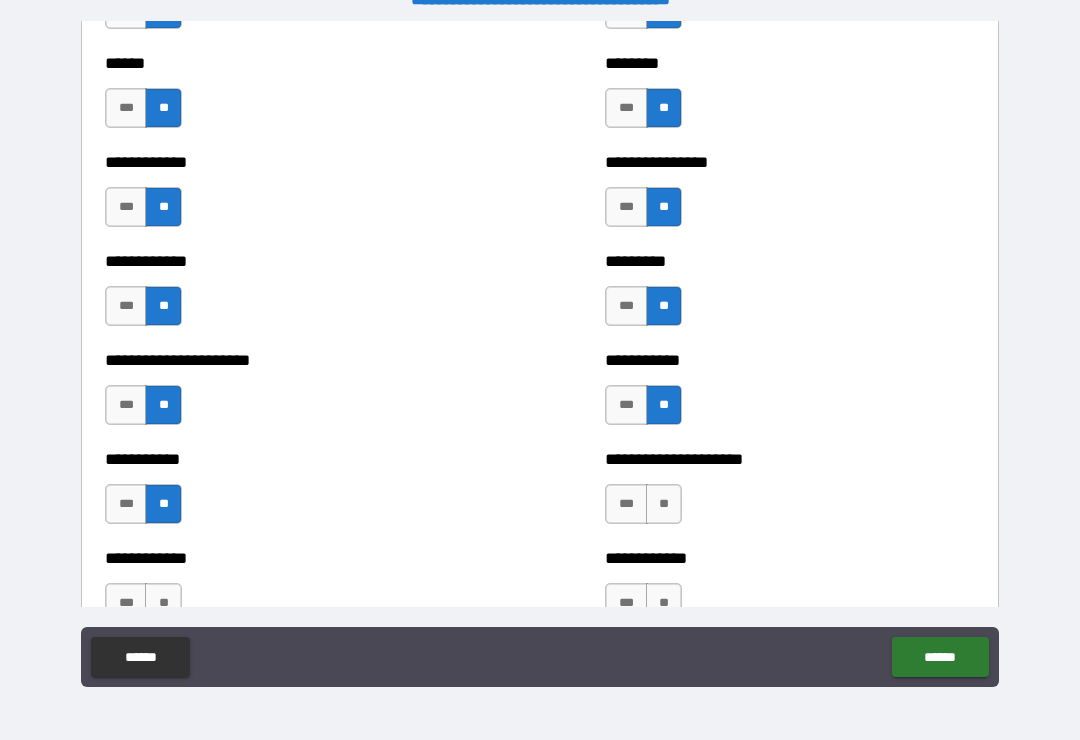 scroll, scrollTop: 5109, scrollLeft: 0, axis: vertical 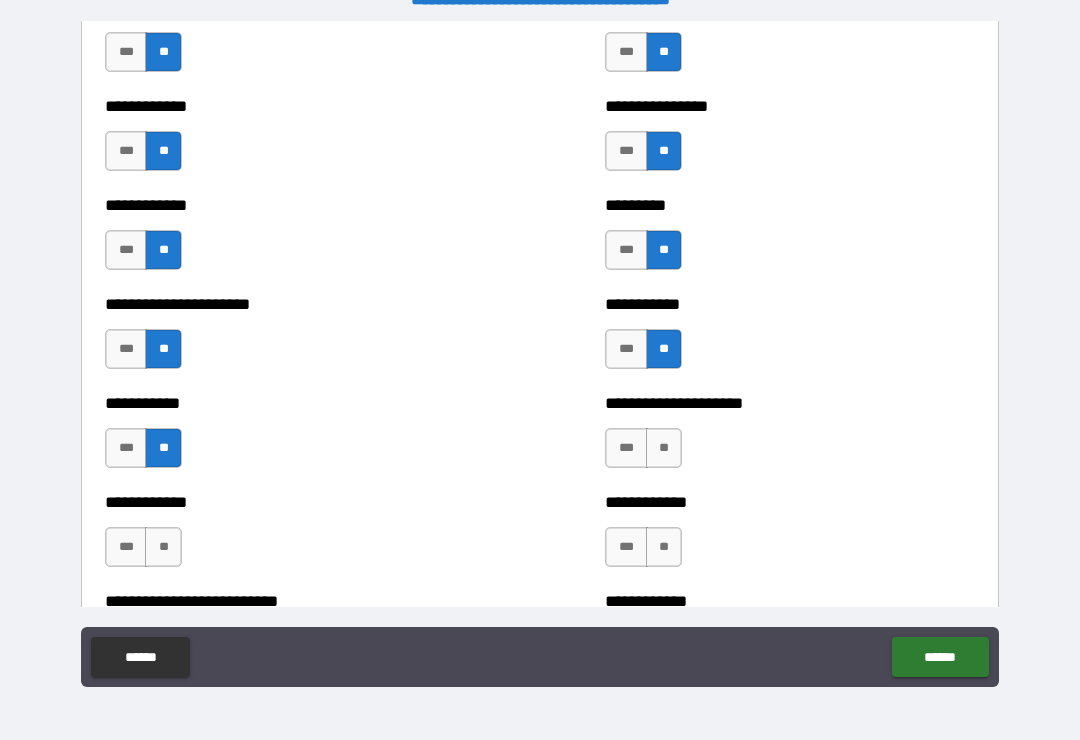 click on "**" at bounding box center (664, 448) 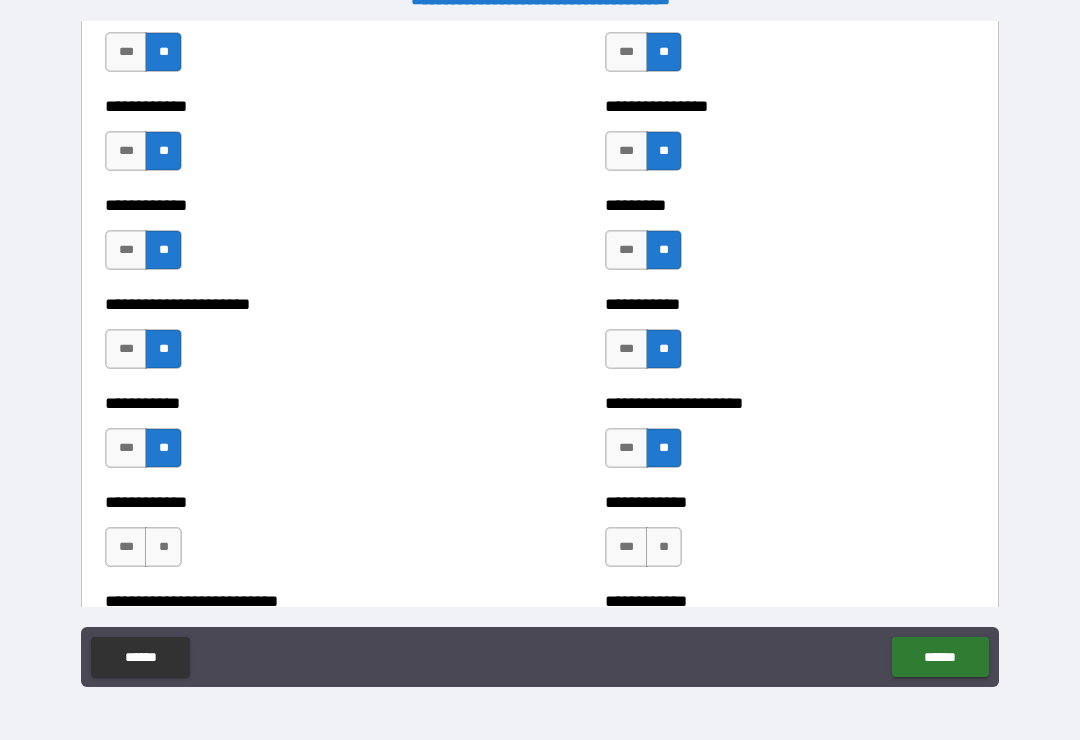 click on "**" at bounding box center (163, 547) 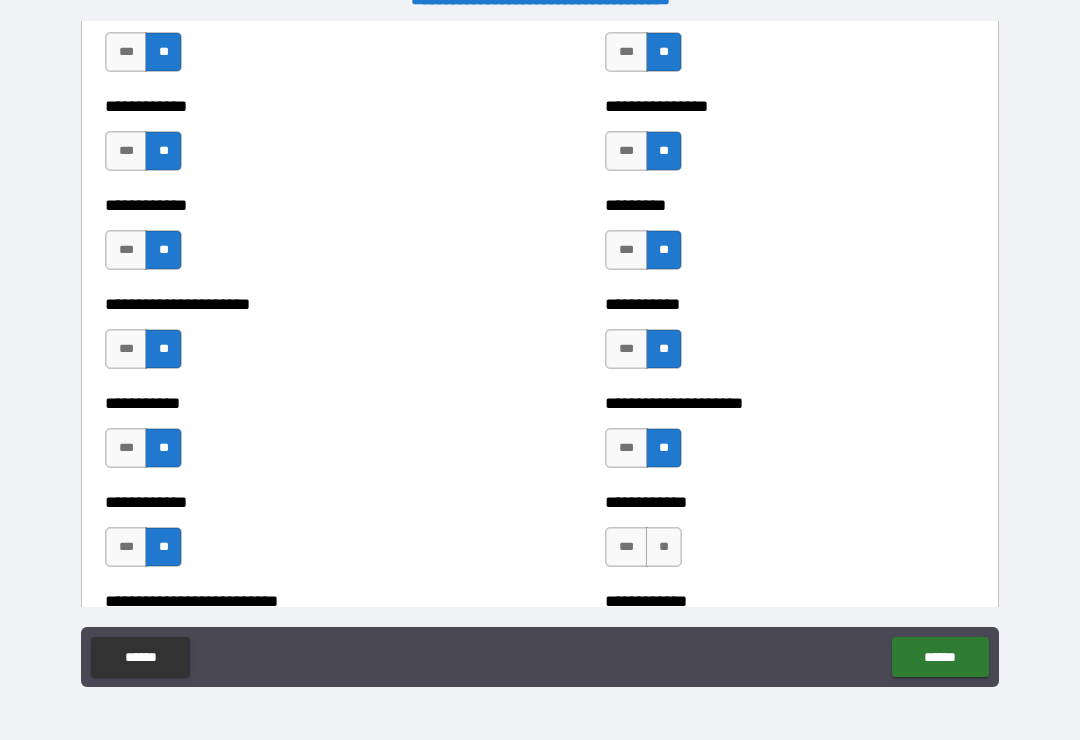 click on "**" at bounding box center (664, 547) 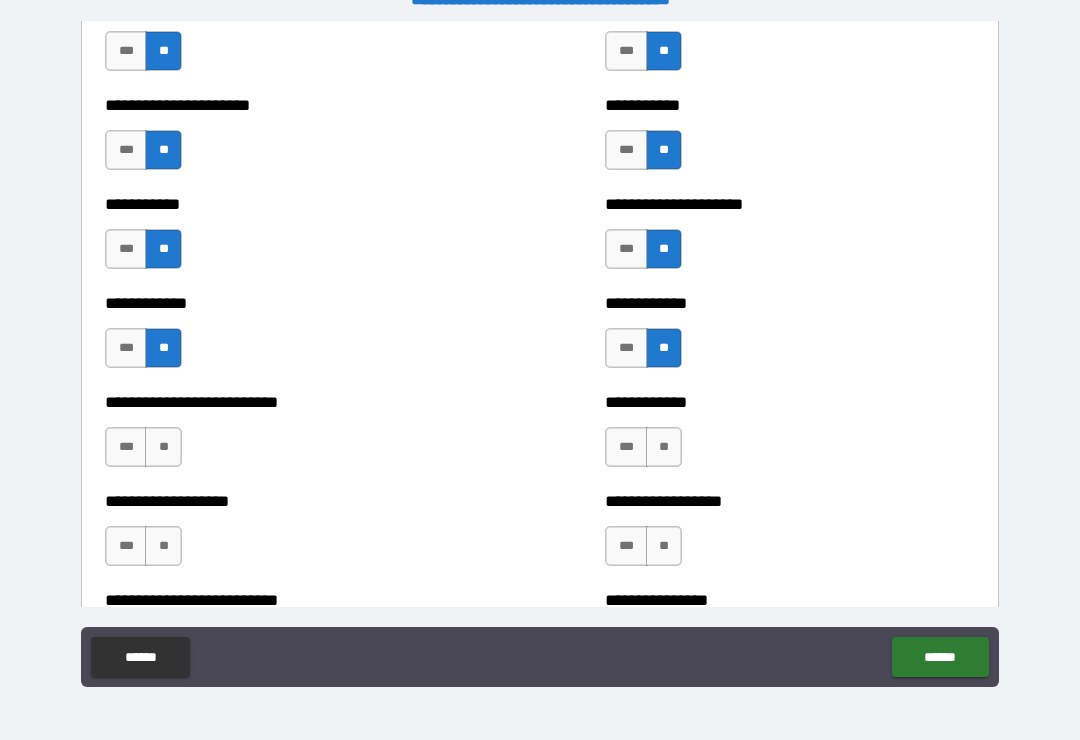 scroll, scrollTop: 5306, scrollLeft: 0, axis: vertical 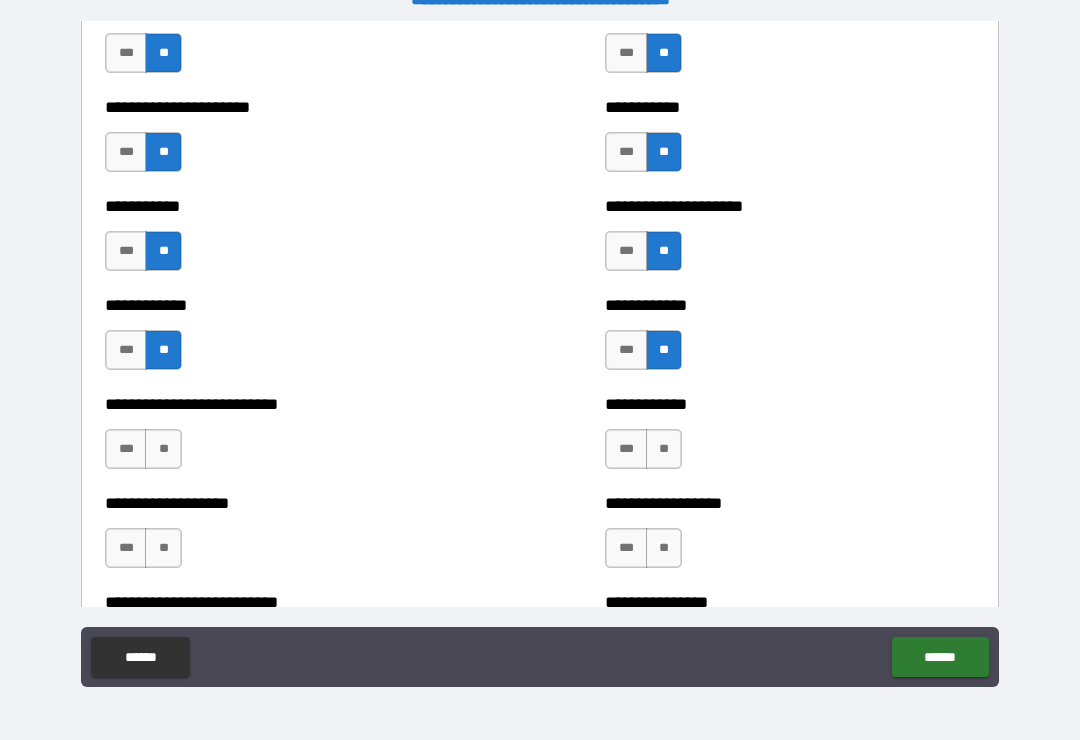 click on "**" at bounding box center [664, 449] 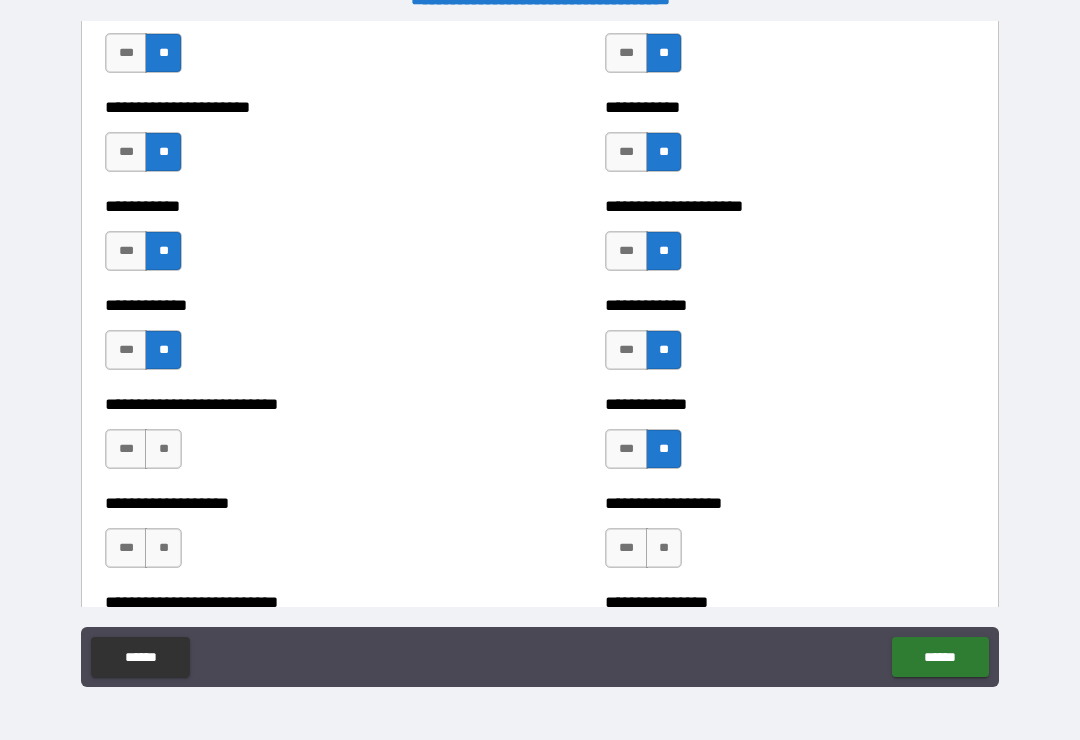 click on "**" at bounding box center [163, 449] 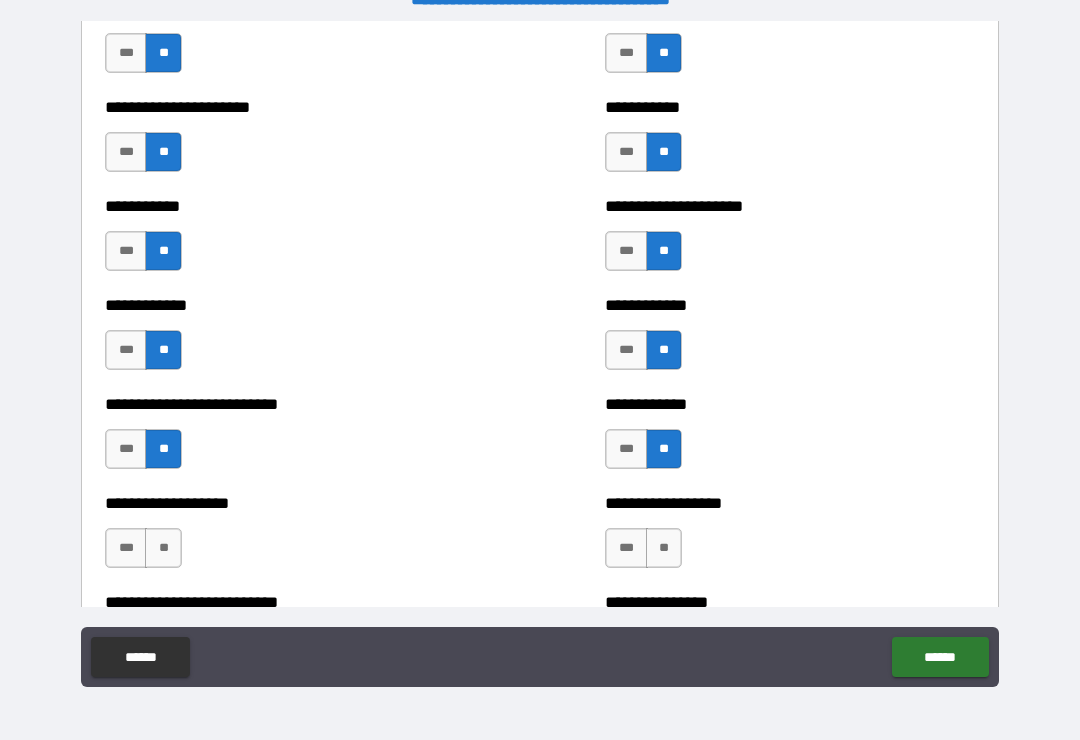 click on "**" at bounding box center [163, 548] 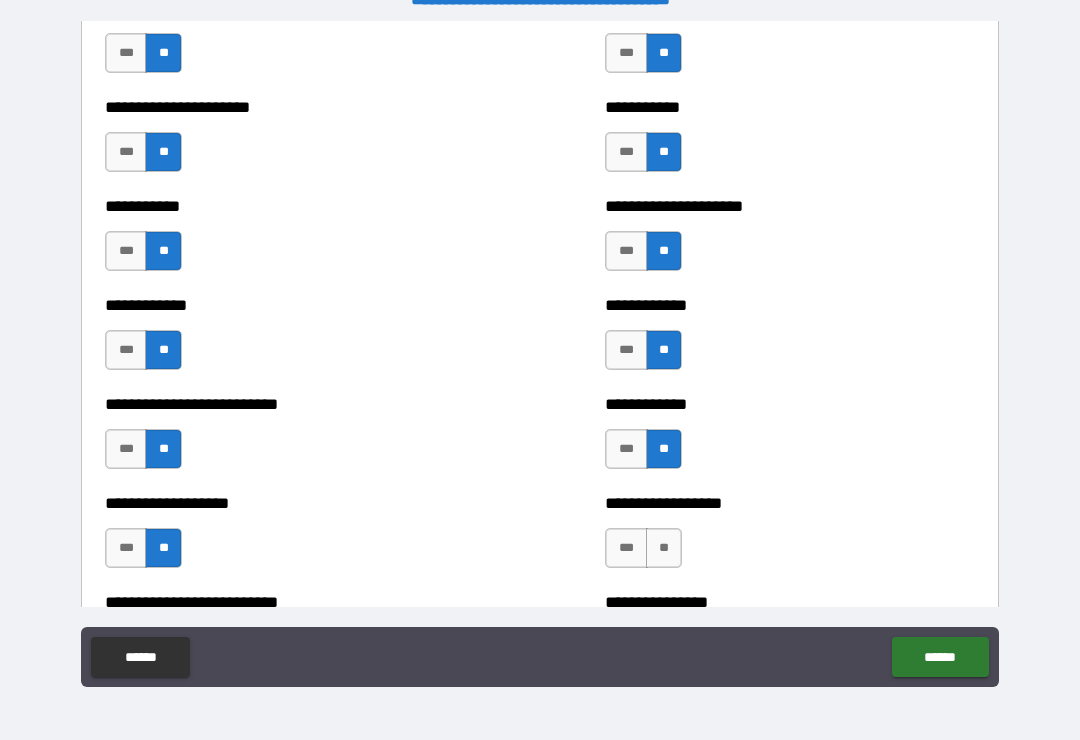 click on "**" at bounding box center [664, 548] 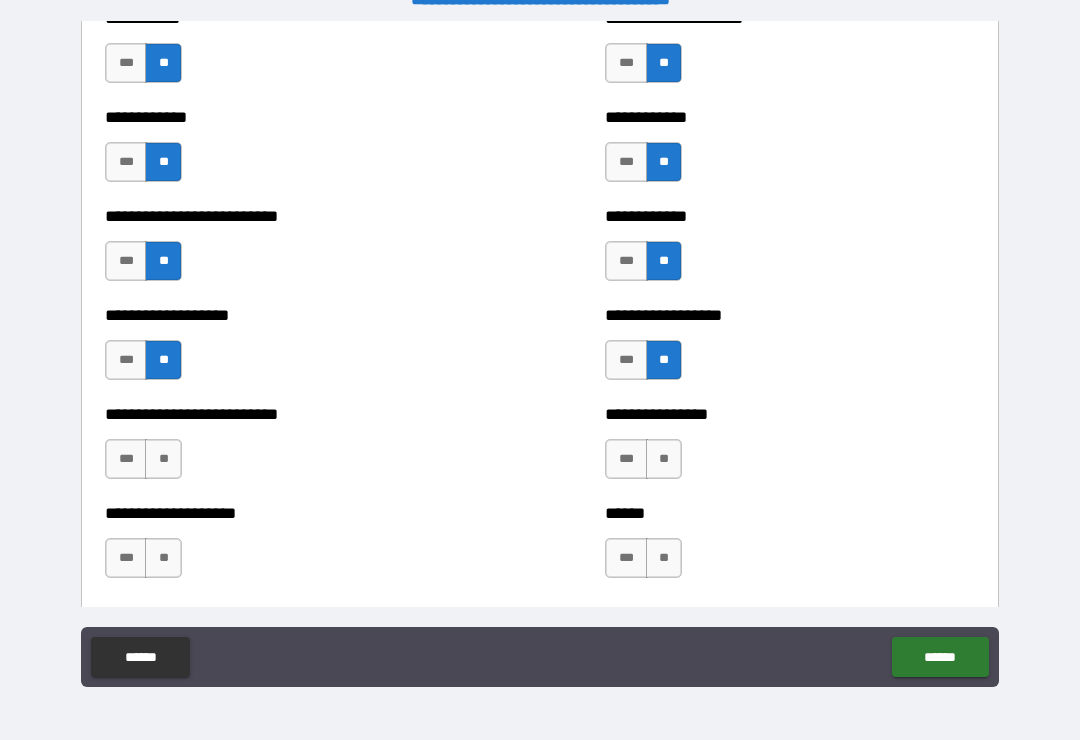 scroll, scrollTop: 5494, scrollLeft: 0, axis: vertical 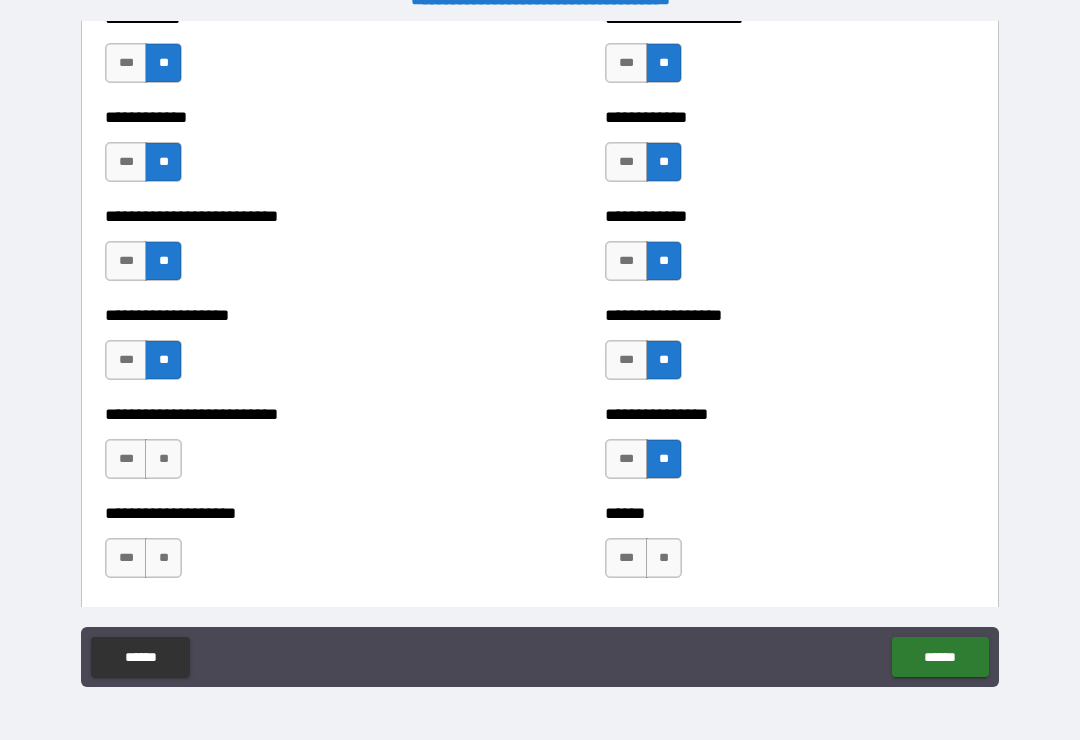 click on "**" at bounding box center (163, 459) 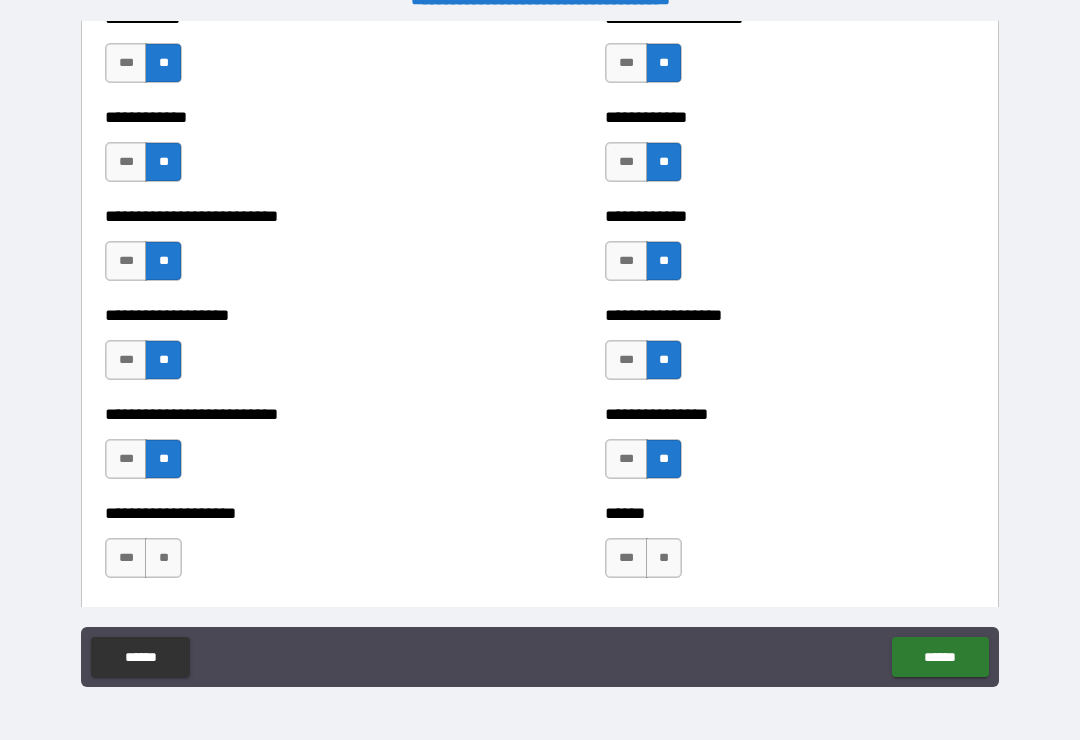 click on "**" at bounding box center (163, 558) 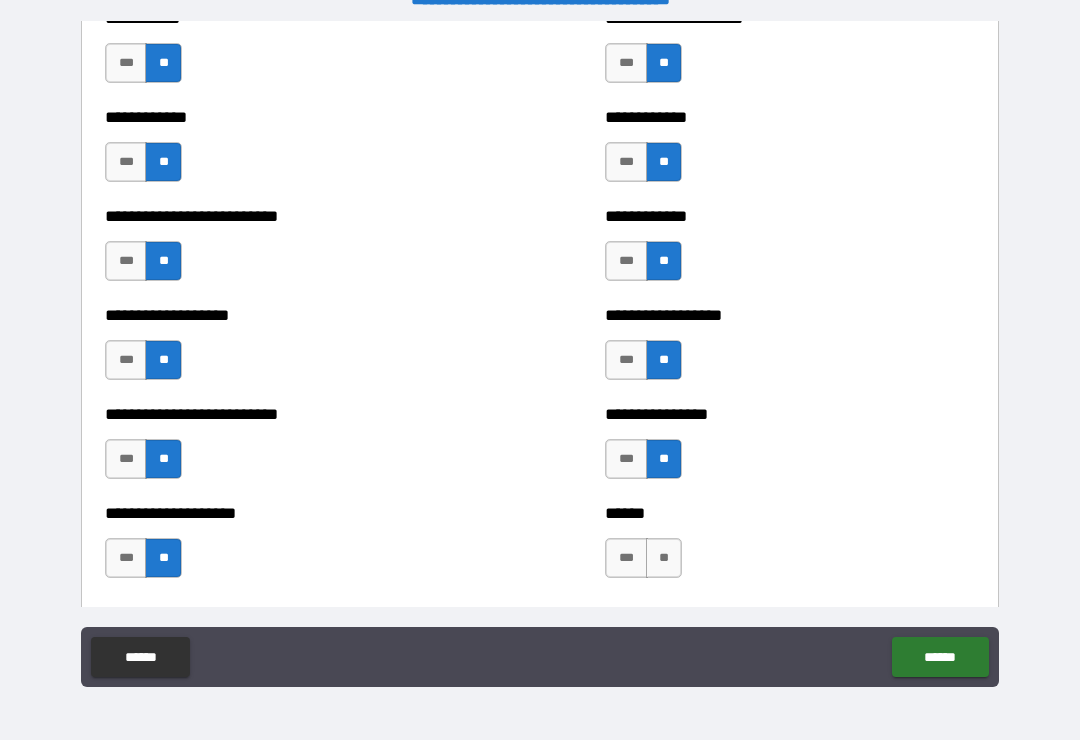 click on "**" at bounding box center (664, 558) 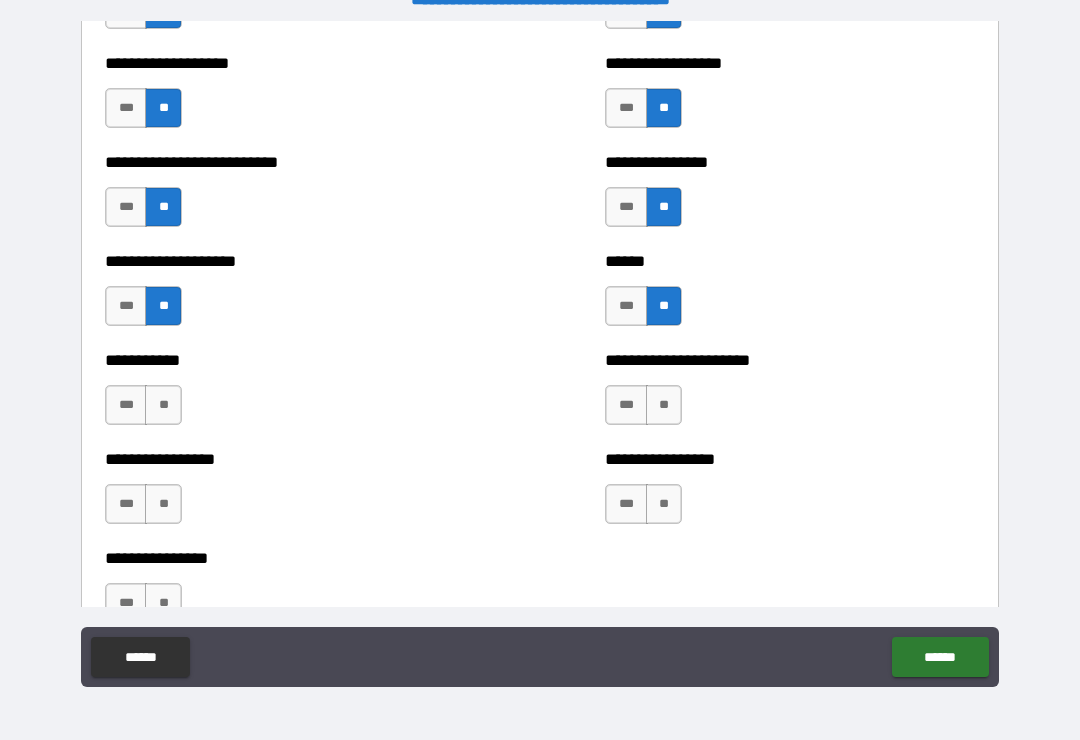 scroll, scrollTop: 5750, scrollLeft: 0, axis: vertical 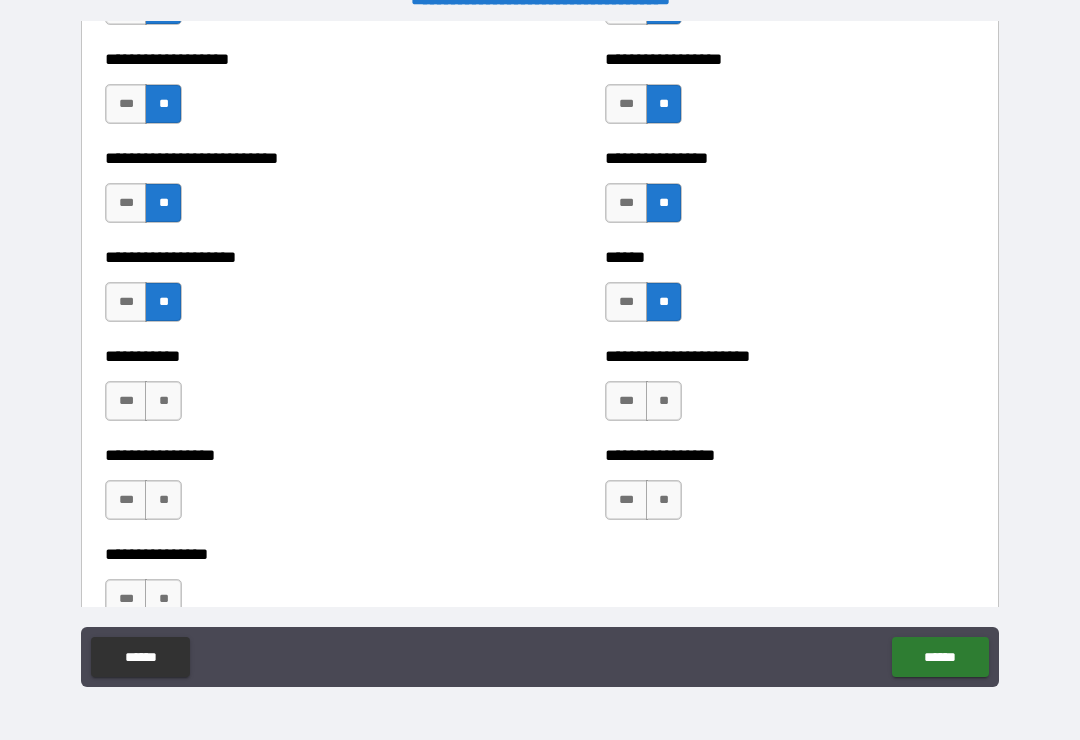 click on "**" at bounding box center [664, 401] 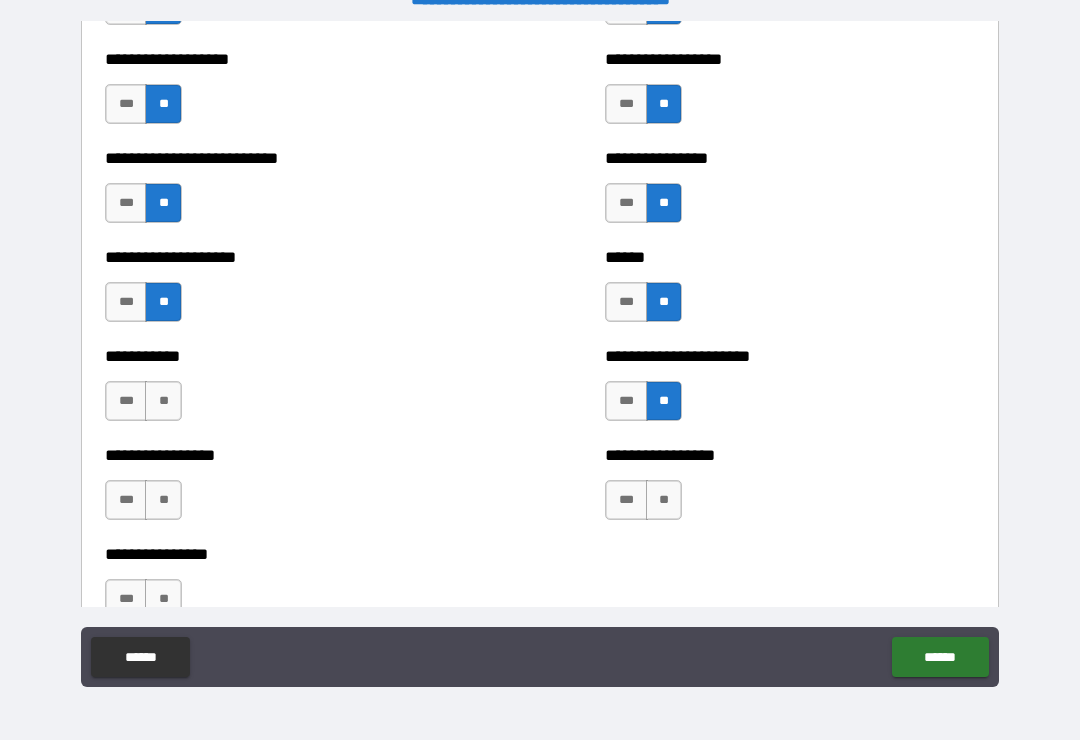 click on "**" at bounding box center [163, 401] 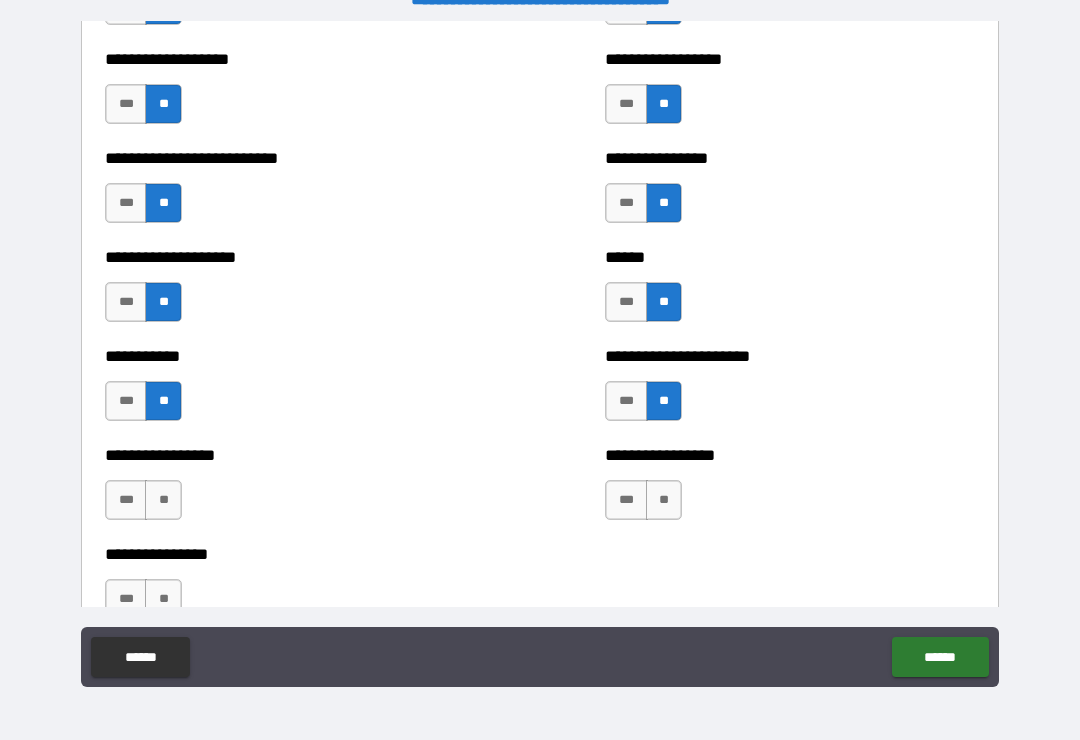 click on "**" at bounding box center (163, 500) 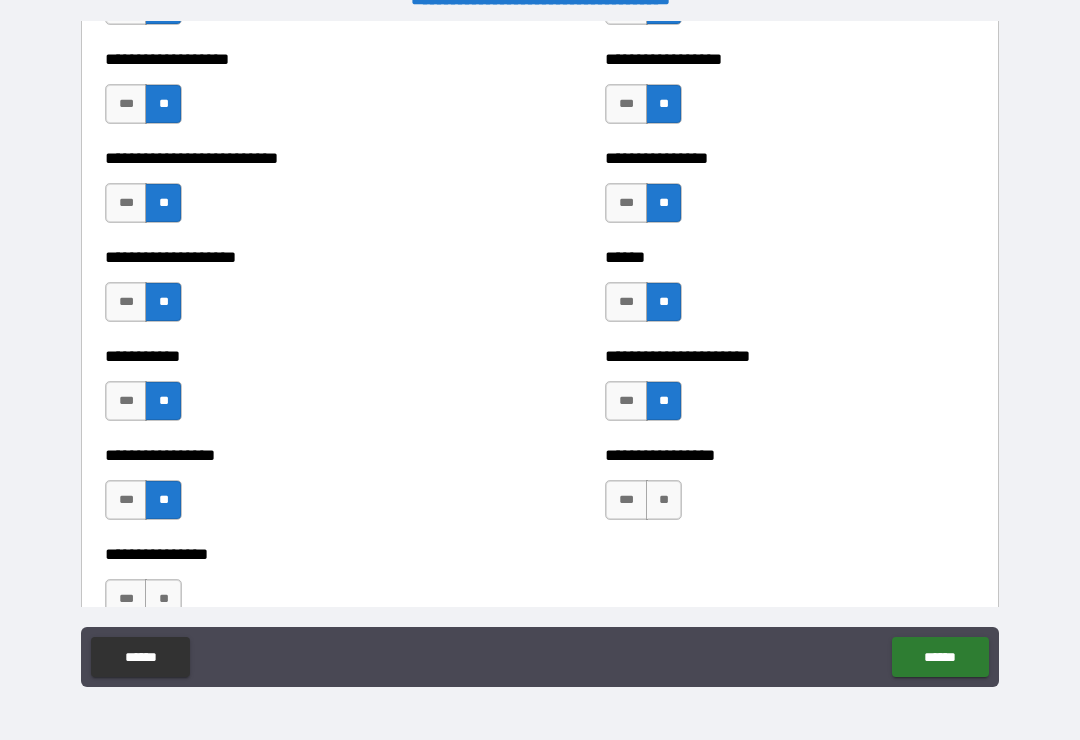 click on "**" at bounding box center [664, 500] 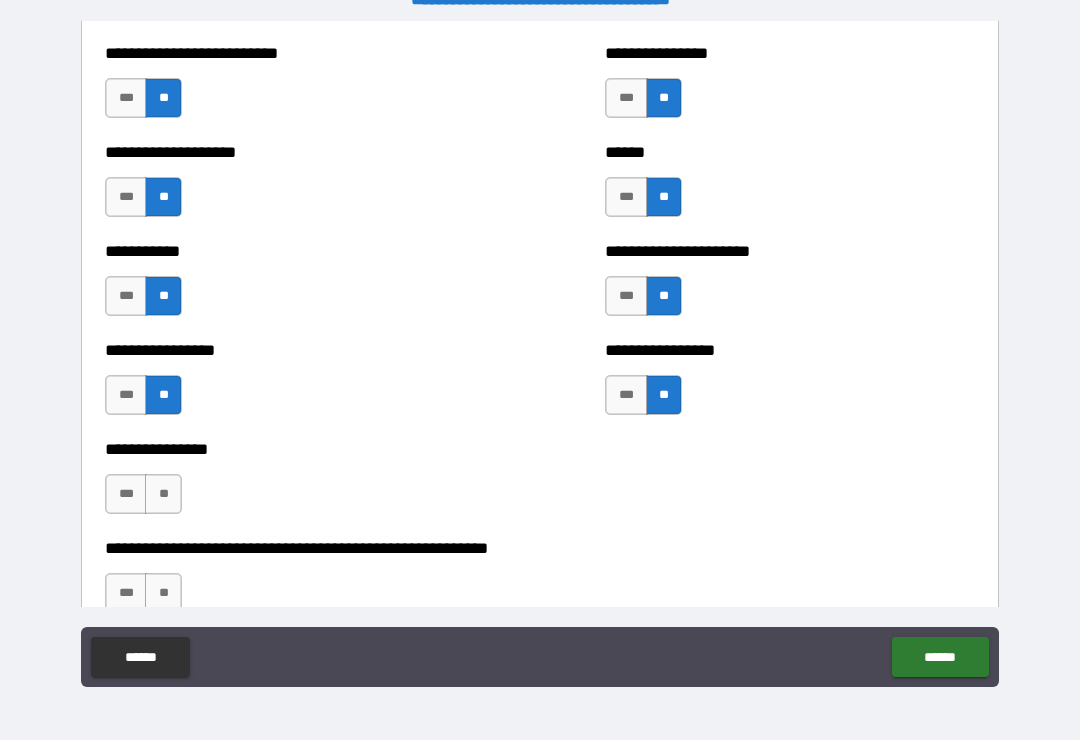 click on "**" at bounding box center (163, 494) 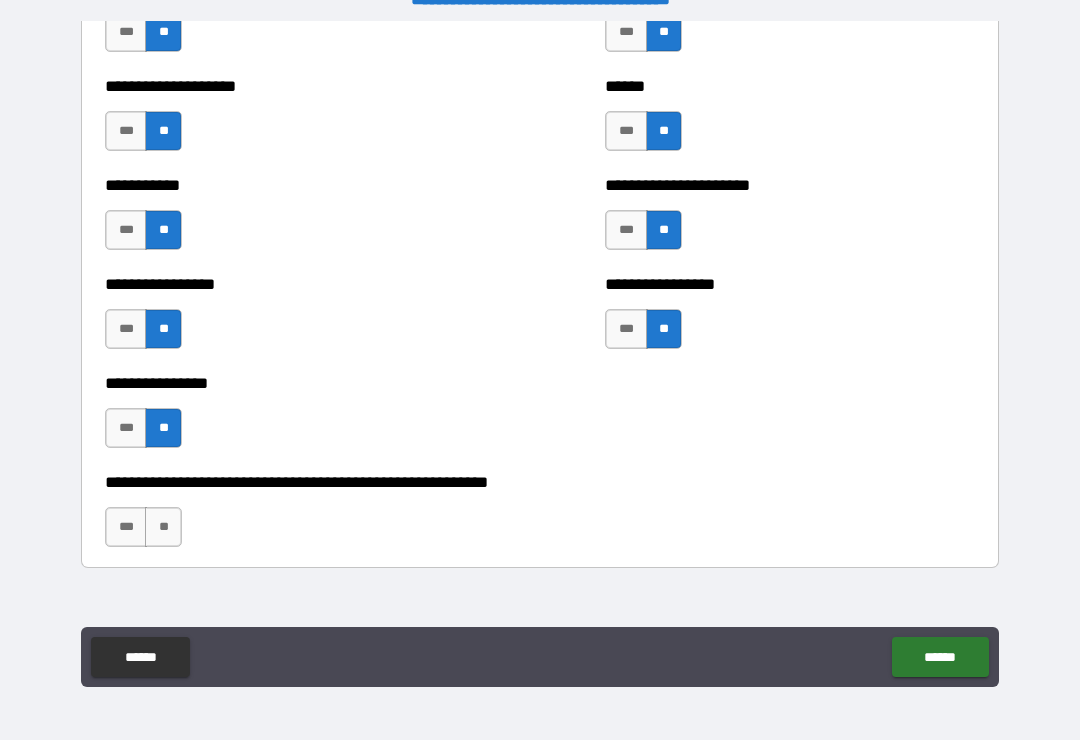 scroll, scrollTop: 5943, scrollLeft: 0, axis: vertical 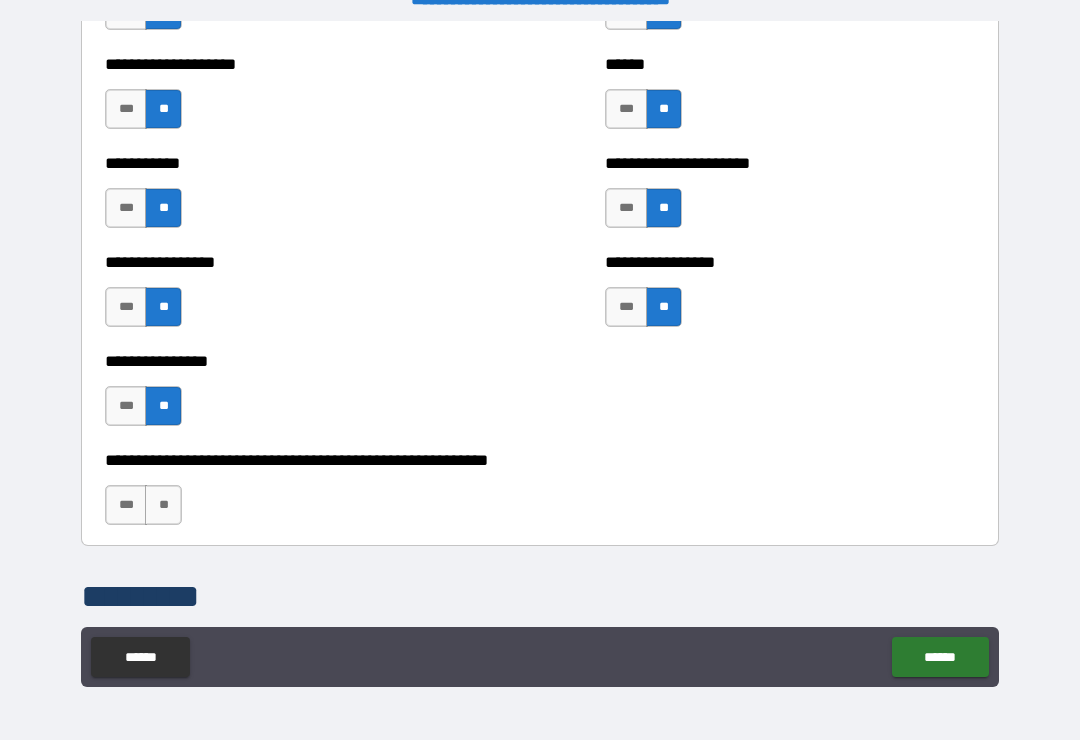 click on "**" at bounding box center [163, 505] 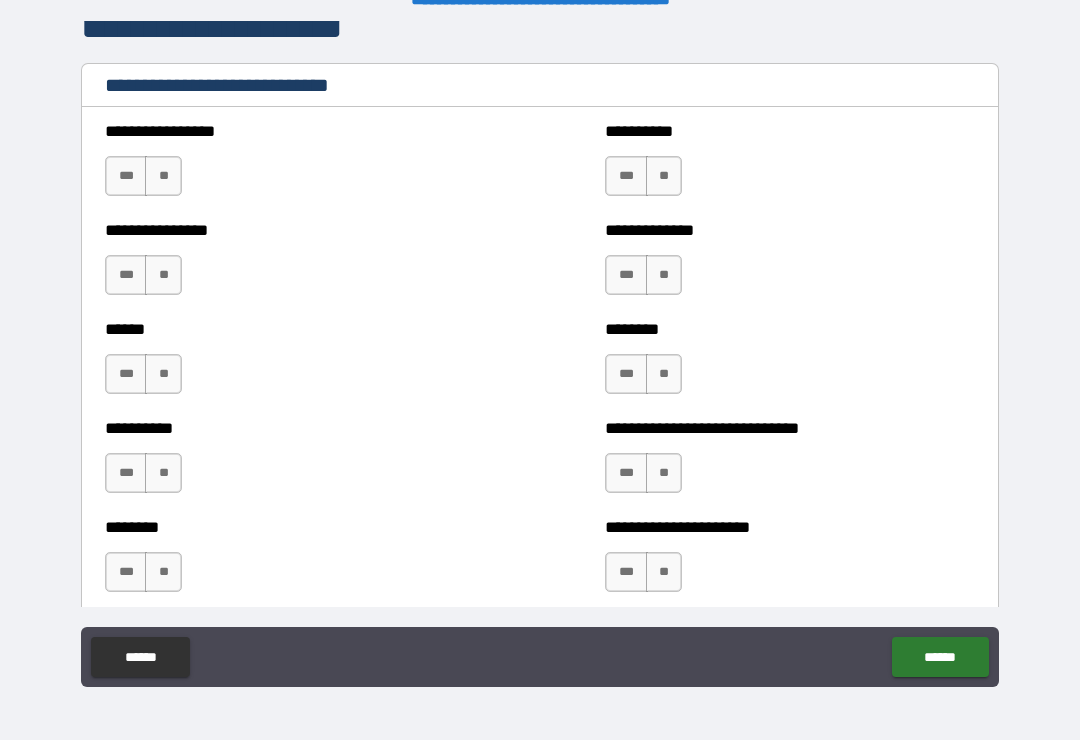 scroll, scrollTop: 6694, scrollLeft: 0, axis: vertical 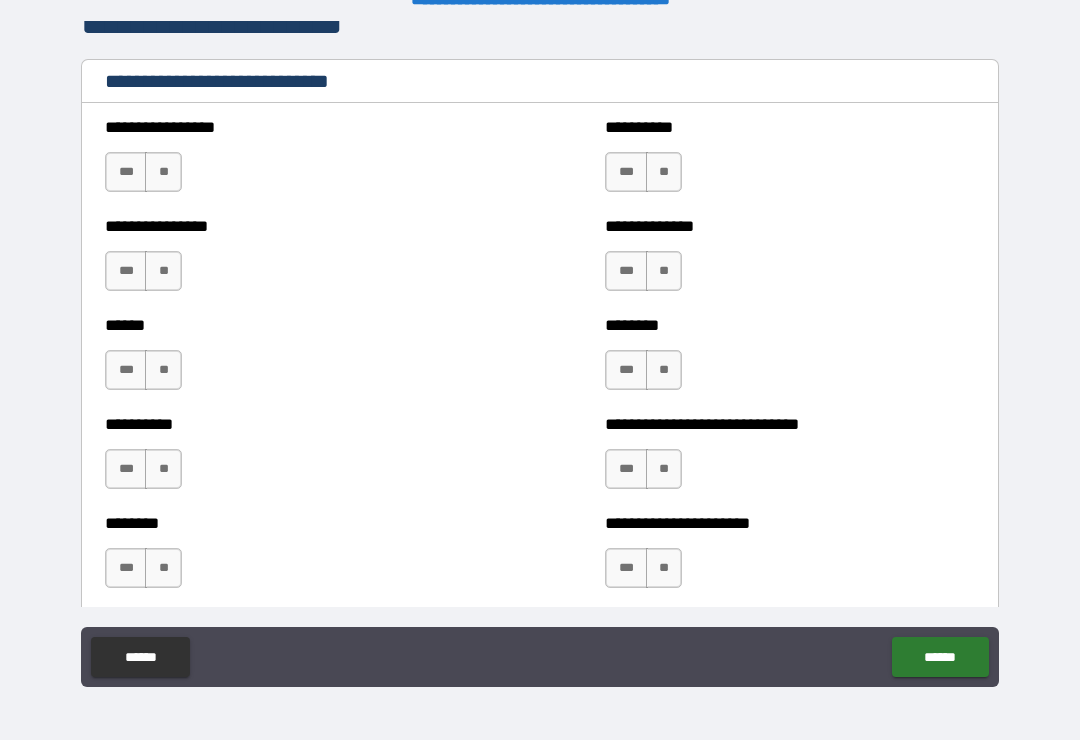 click on "**" at bounding box center (664, 469) 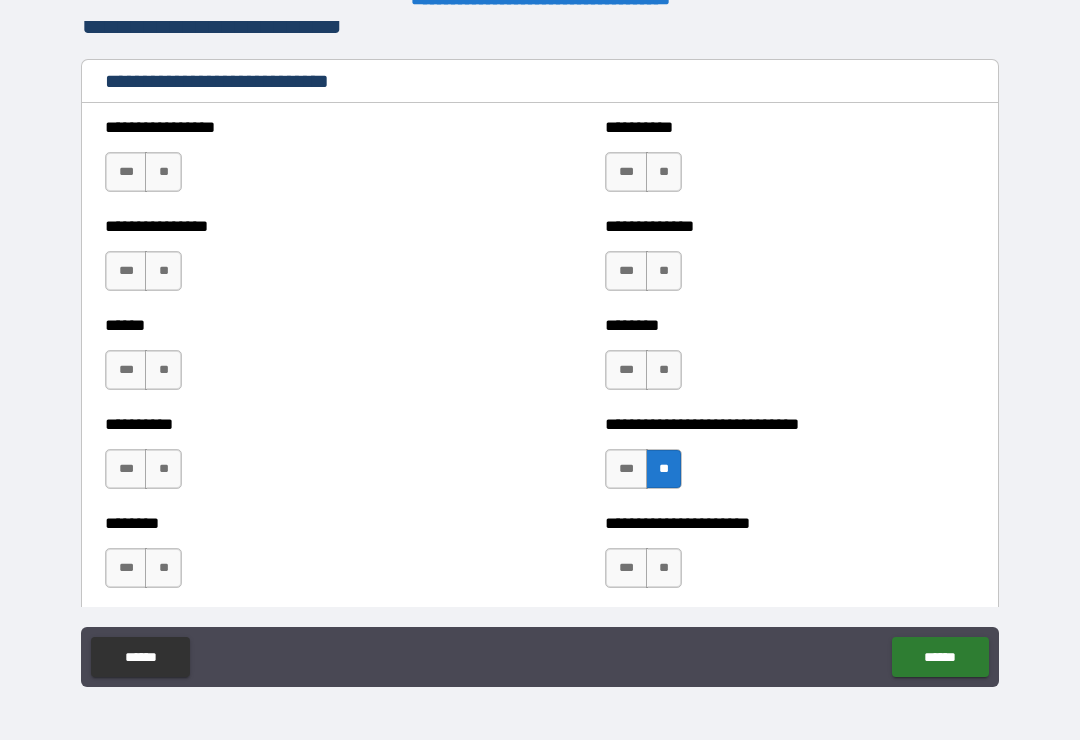 click on "***" at bounding box center (626, 469) 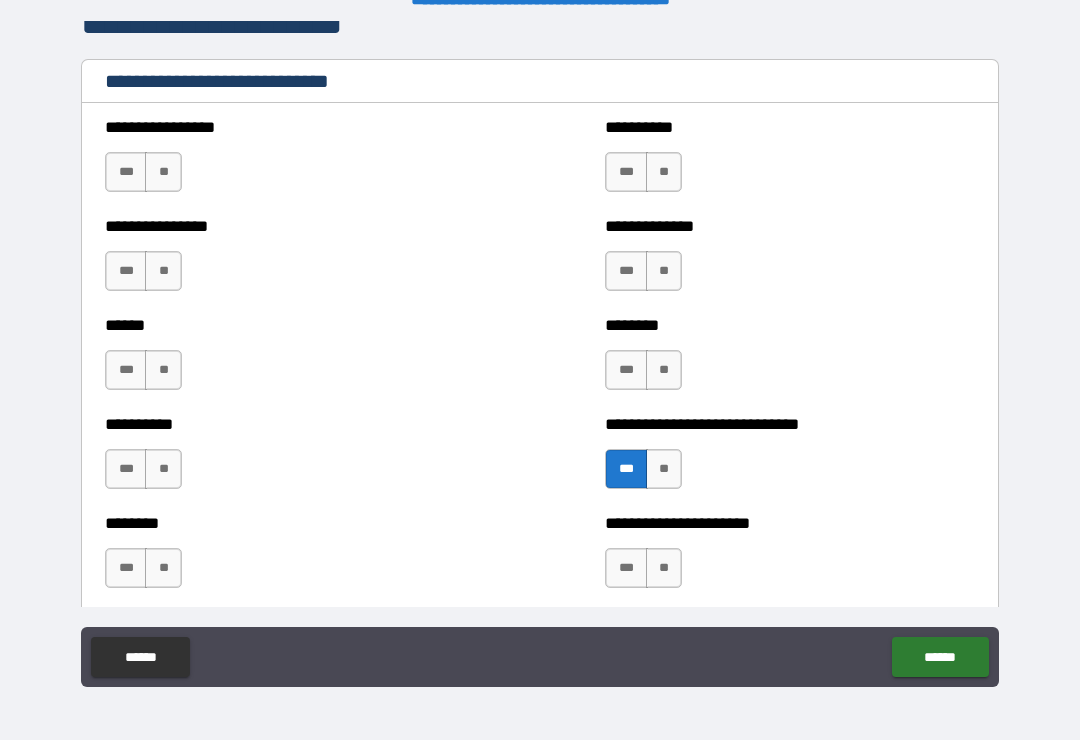 click on "***" at bounding box center (626, 568) 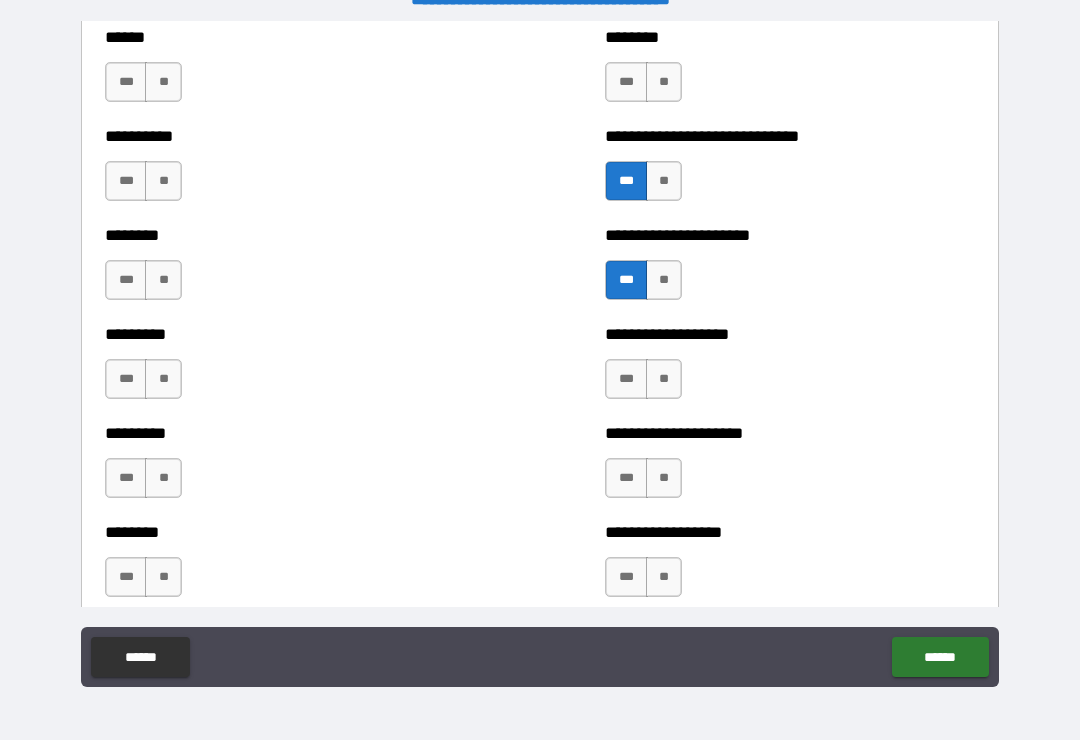 scroll, scrollTop: 6983, scrollLeft: 0, axis: vertical 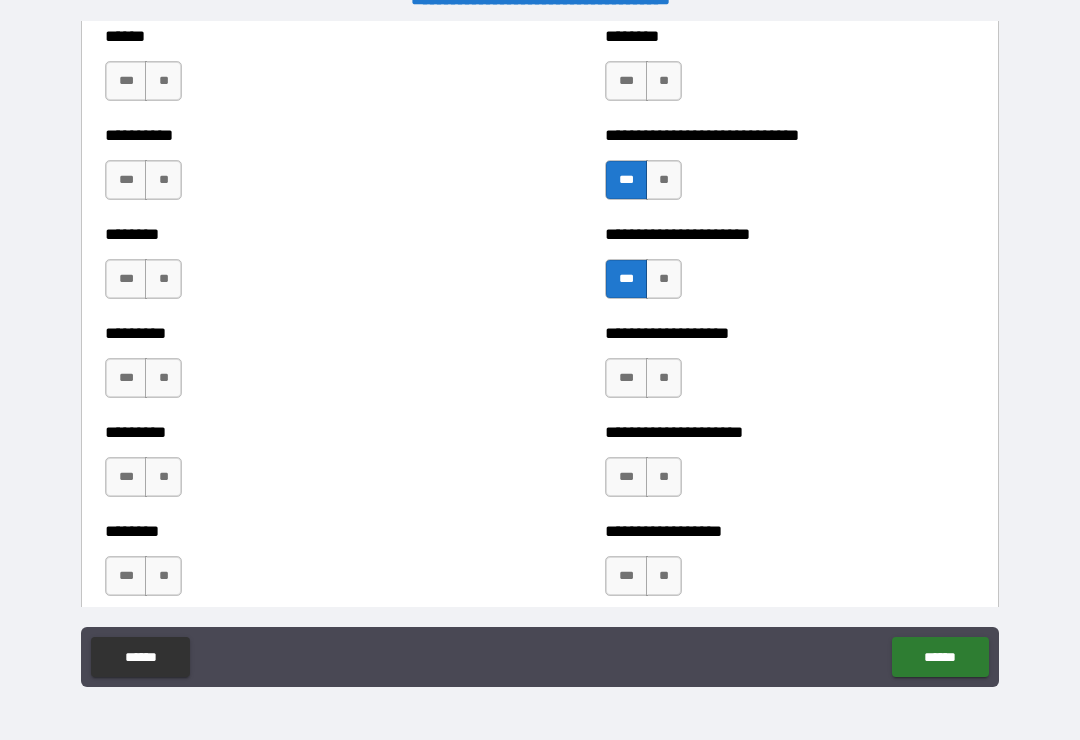 click on "***" at bounding box center [126, 477] 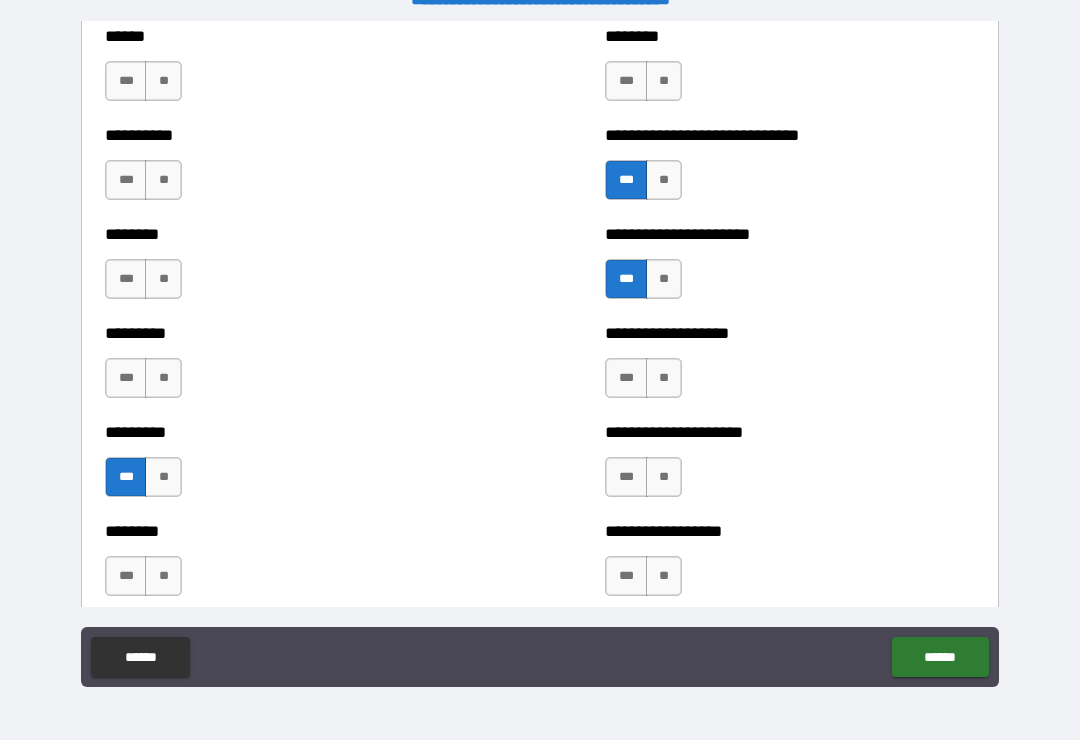 click on "**" at bounding box center (163, 576) 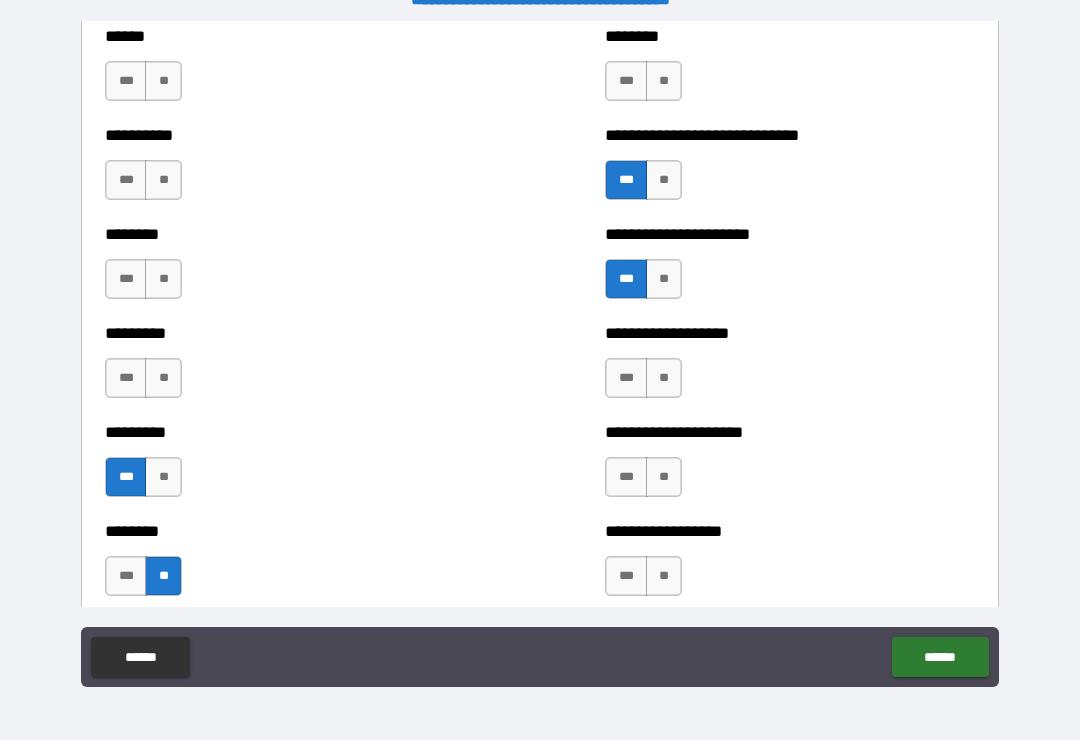 click on "**" at bounding box center [163, 378] 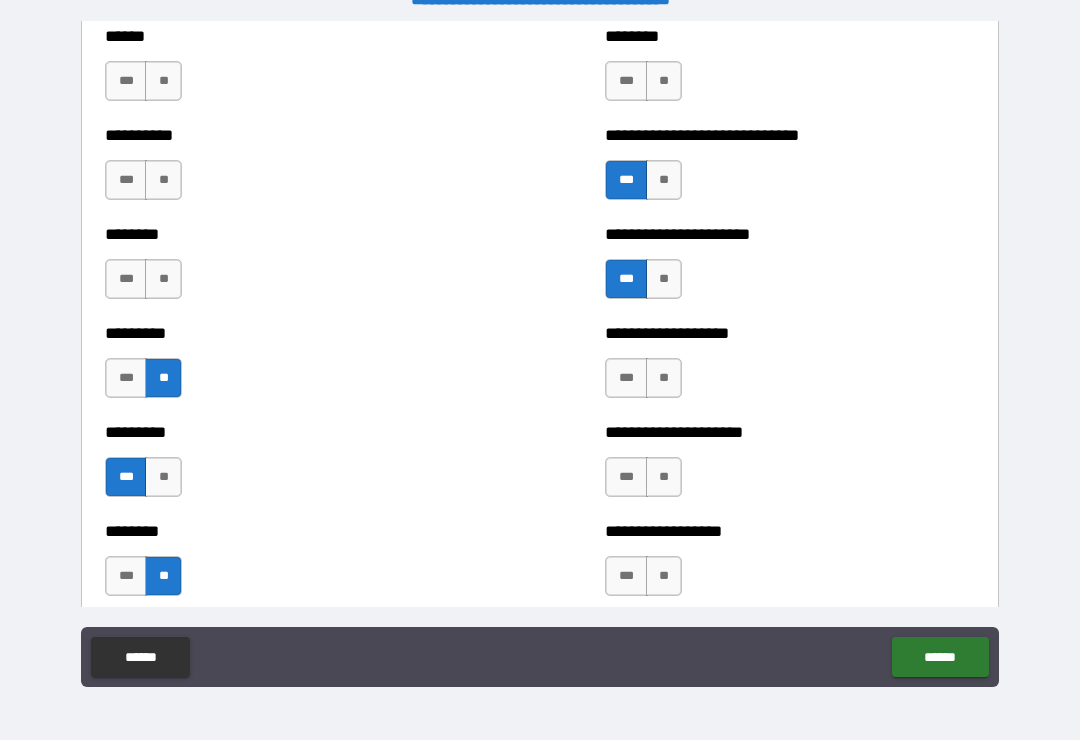 click on "**" at bounding box center [163, 279] 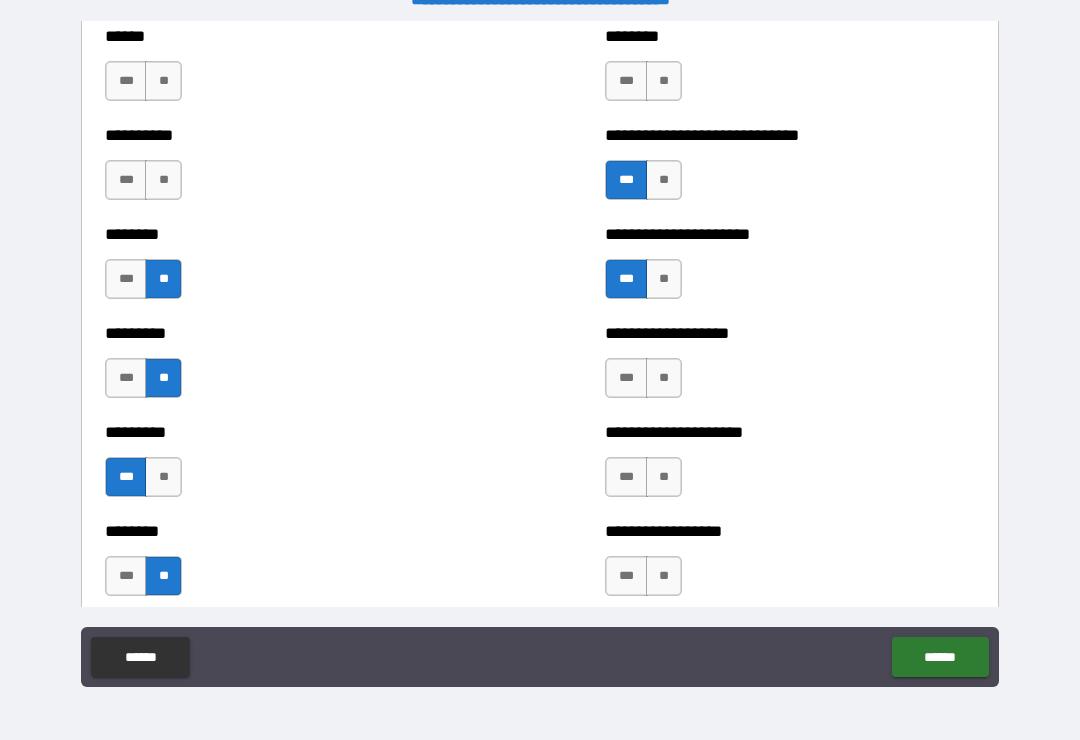 click on "**" at bounding box center (163, 180) 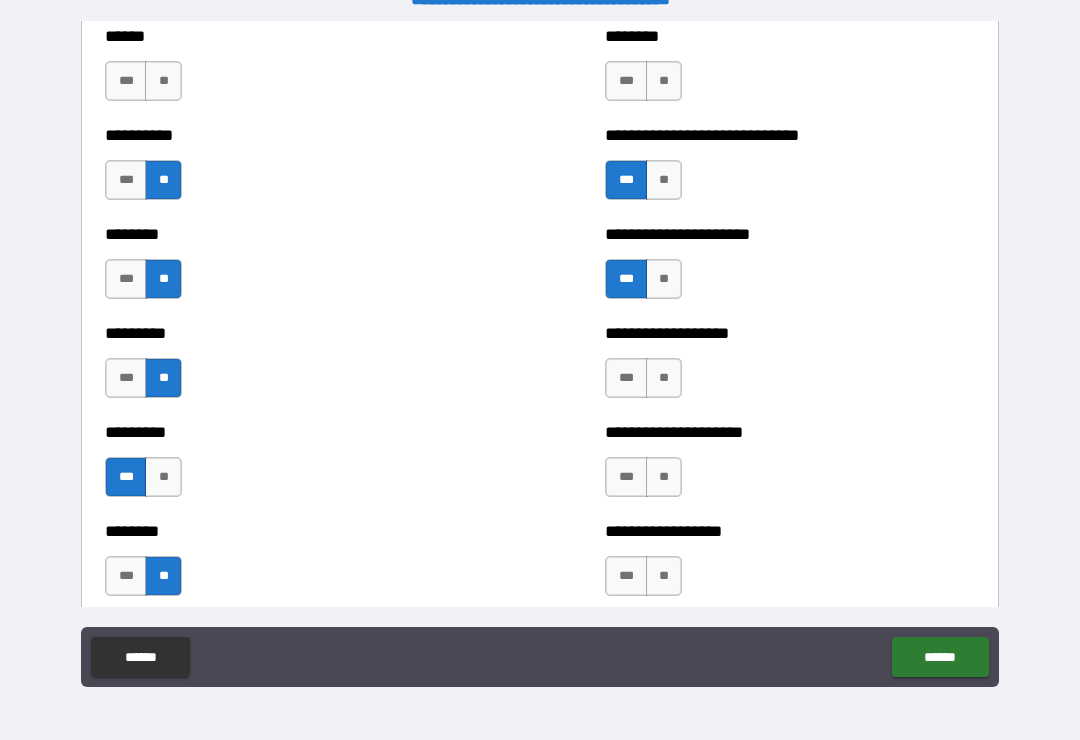 click on "**" at bounding box center (163, 81) 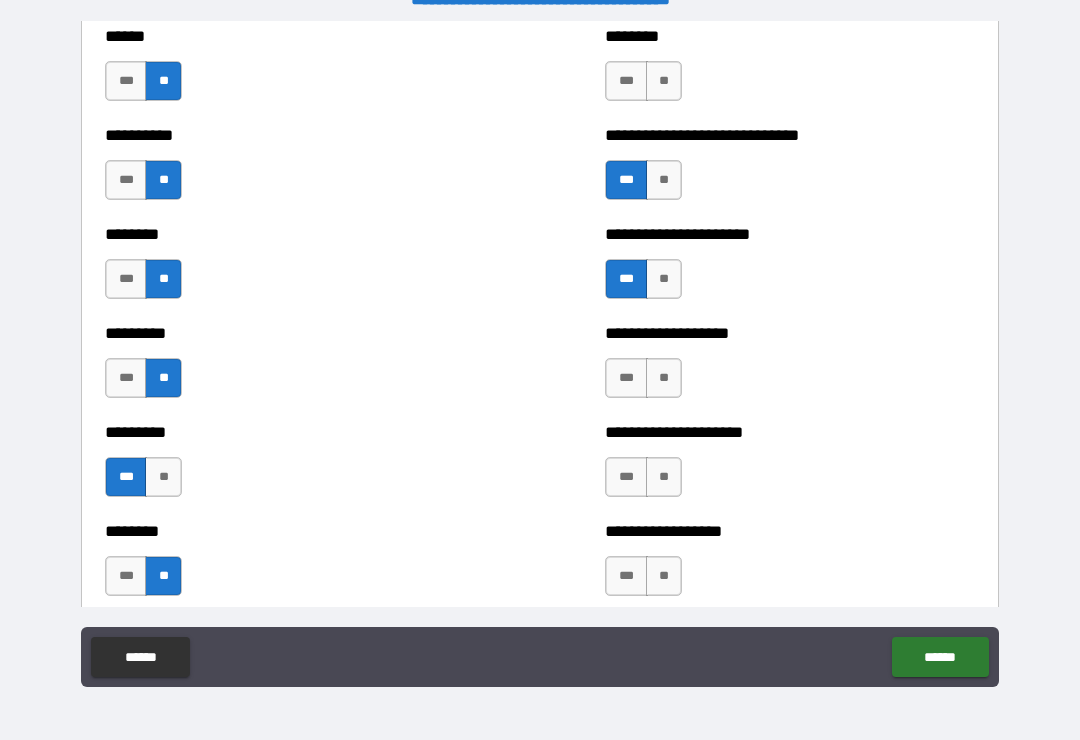 click on "**" at bounding box center [664, 81] 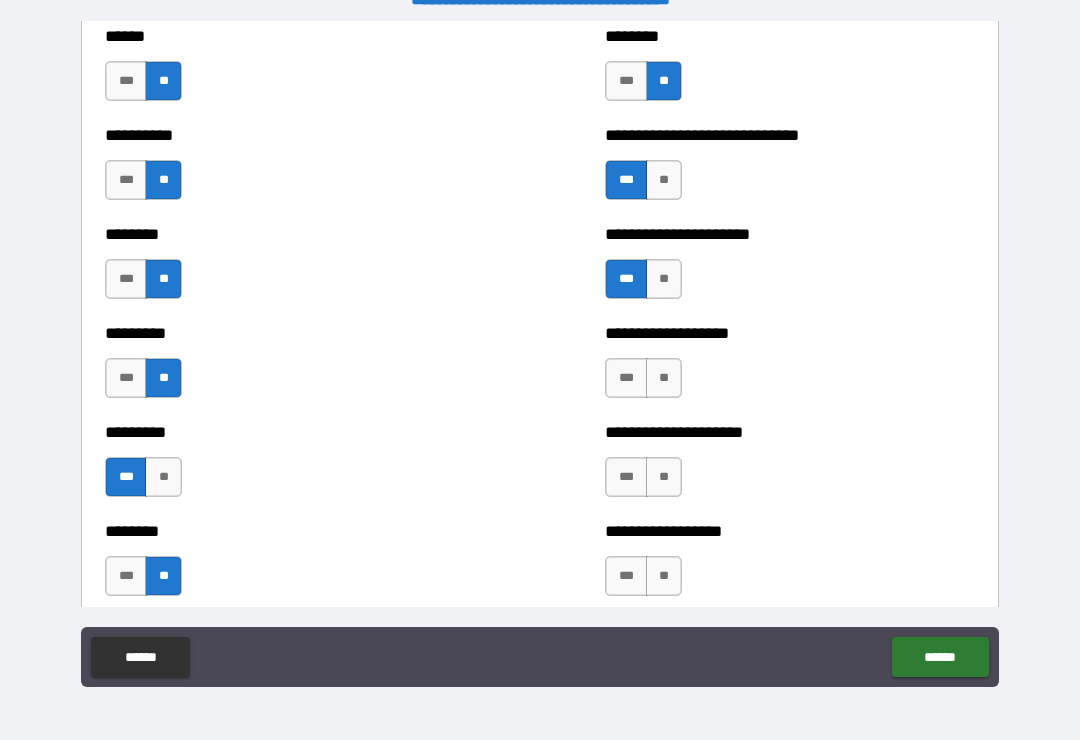 click on "**" at bounding box center (664, 378) 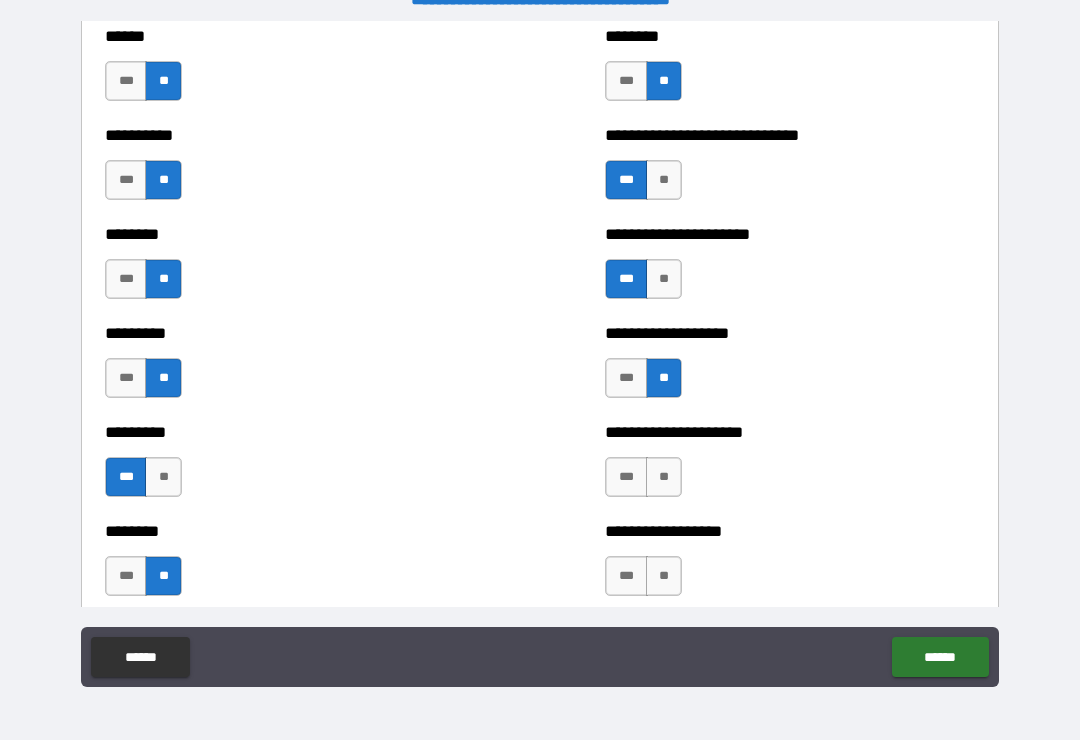 click on "**" at bounding box center (664, 477) 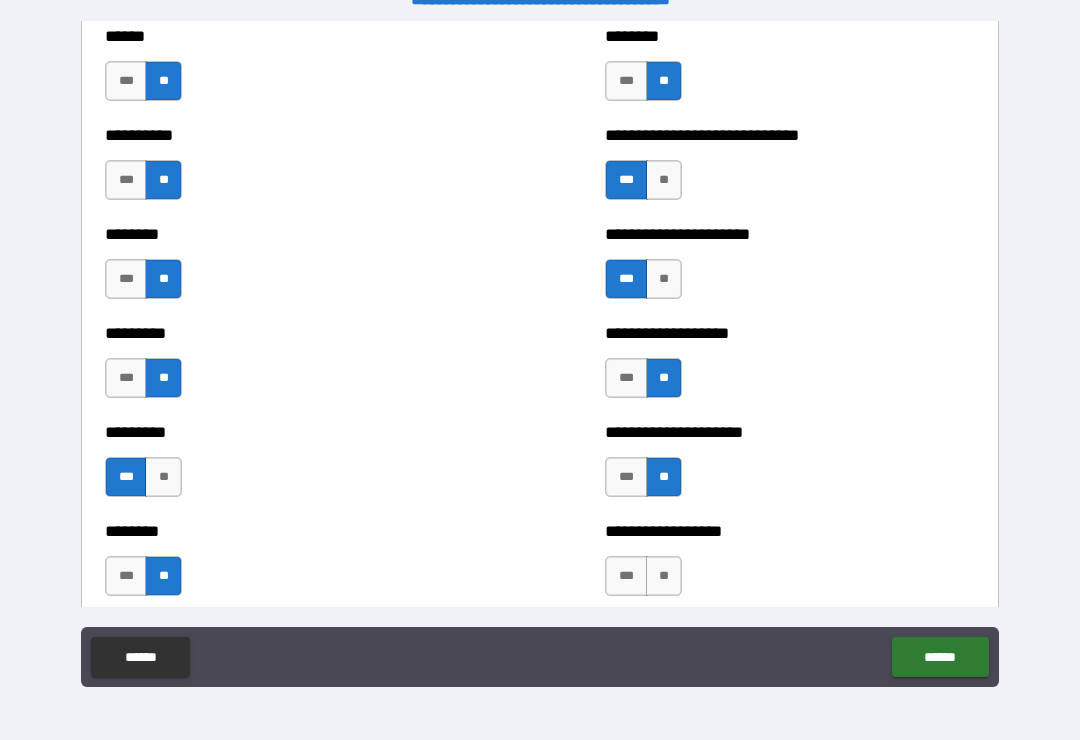click on "**" at bounding box center (664, 576) 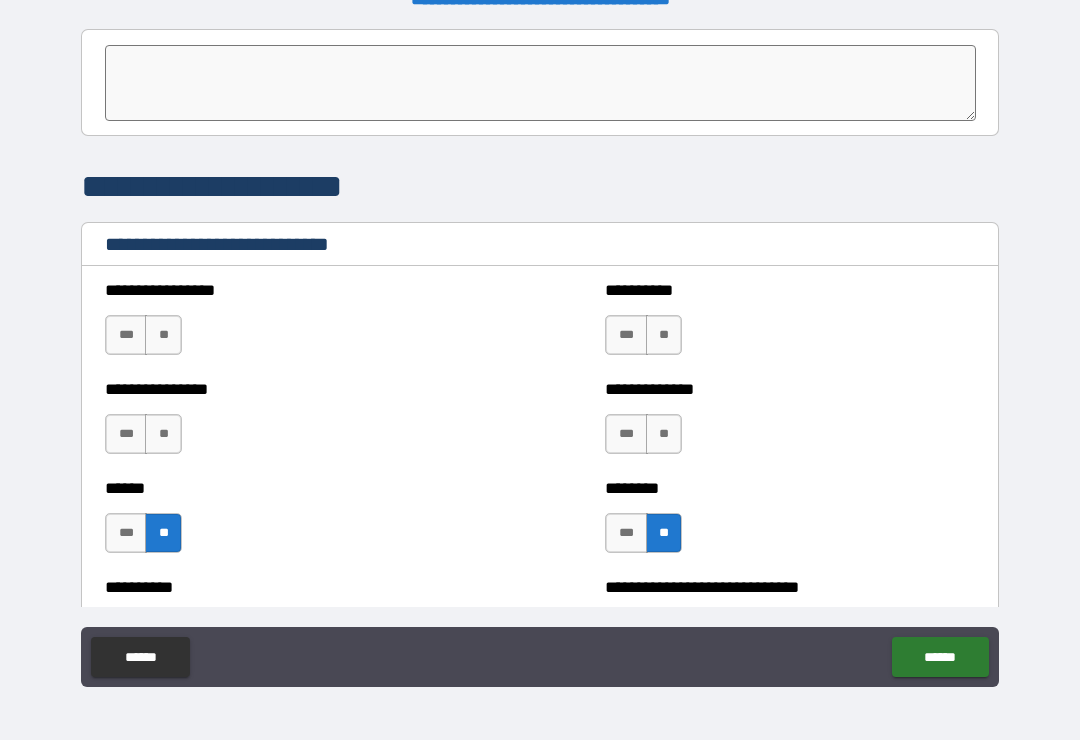 scroll, scrollTop: 6536, scrollLeft: 0, axis: vertical 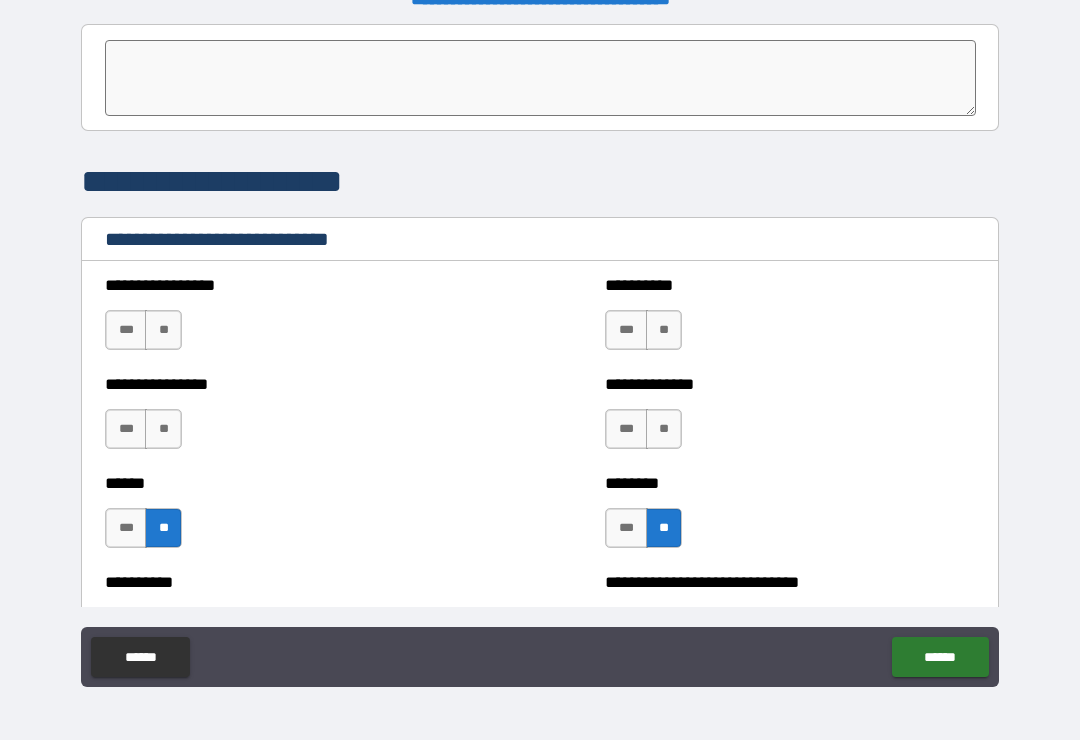 click on "**" at bounding box center [664, 429] 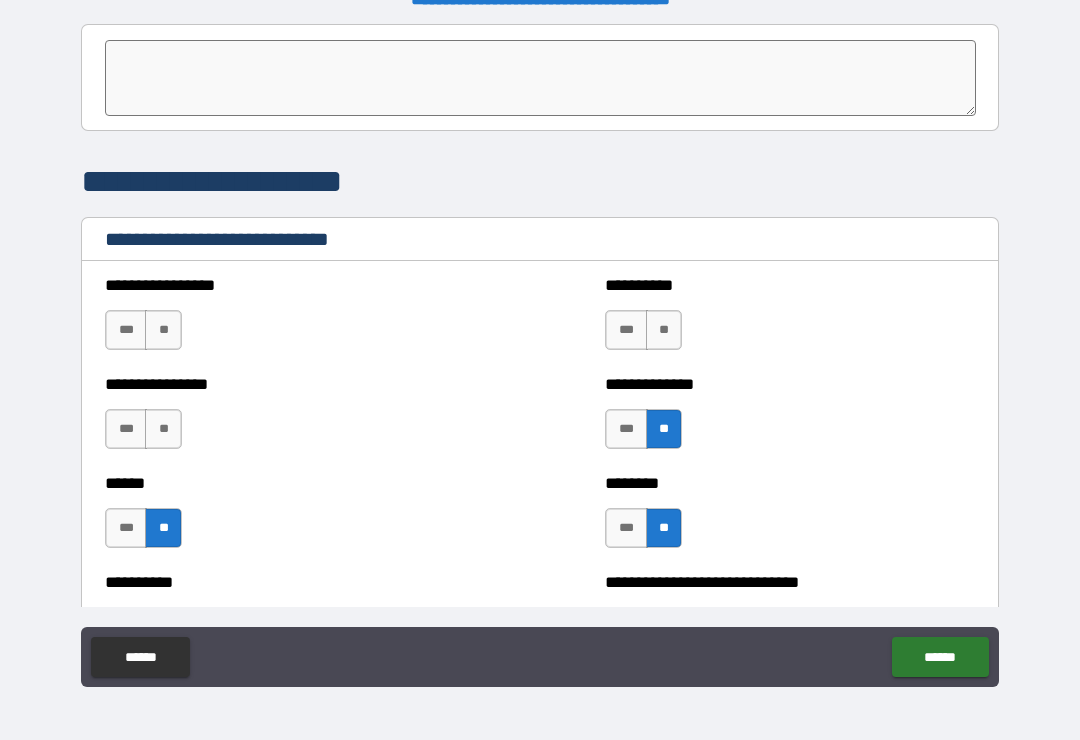 click on "**" at bounding box center [664, 330] 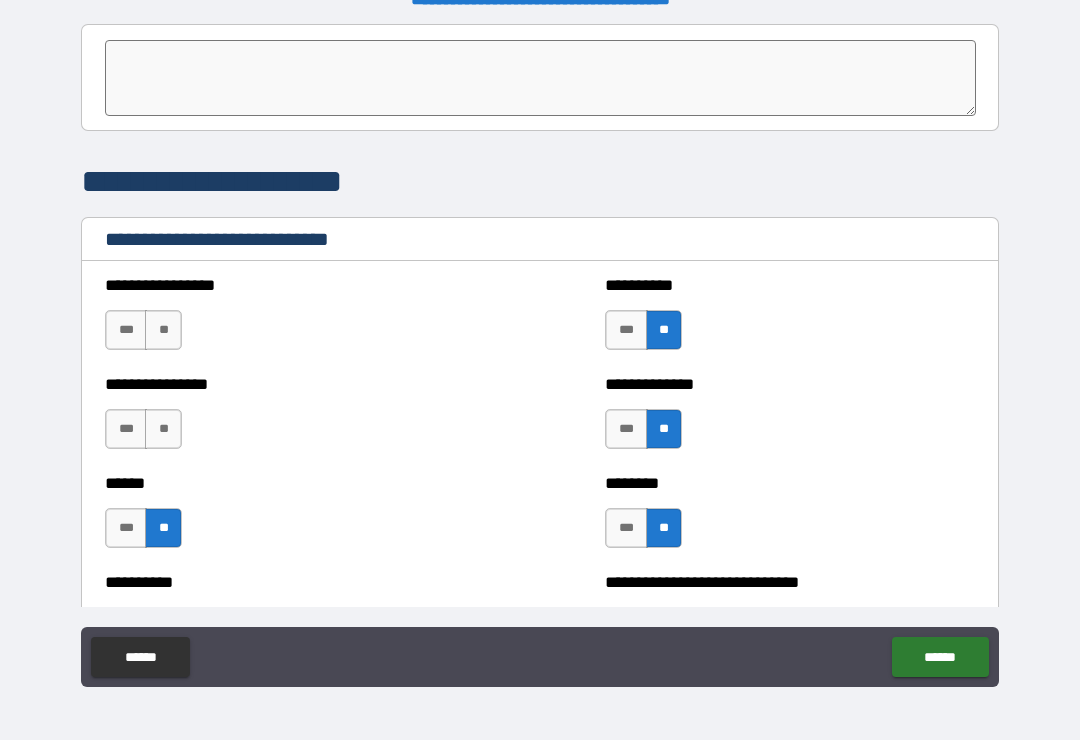 click on "**" at bounding box center [163, 330] 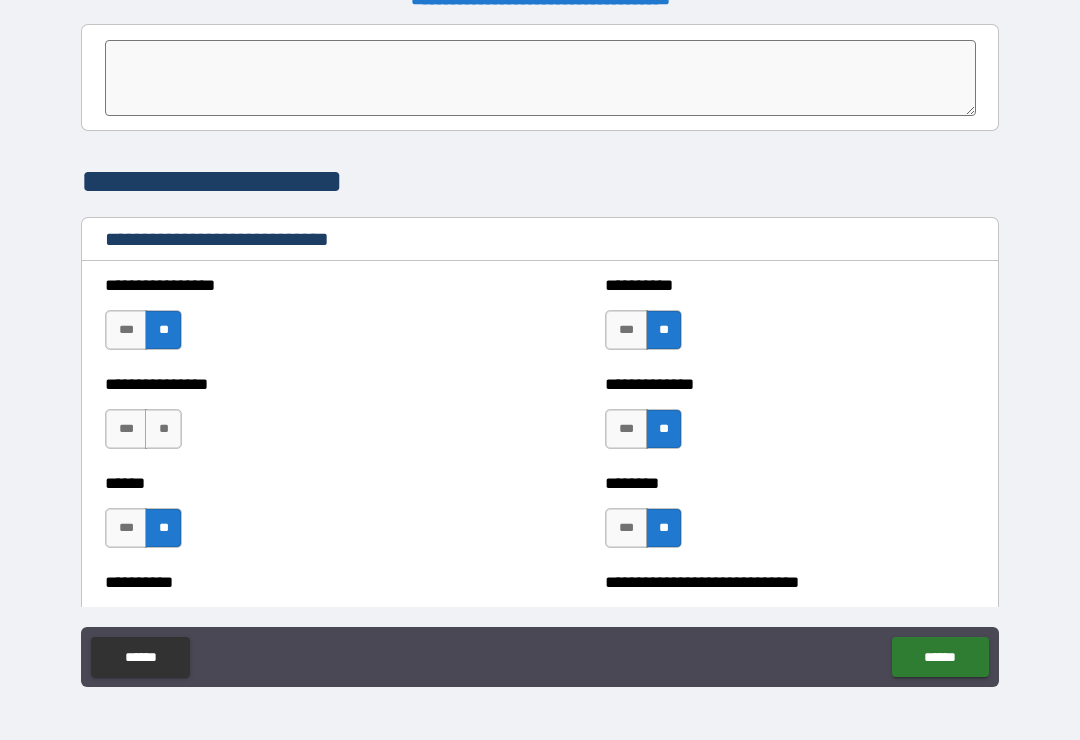 click on "**" at bounding box center (163, 429) 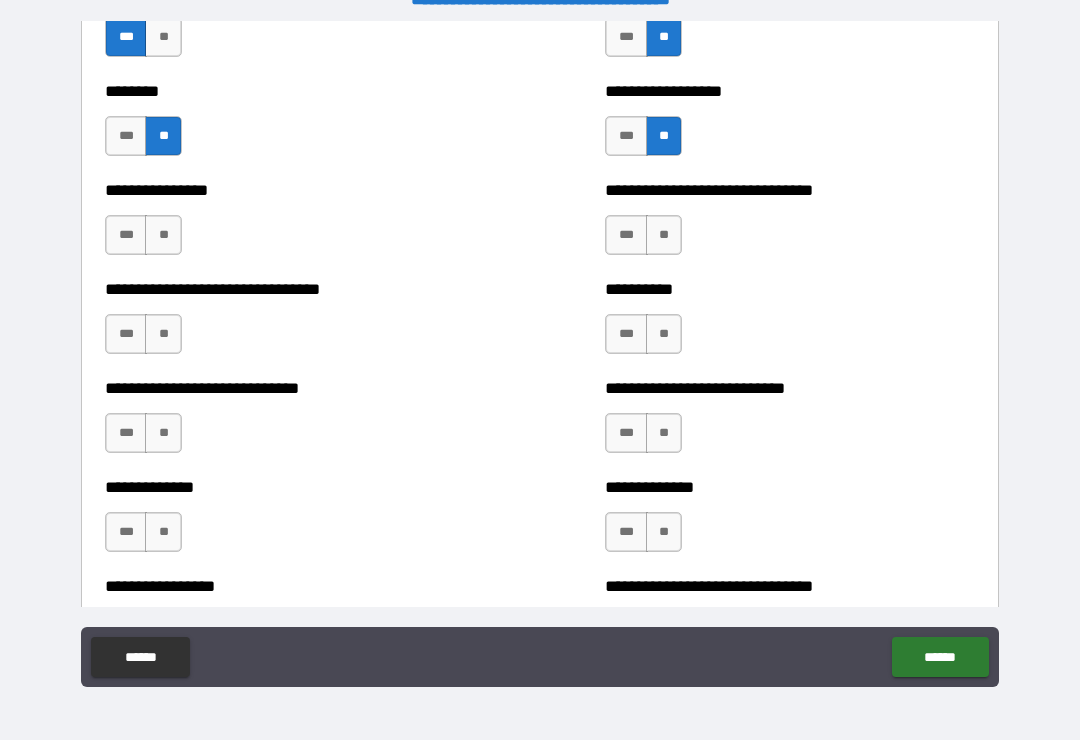 scroll, scrollTop: 7425, scrollLeft: 0, axis: vertical 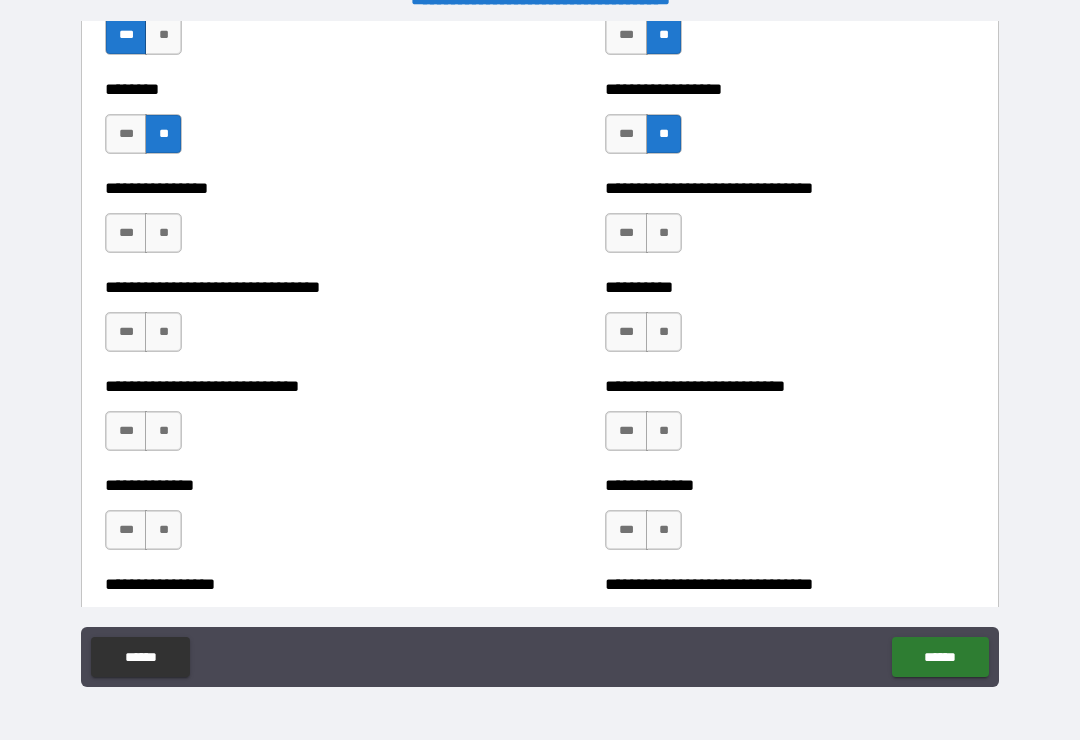 click on "**" at bounding box center (163, 233) 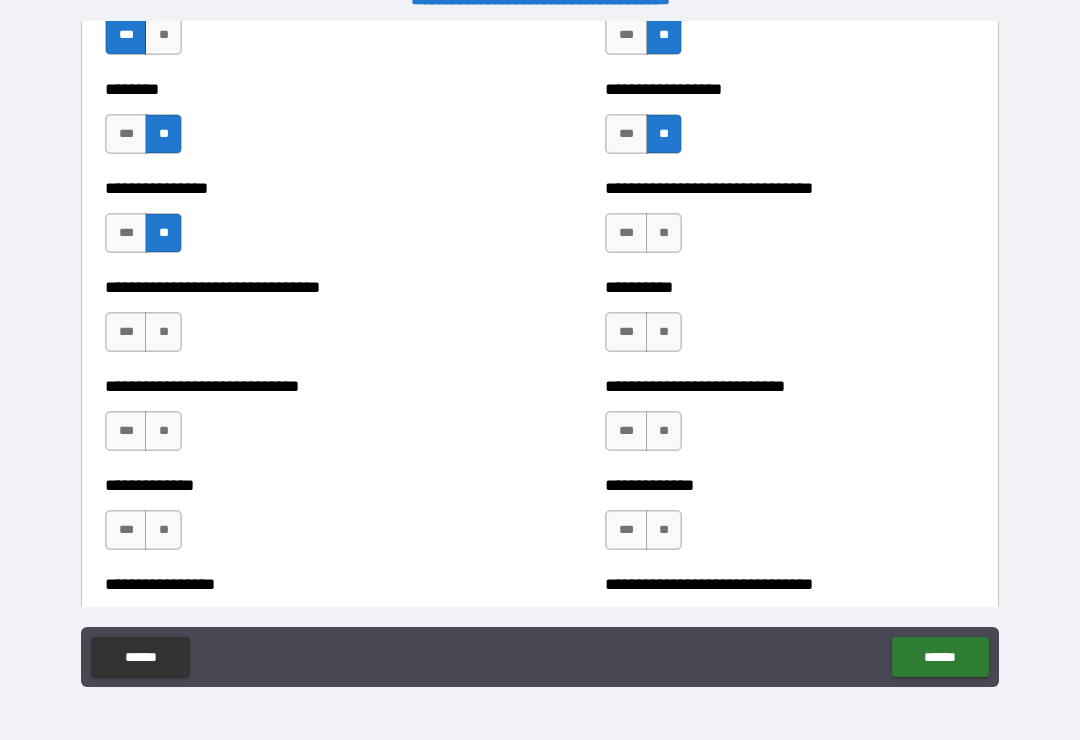 click on "**" at bounding box center [163, 332] 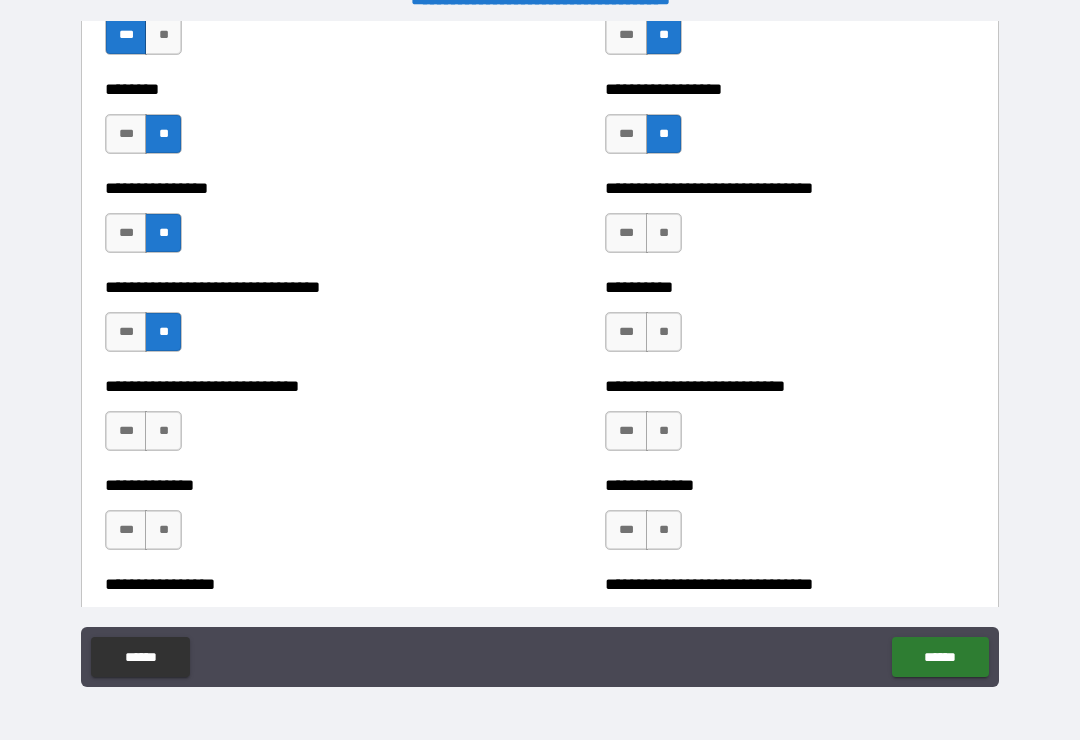 click on "**" at bounding box center [163, 431] 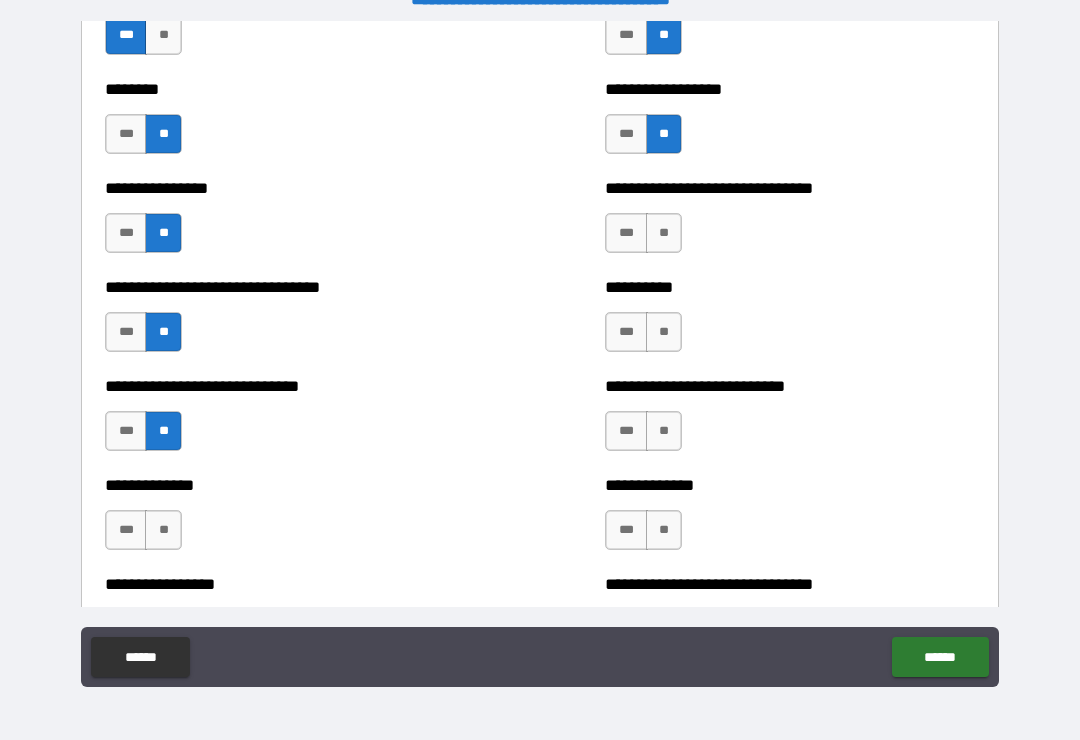 click on "**" at bounding box center (664, 233) 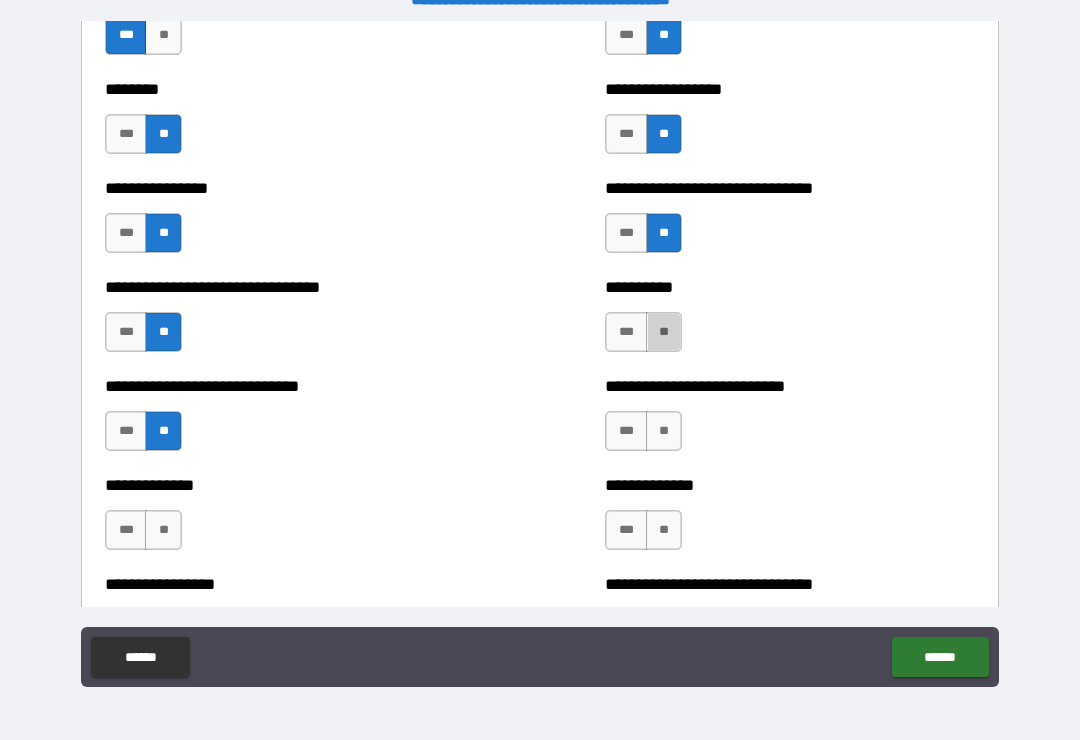 click on "**" at bounding box center [664, 332] 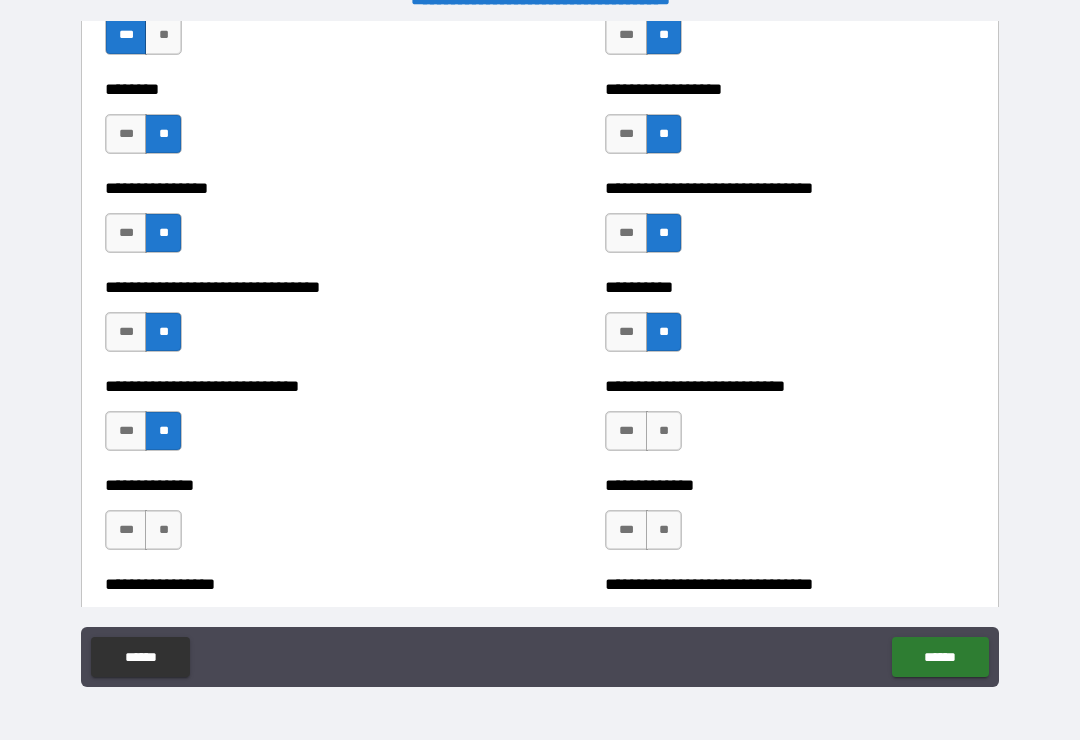 click on "**" at bounding box center [664, 431] 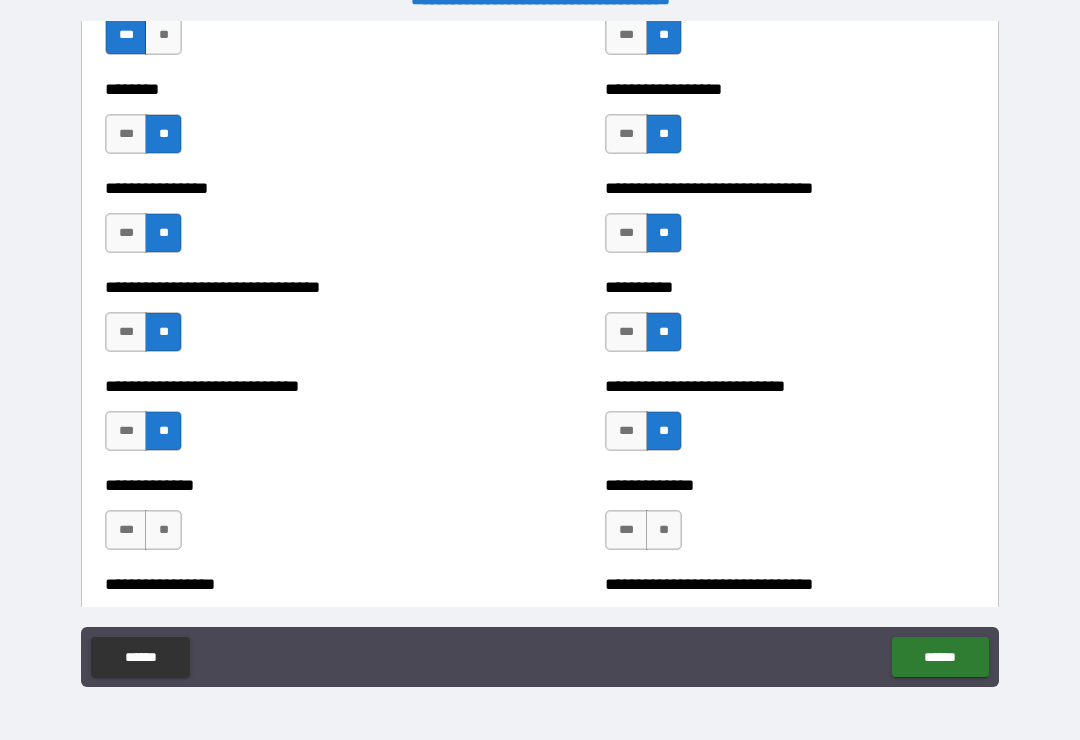click on "**" at bounding box center [664, 530] 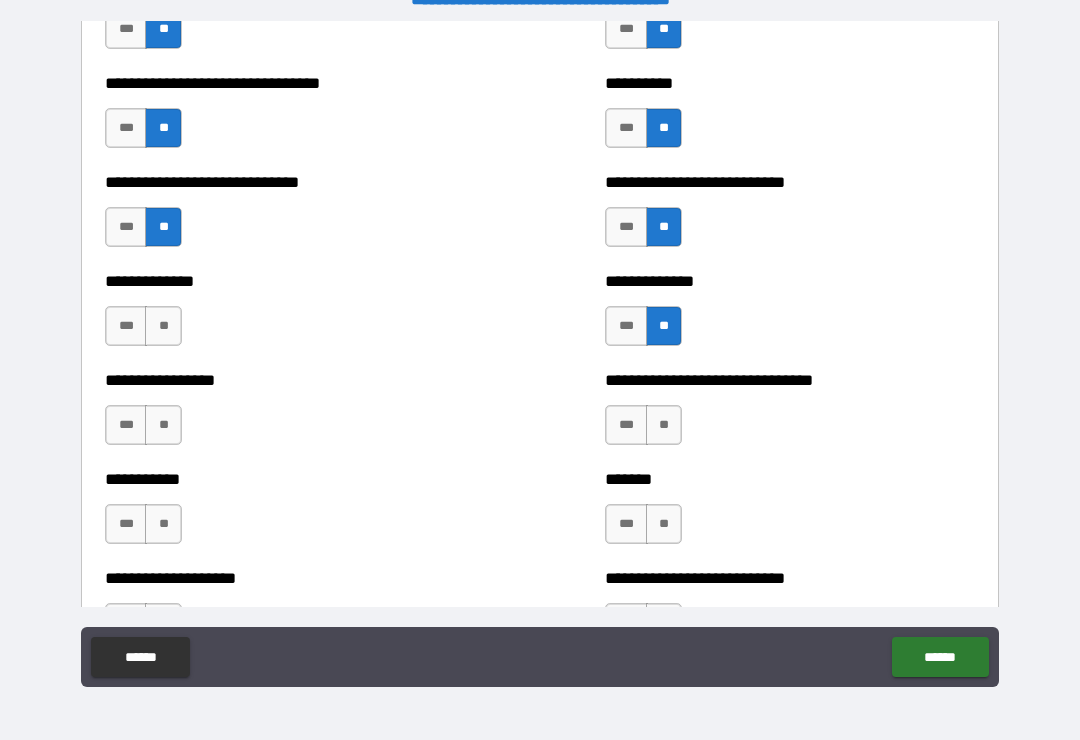 scroll, scrollTop: 7631, scrollLeft: 0, axis: vertical 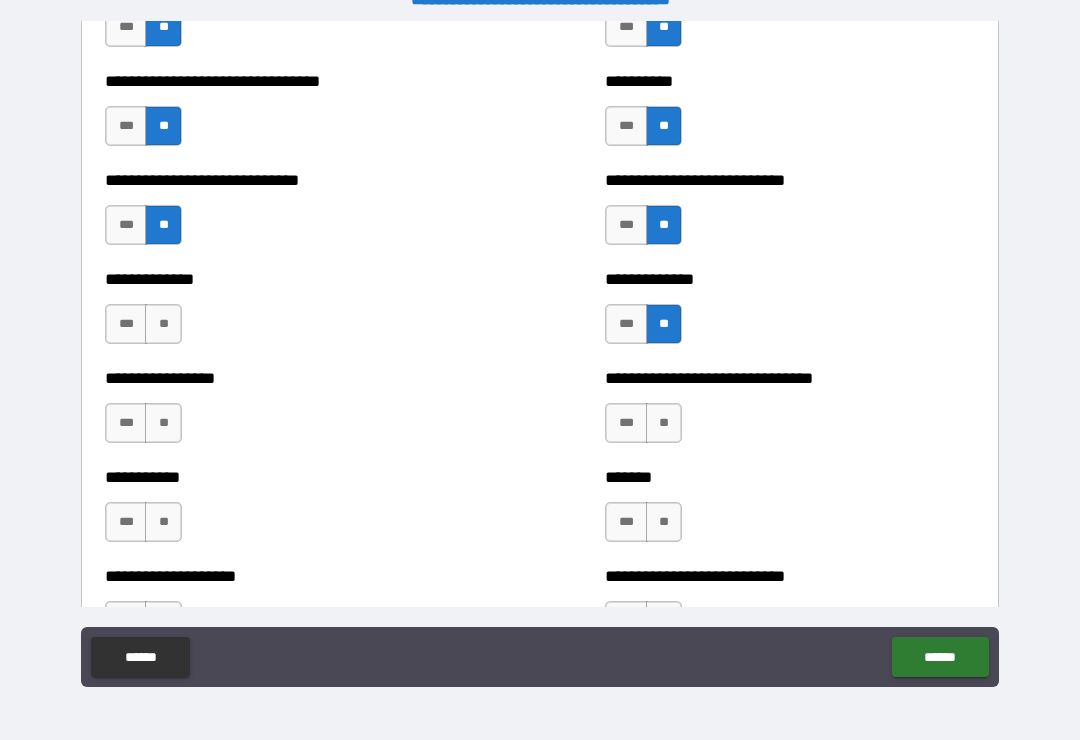 click on "**" at bounding box center [163, 324] 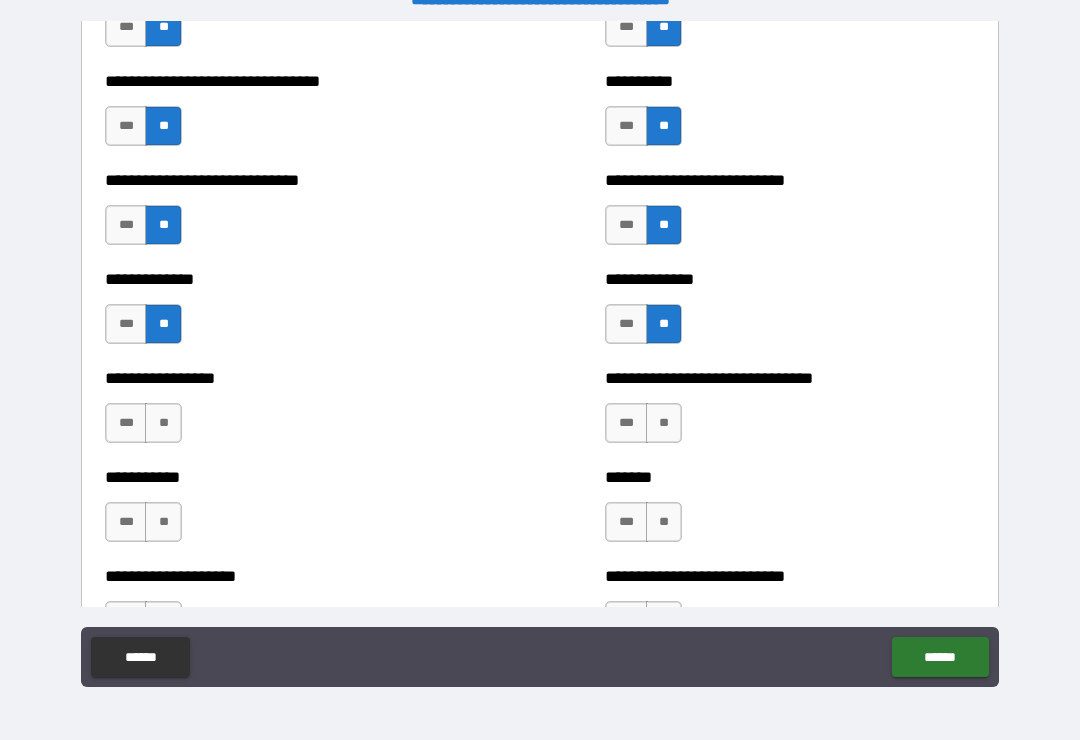 click on "**" at bounding box center [163, 423] 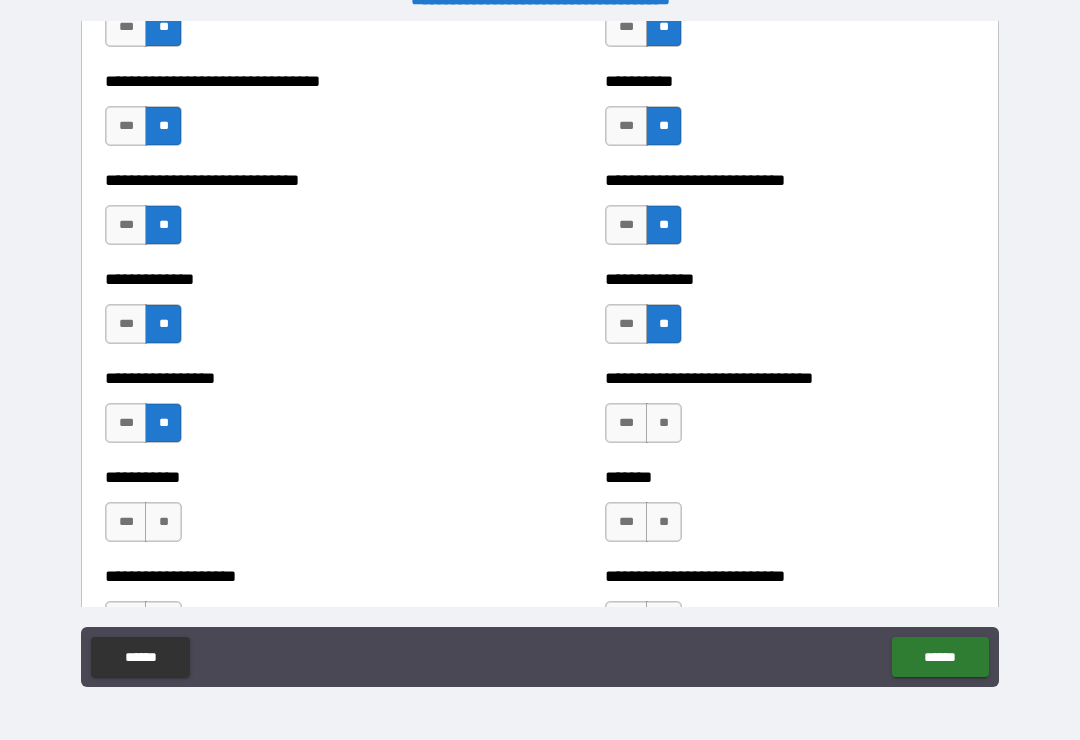 click on "***" at bounding box center (626, 324) 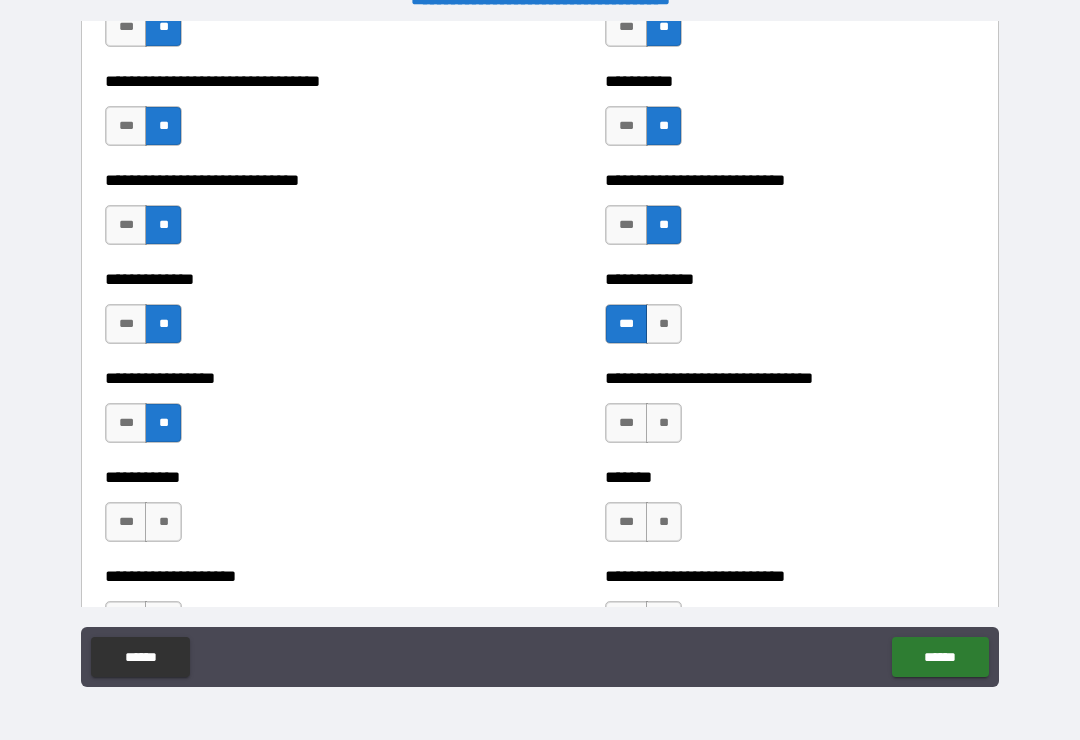 click on "**" at bounding box center [664, 423] 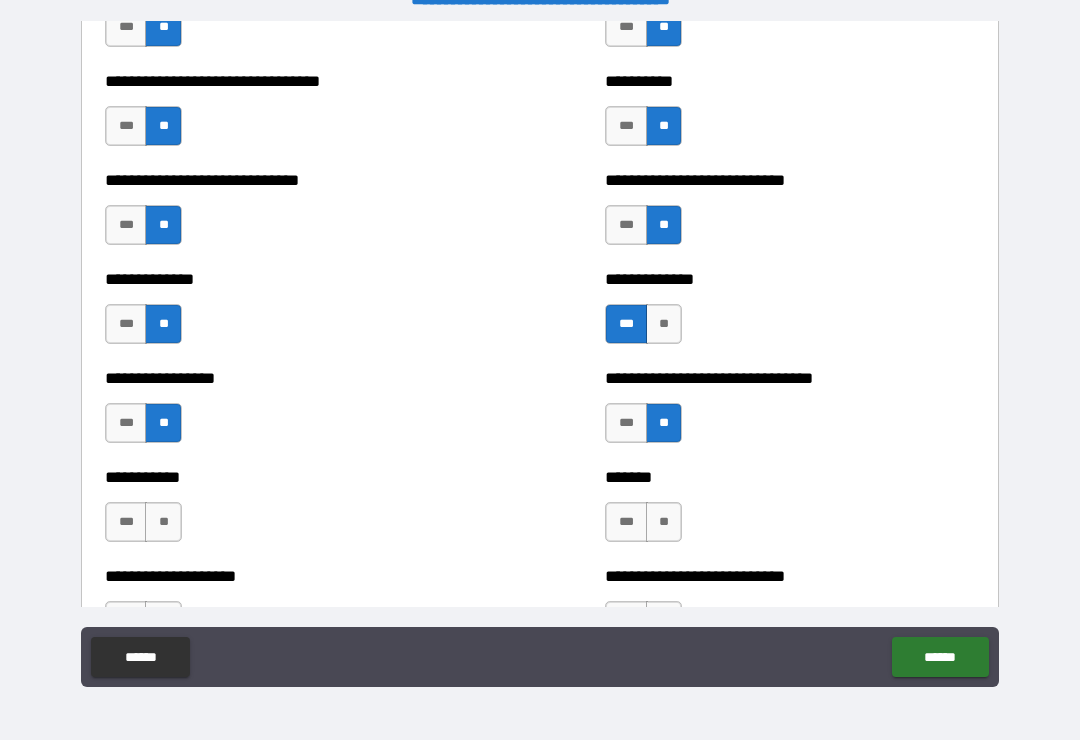click on "**" at bounding box center [664, 522] 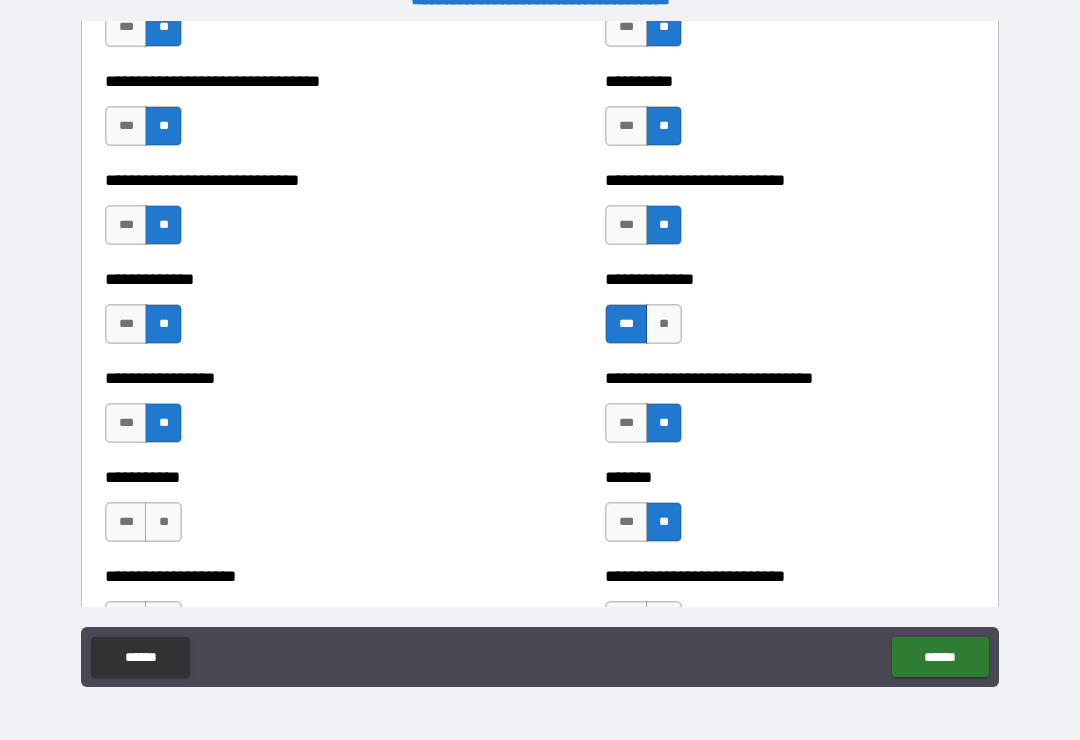 click on "**" at bounding box center (163, 522) 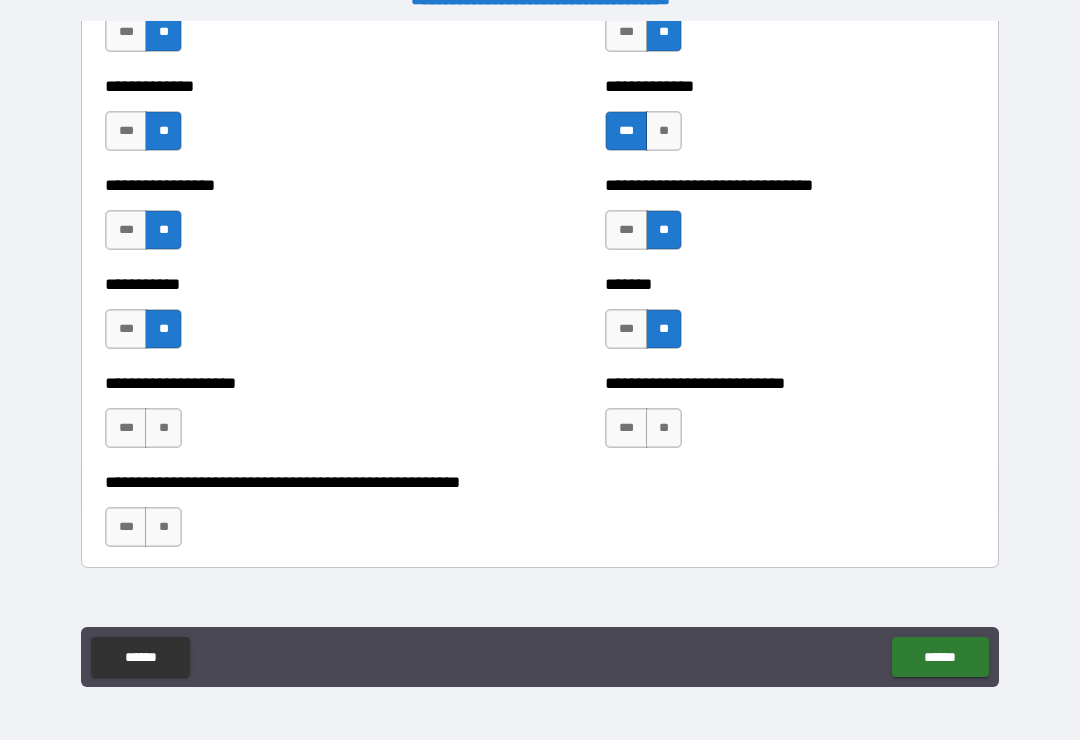 scroll, scrollTop: 7830, scrollLeft: 0, axis: vertical 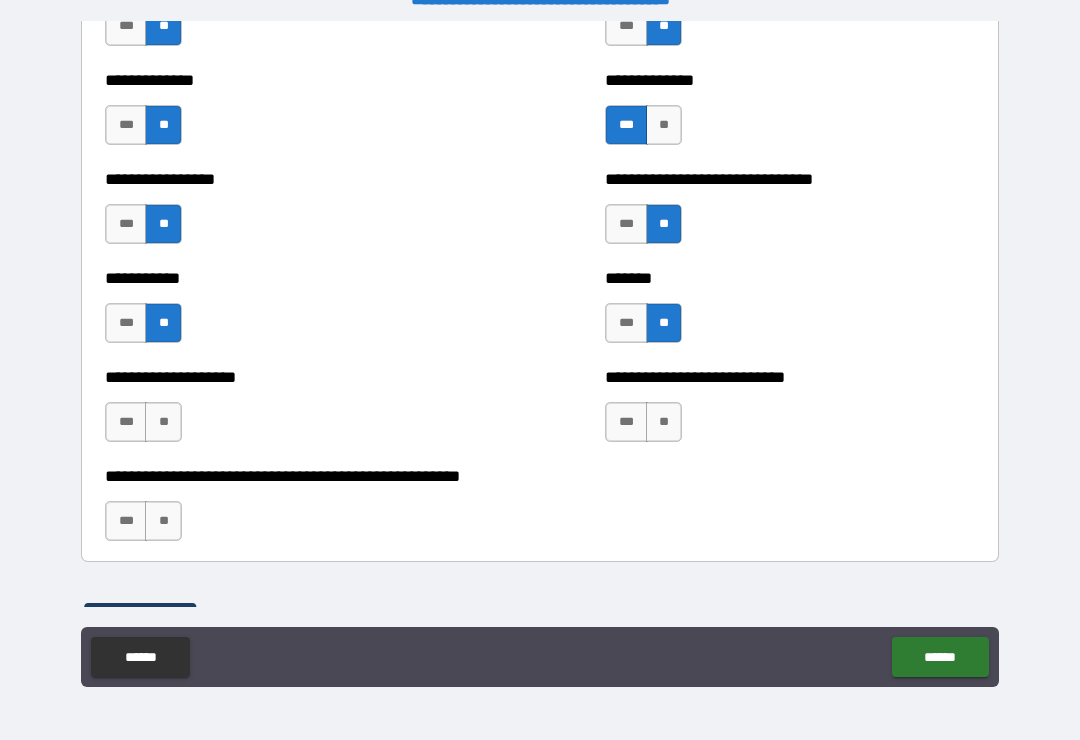 click on "**" at bounding box center [163, 422] 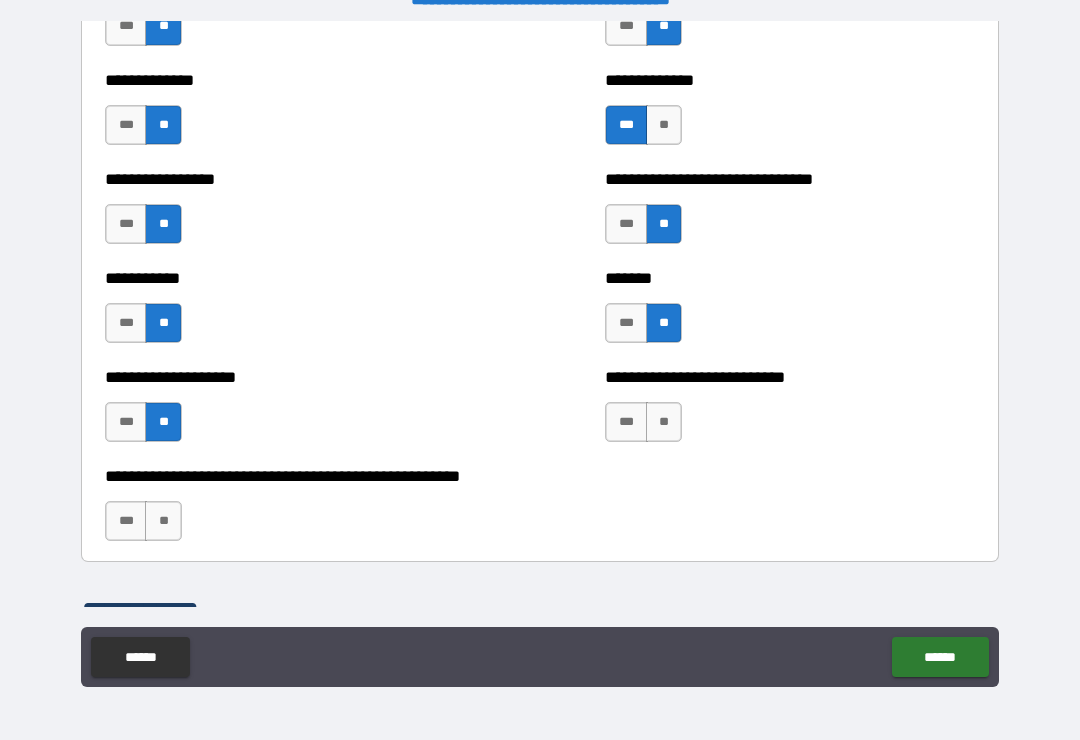 click on "**" at bounding box center [664, 422] 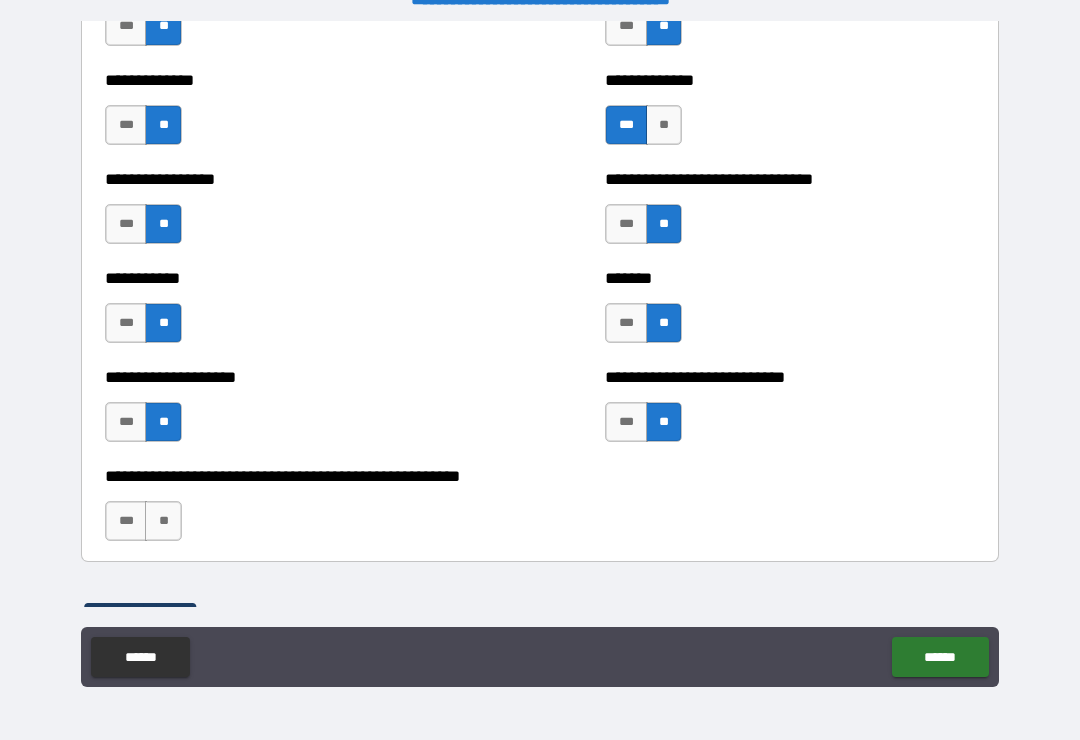 click on "**" at bounding box center (163, 521) 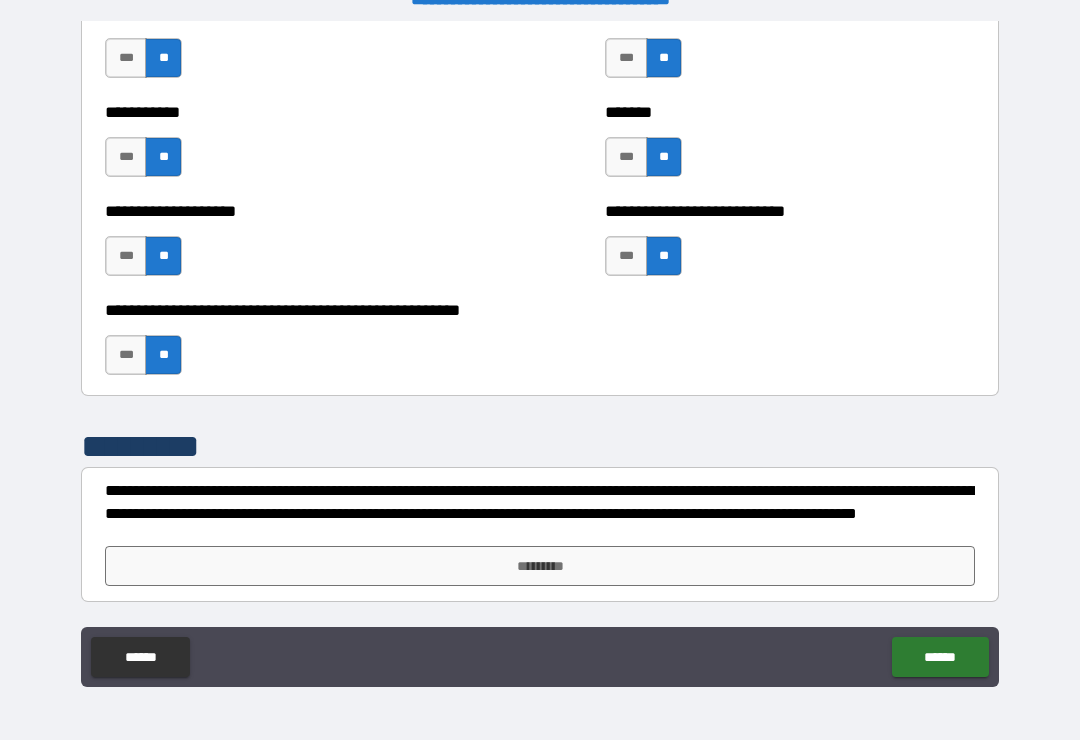 scroll, scrollTop: 7996, scrollLeft: 0, axis: vertical 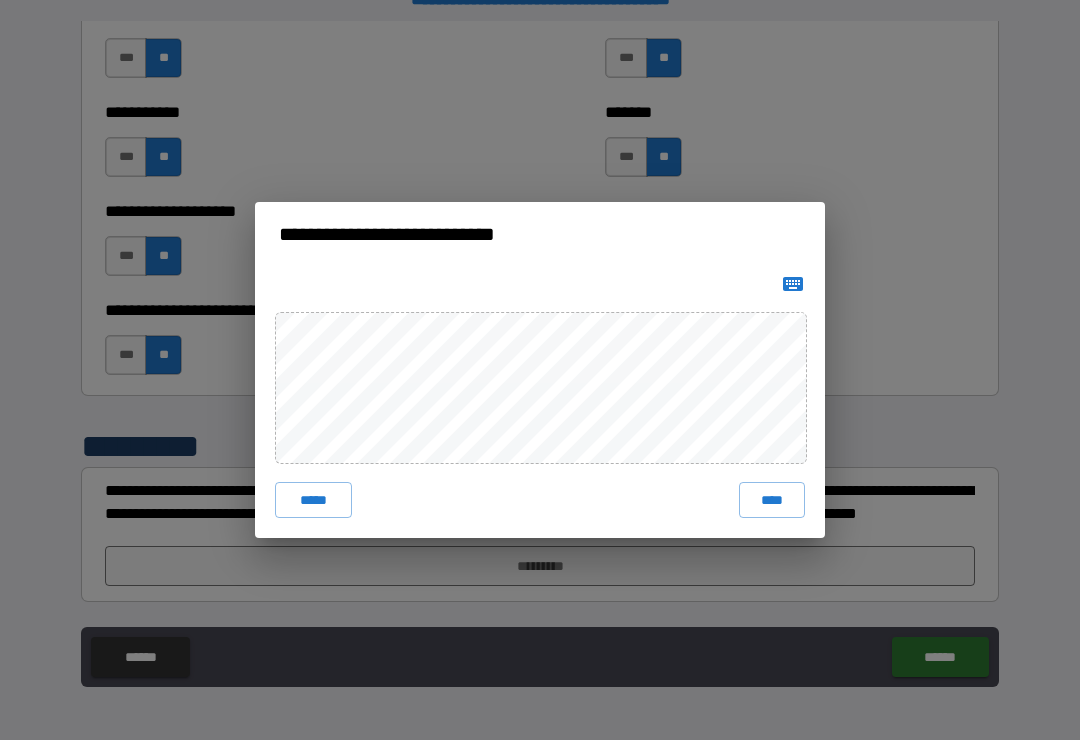 click on "****" at bounding box center [772, 500] 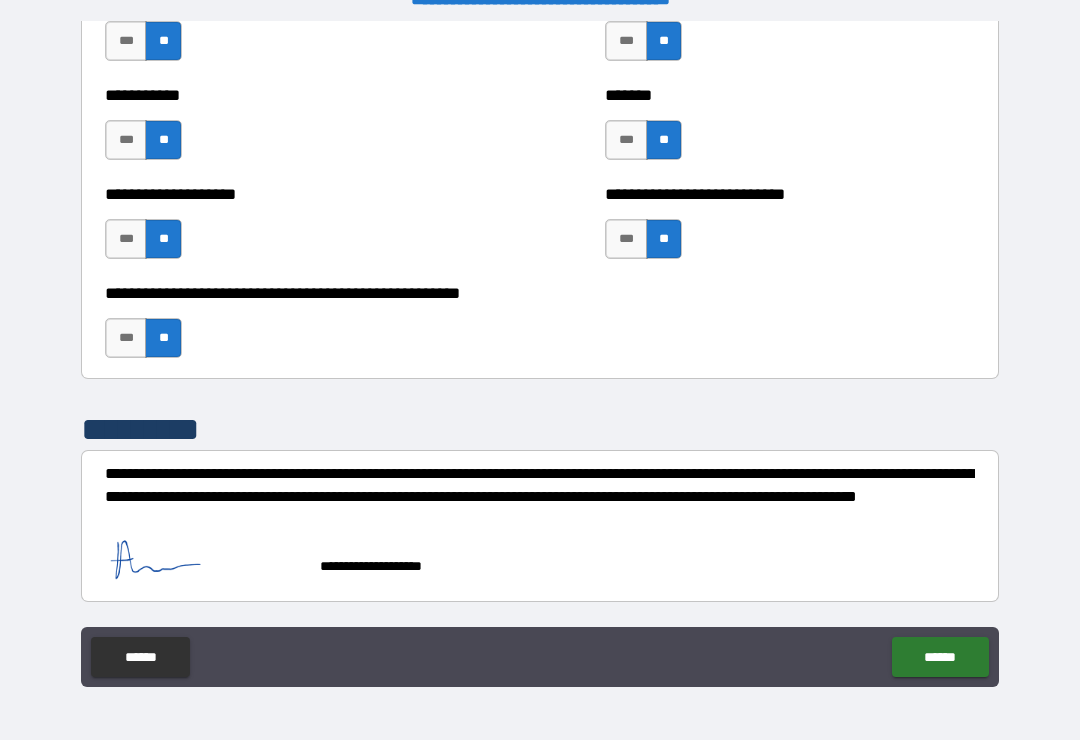 scroll, scrollTop: 8013, scrollLeft: 0, axis: vertical 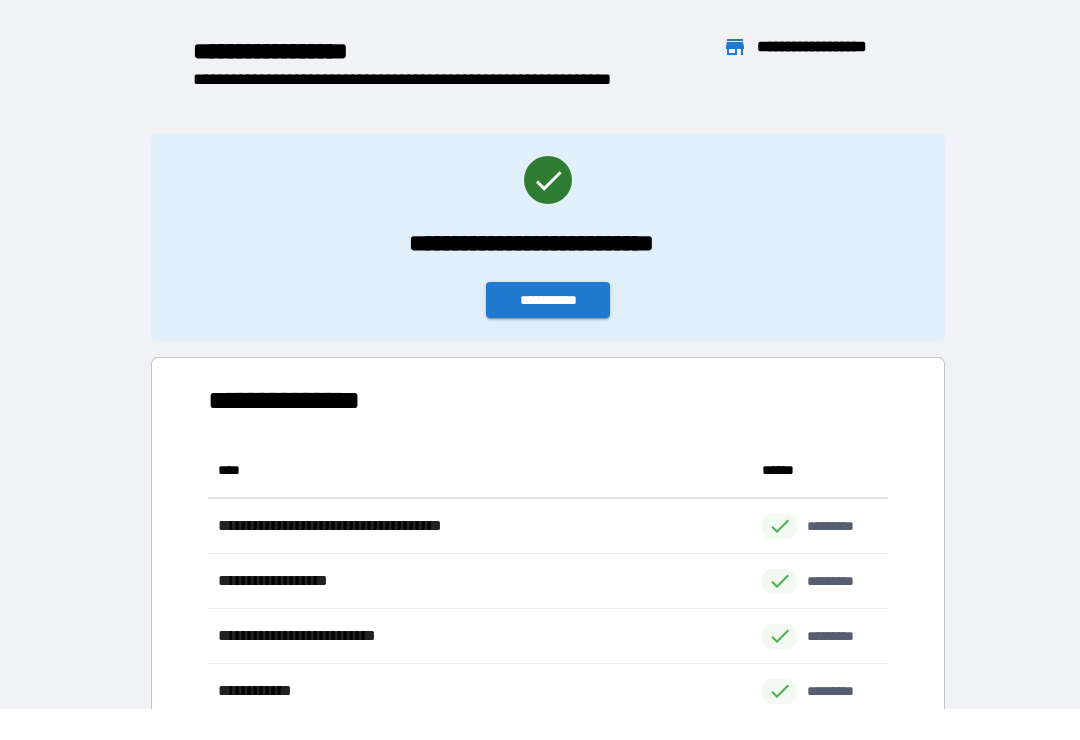 click on "**********" at bounding box center (548, 300) 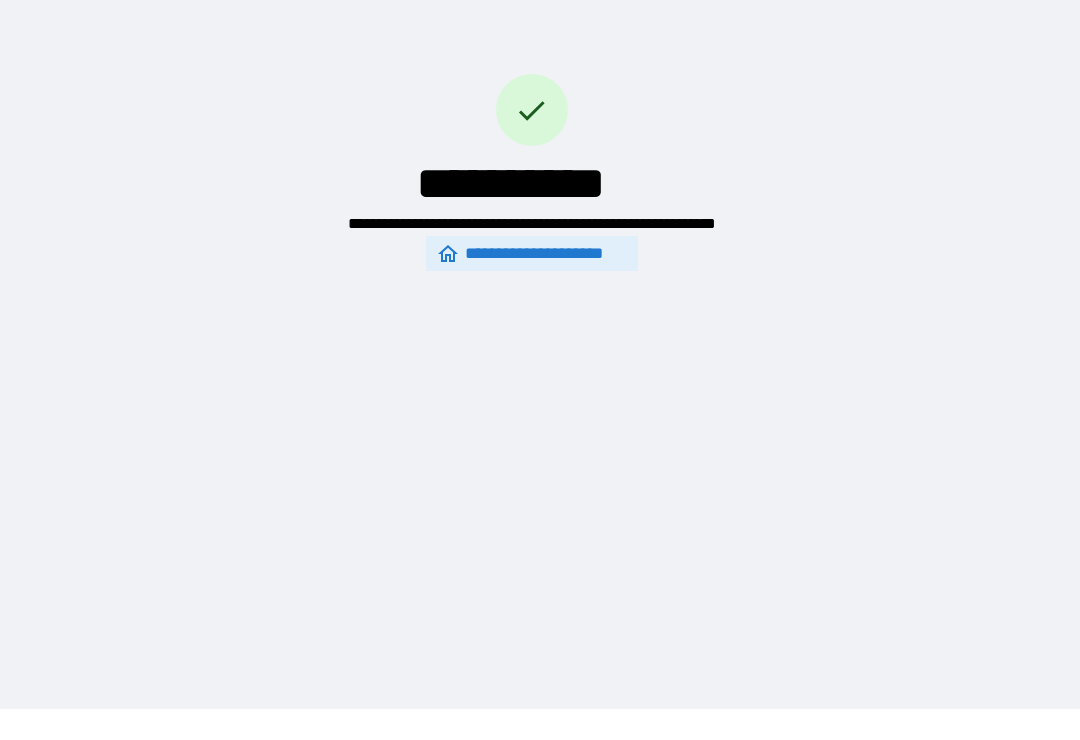 click on "**********" at bounding box center (540, 339) 